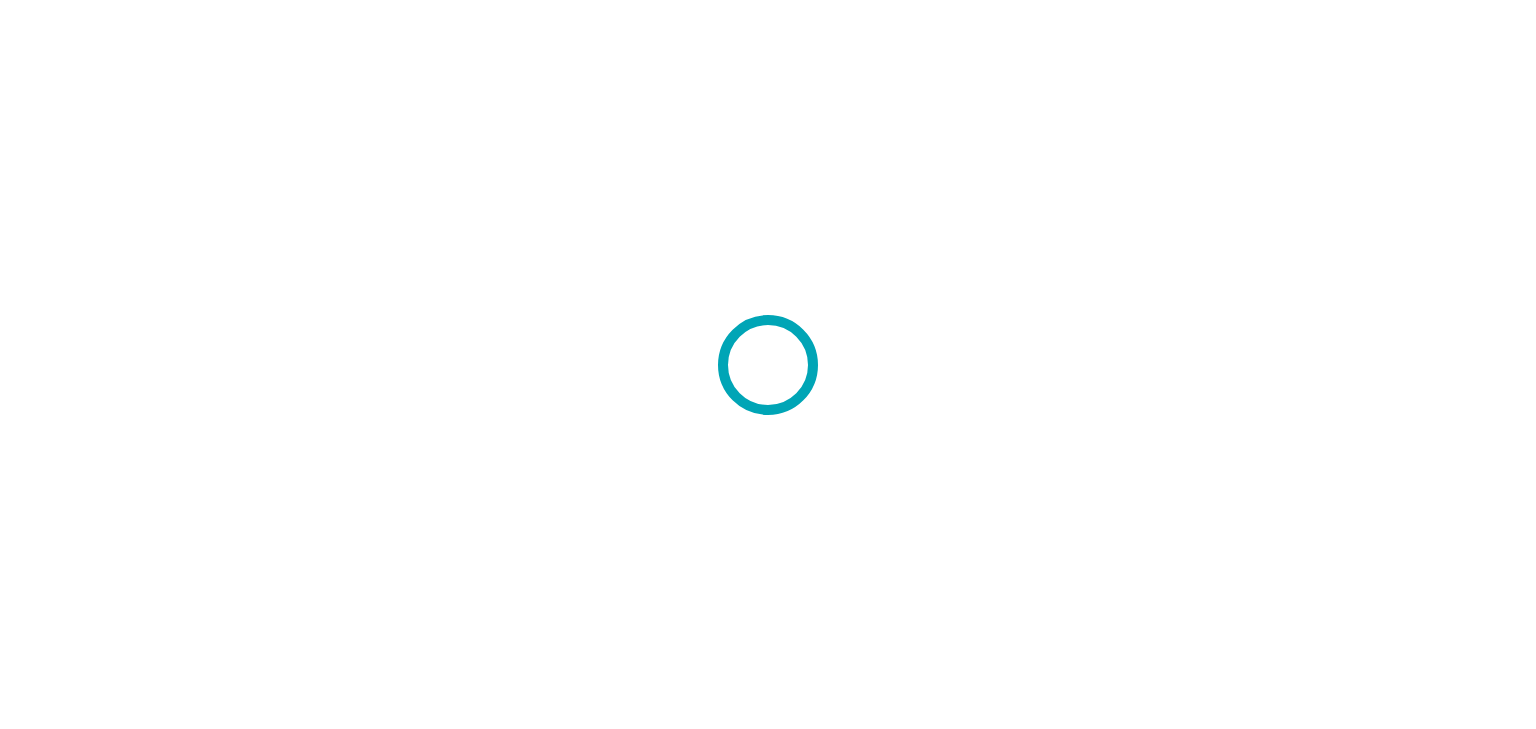scroll, scrollTop: 0, scrollLeft: 0, axis: both 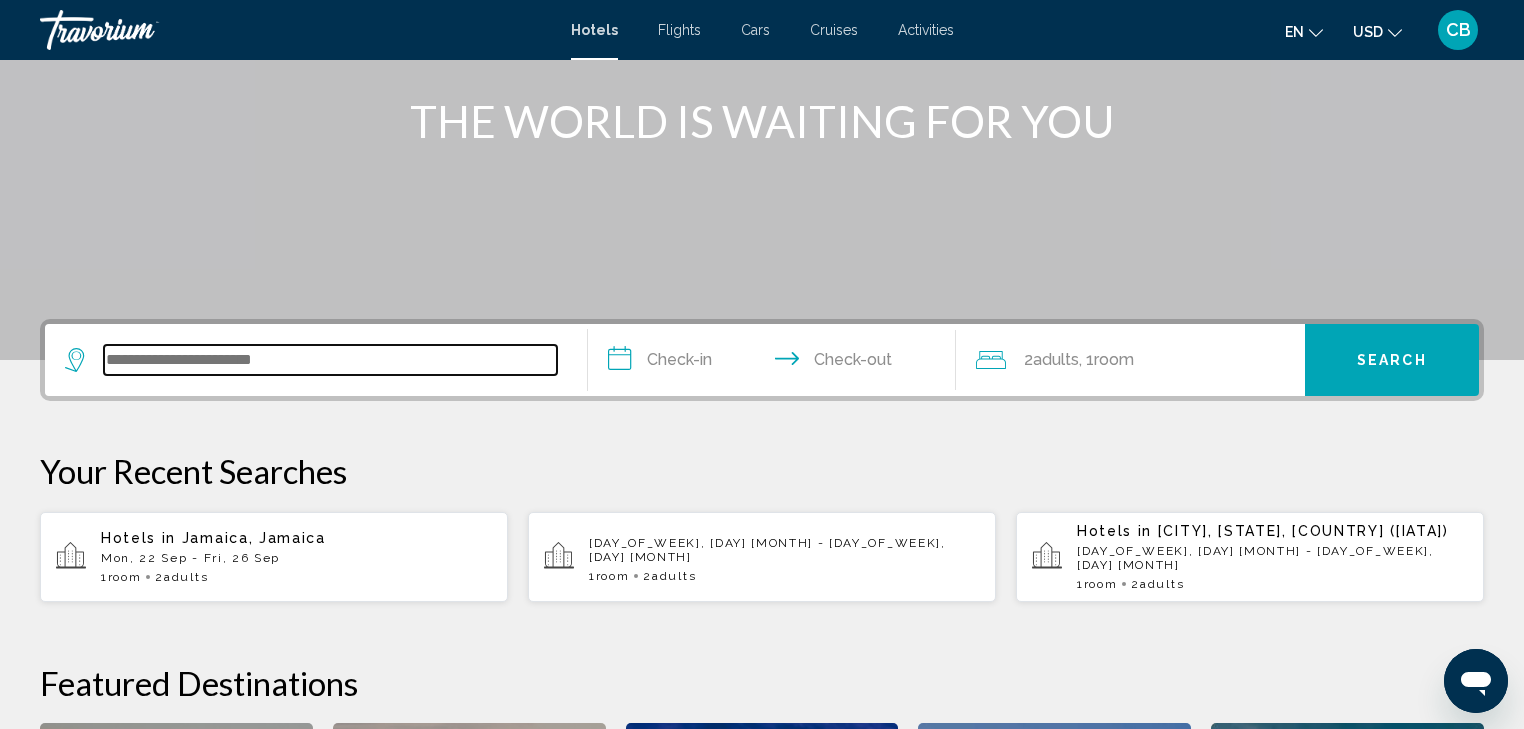 click at bounding box center (330, 360) 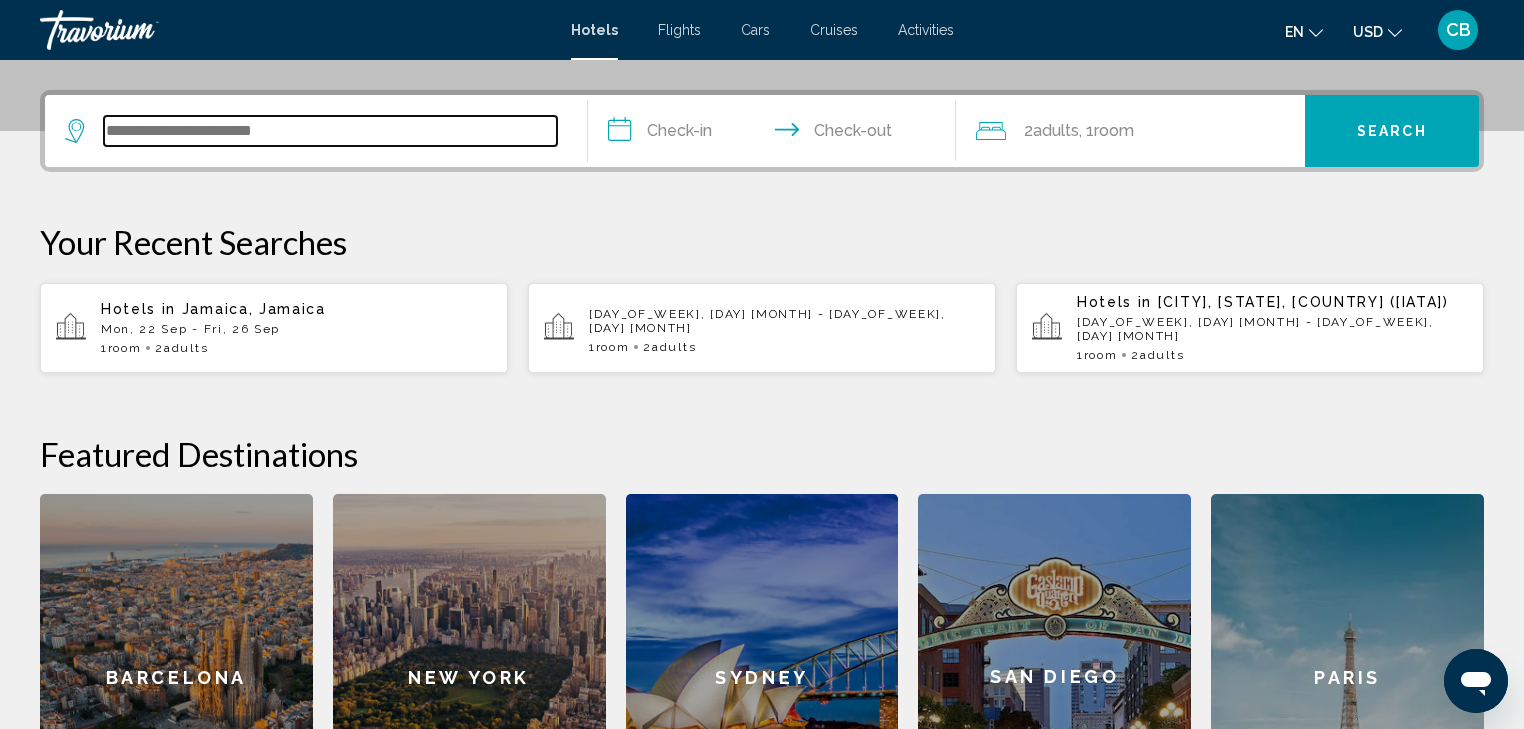 scroll, scrollTop: 493, scrollLeft: 0, axis: vertical 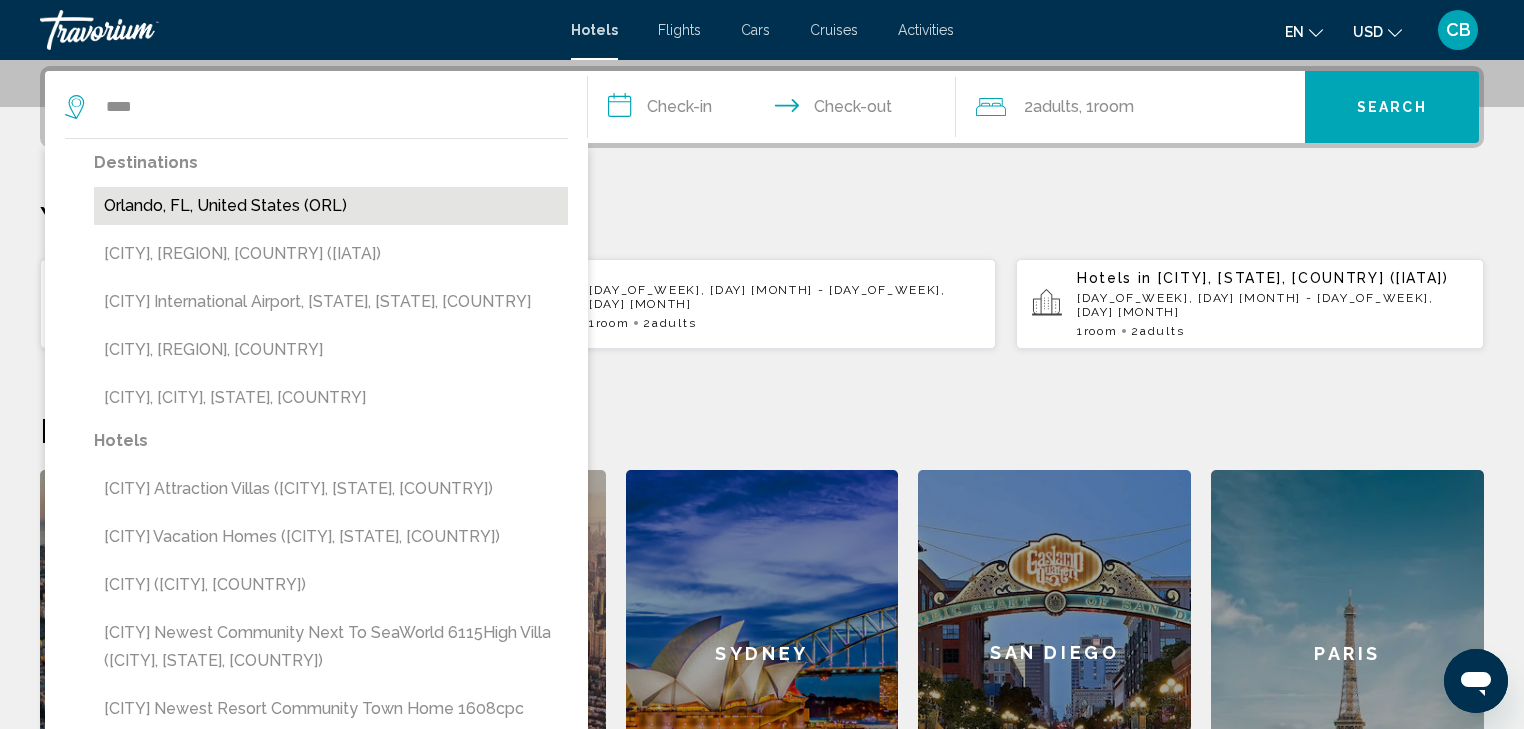click on "Orlando, FL, United States (ORL)" at bounding box center (331, 206) 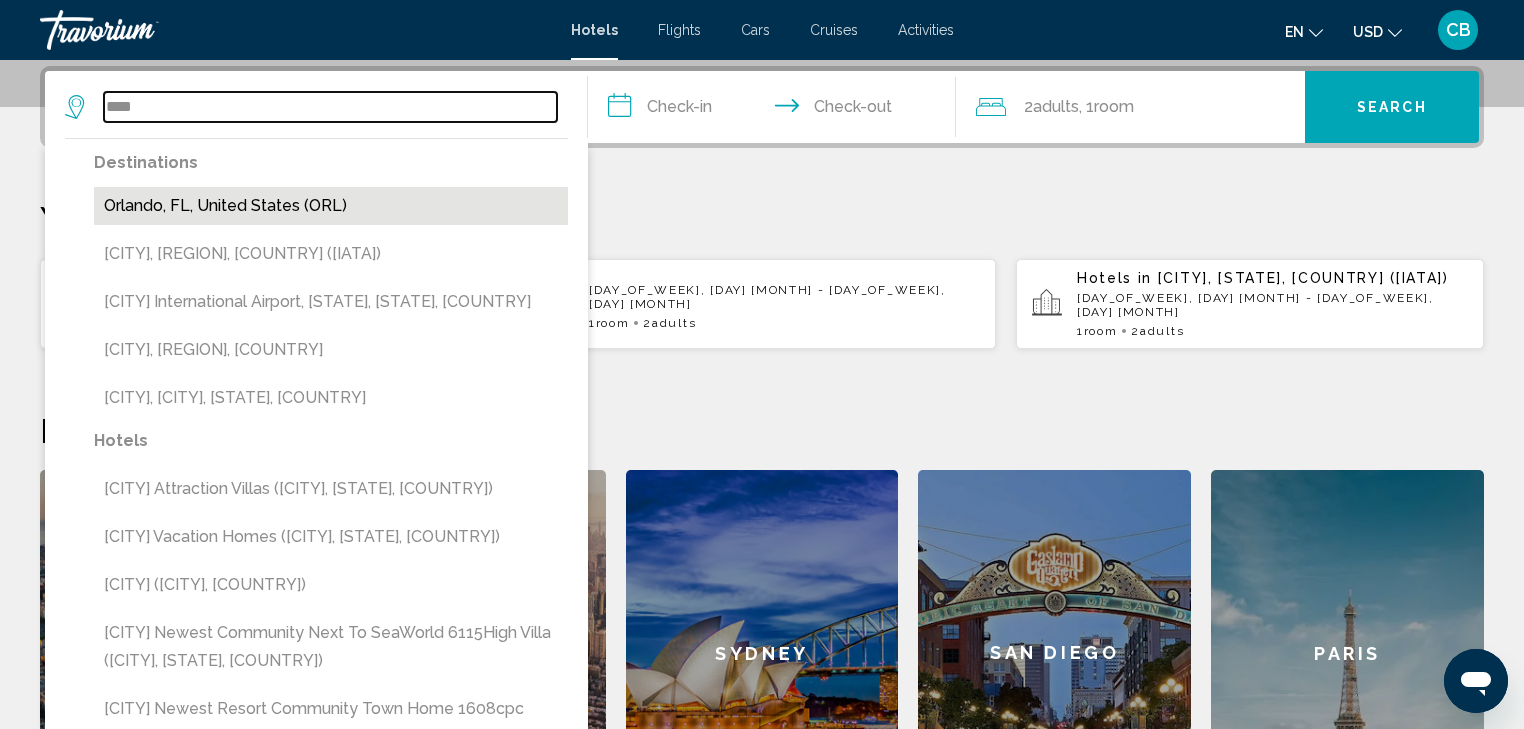 type on "**********" 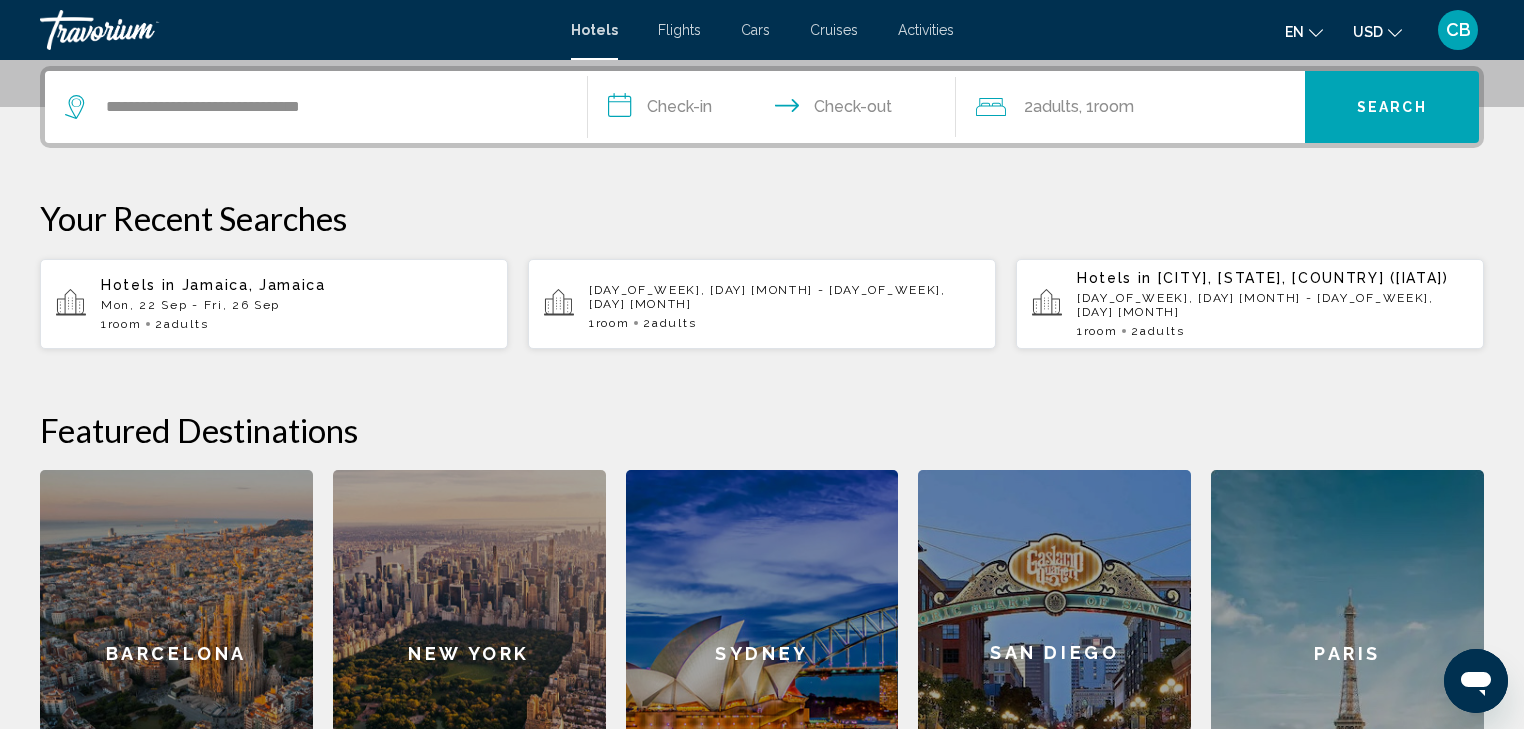 click on "**********" at bounding box center [776, 110] 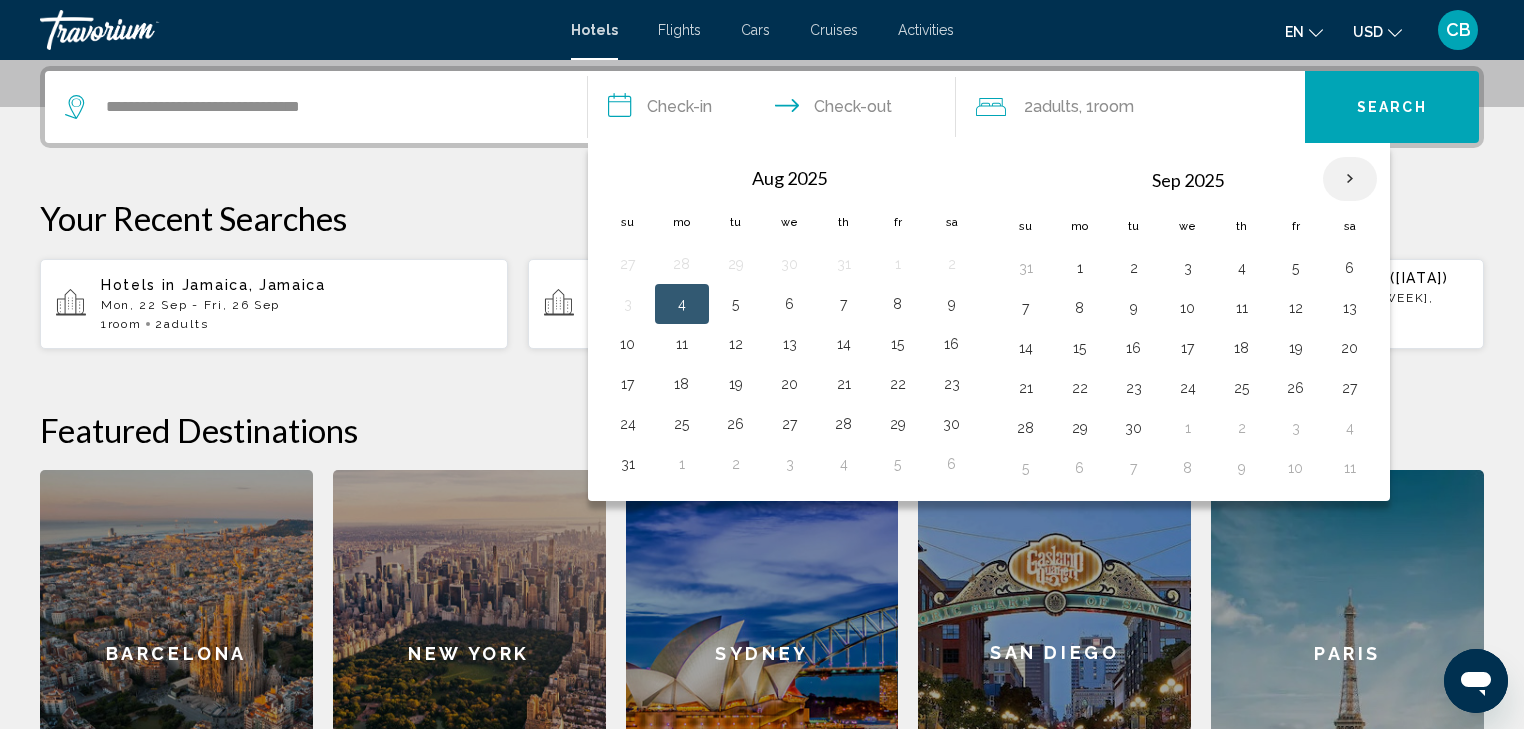 click at bounding box center (1350, 179) 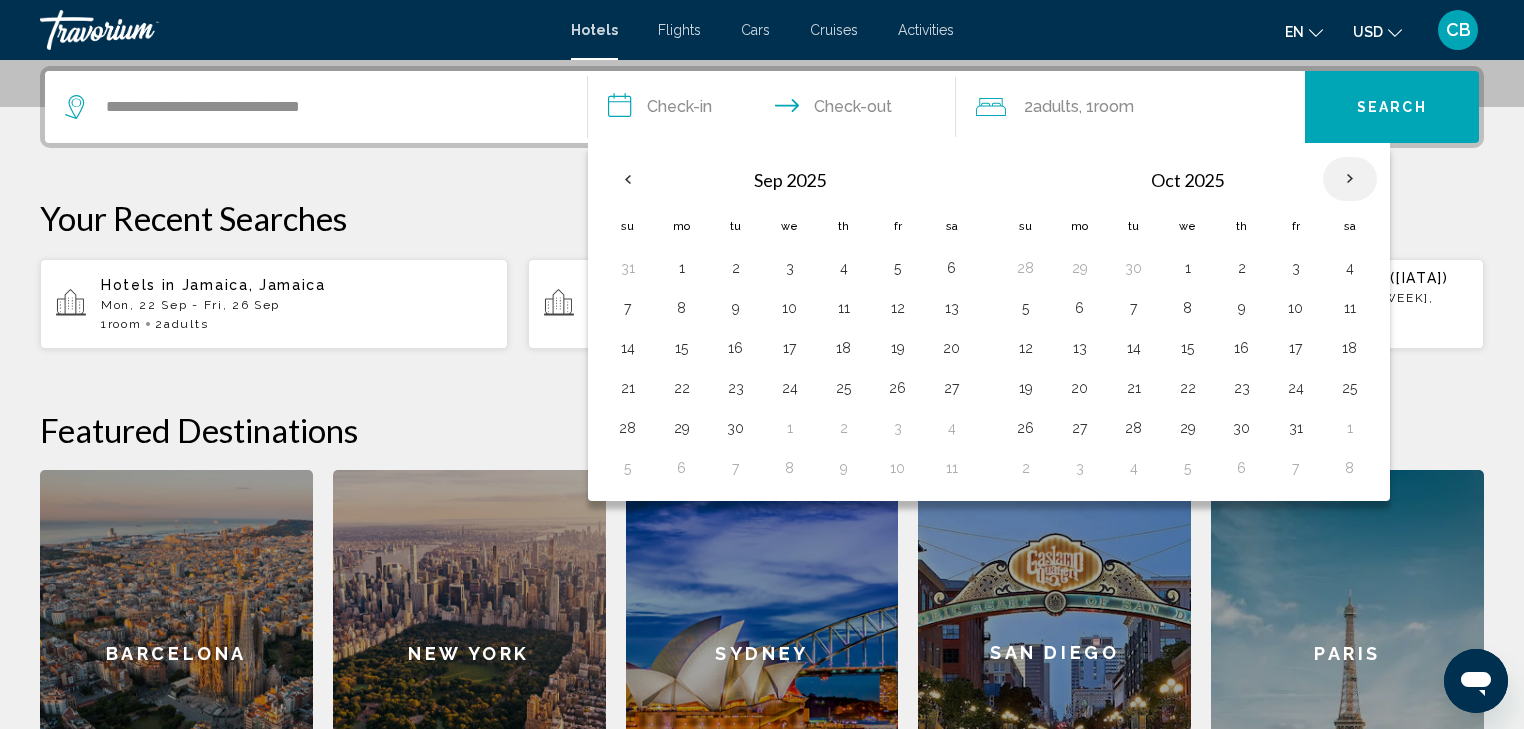 click at bounding box center (1350, 179) 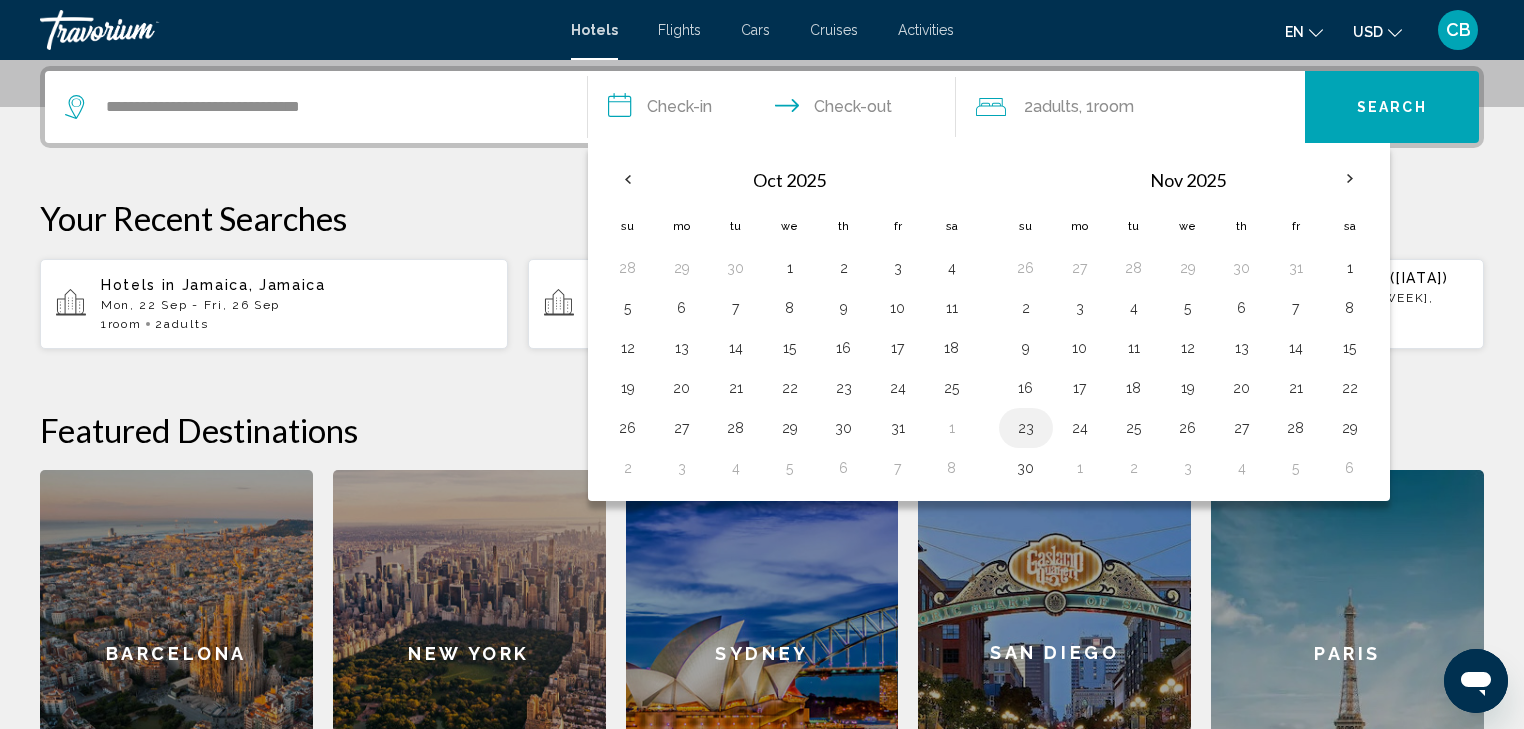 click on "23" at bounding box center (1026, 428) 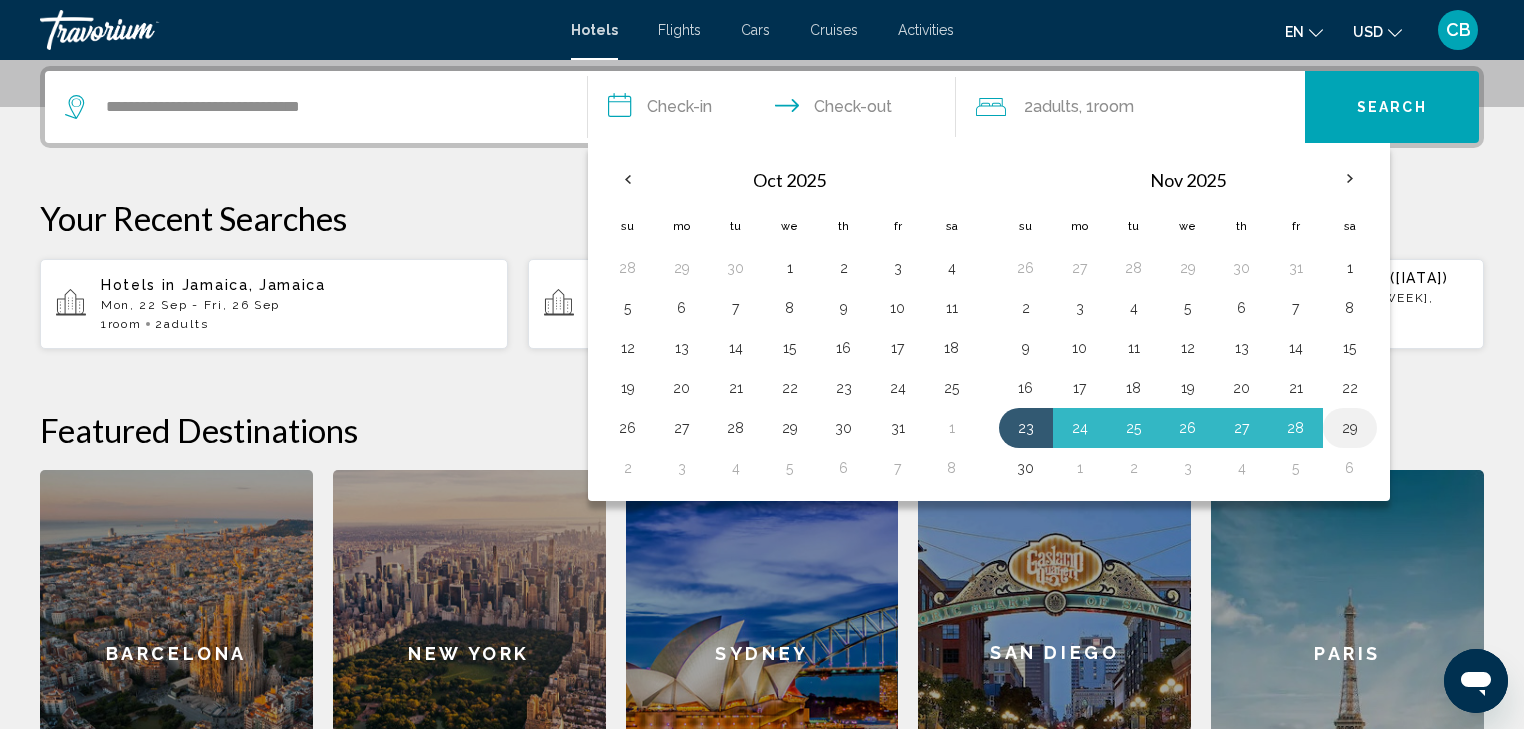 click on "29" at bounding box center (1350, 428) 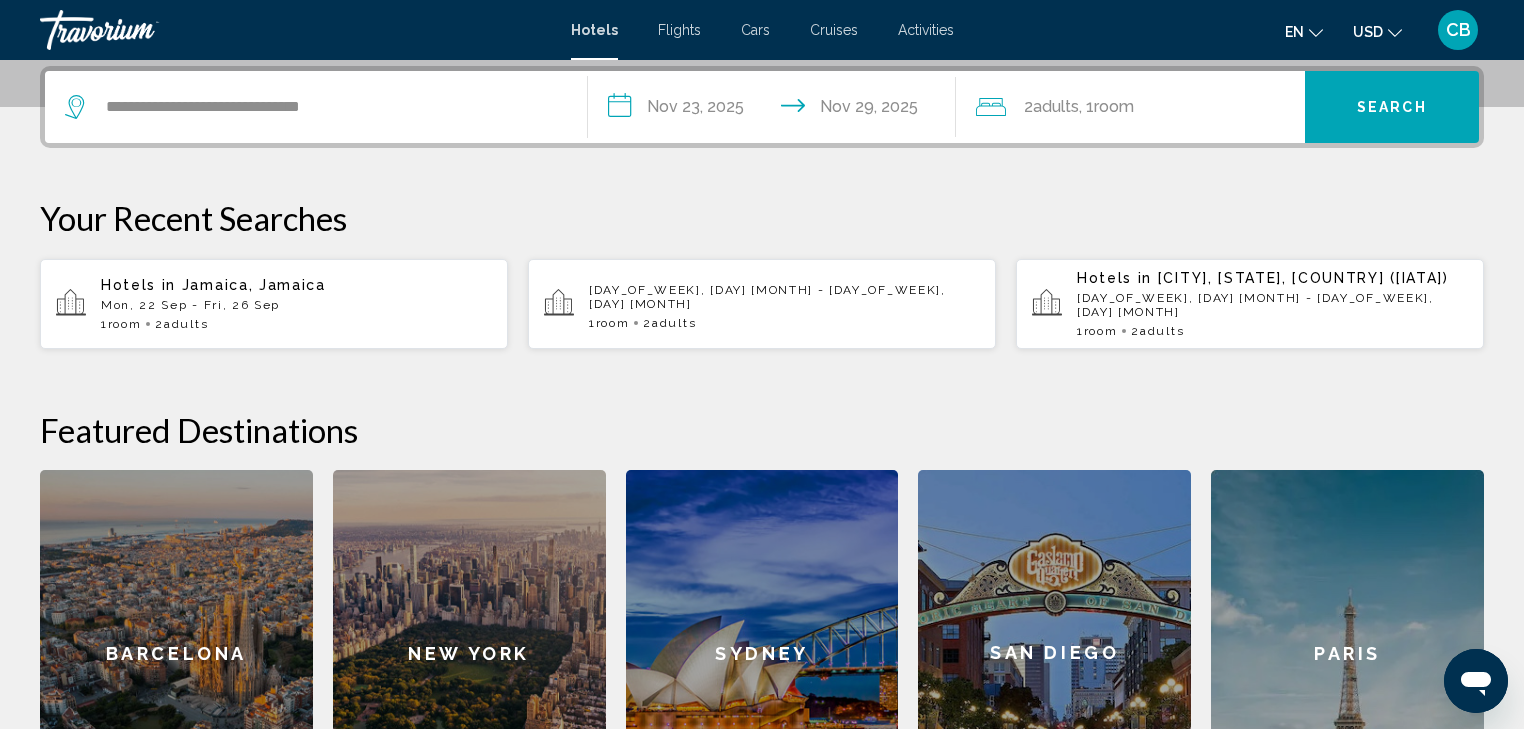 click on "[DAY_OF_WEEK], [DAY] [MONTH] - [DAY_OF_WEEK], [DAY] [MONTH]" at bounding box center [784, 297] 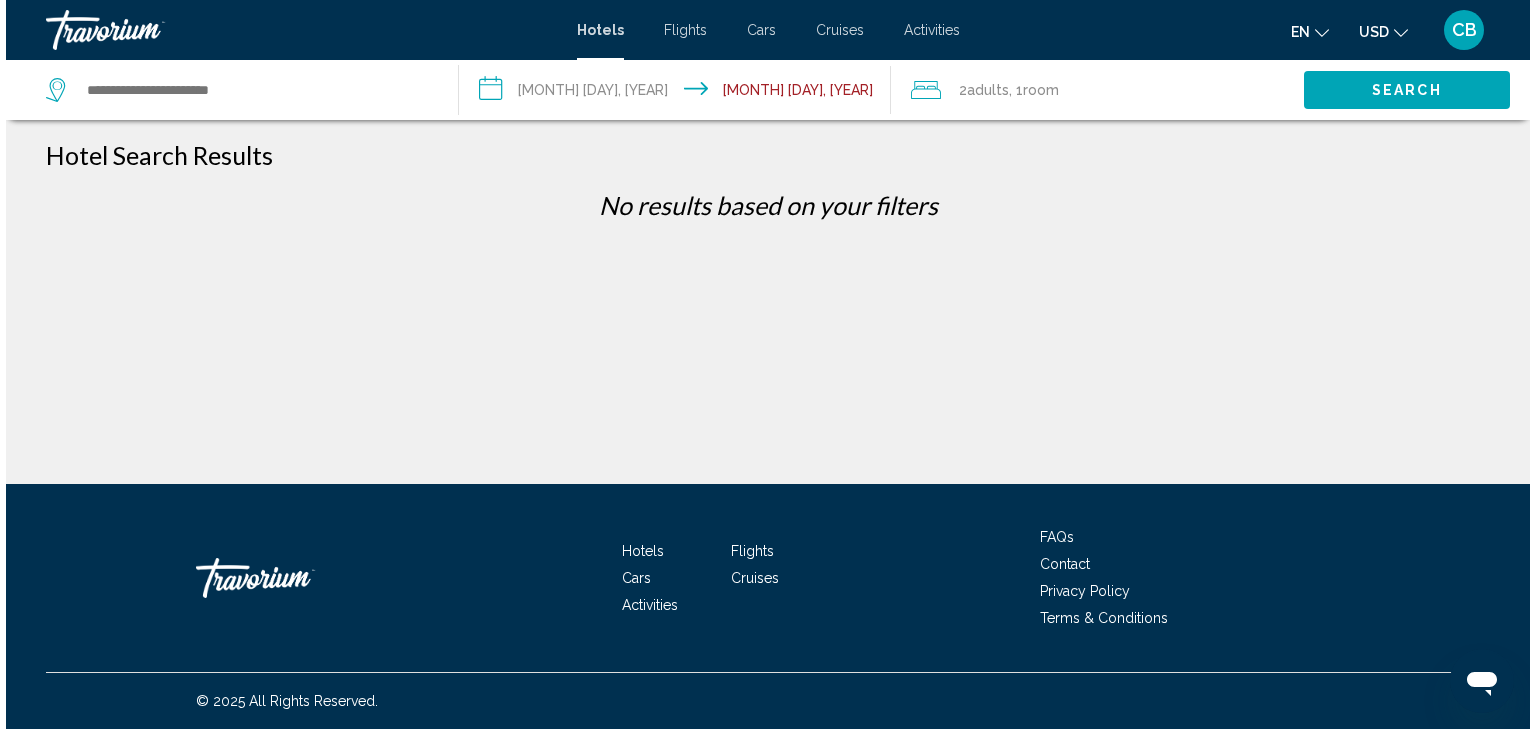 scroll, scrollTop: 0, scrollLeft: 0, axis: both 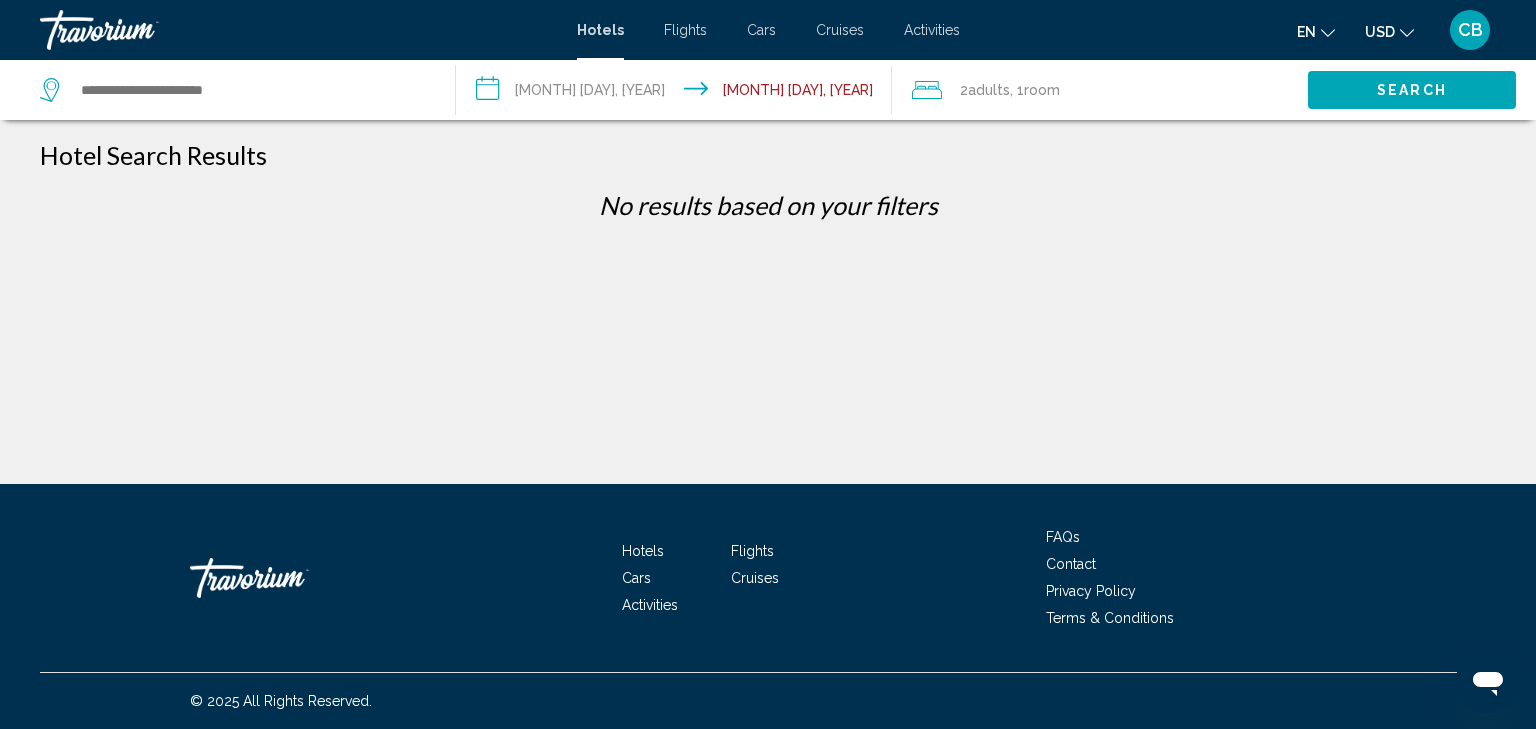 click on "**********" at bounding box center (678, 93) 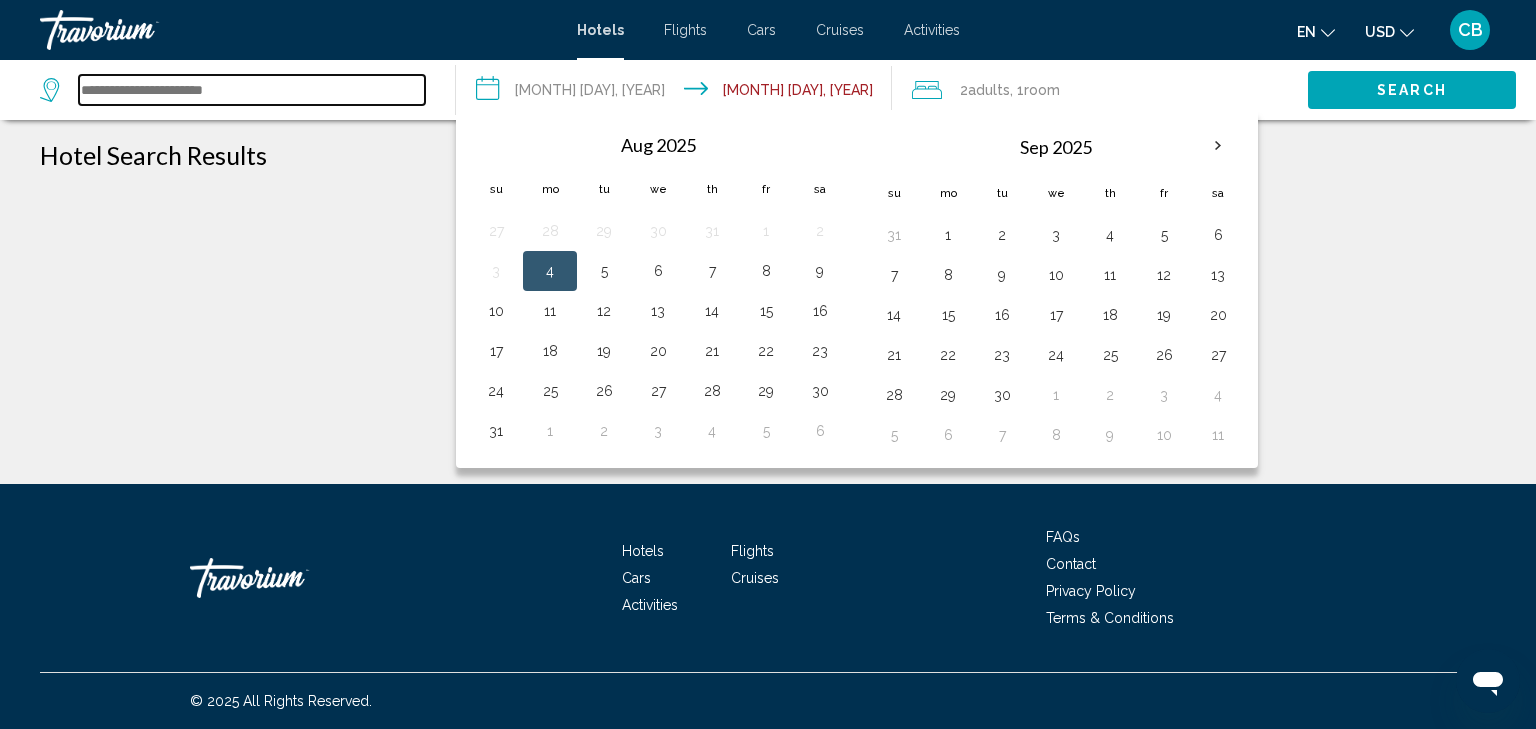 click at bounding box center (252, 90) 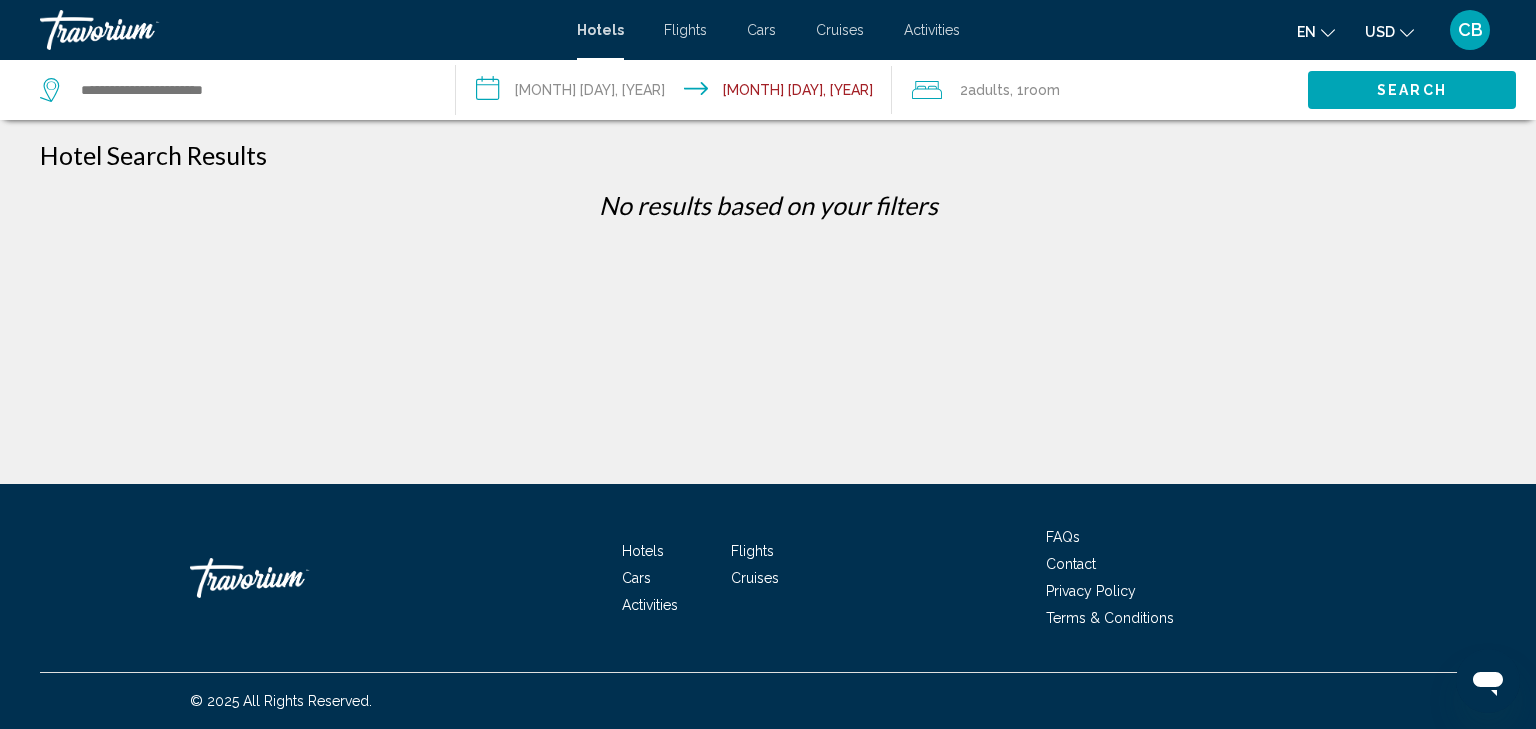 click on "**********" at bounding box center [678, 93] 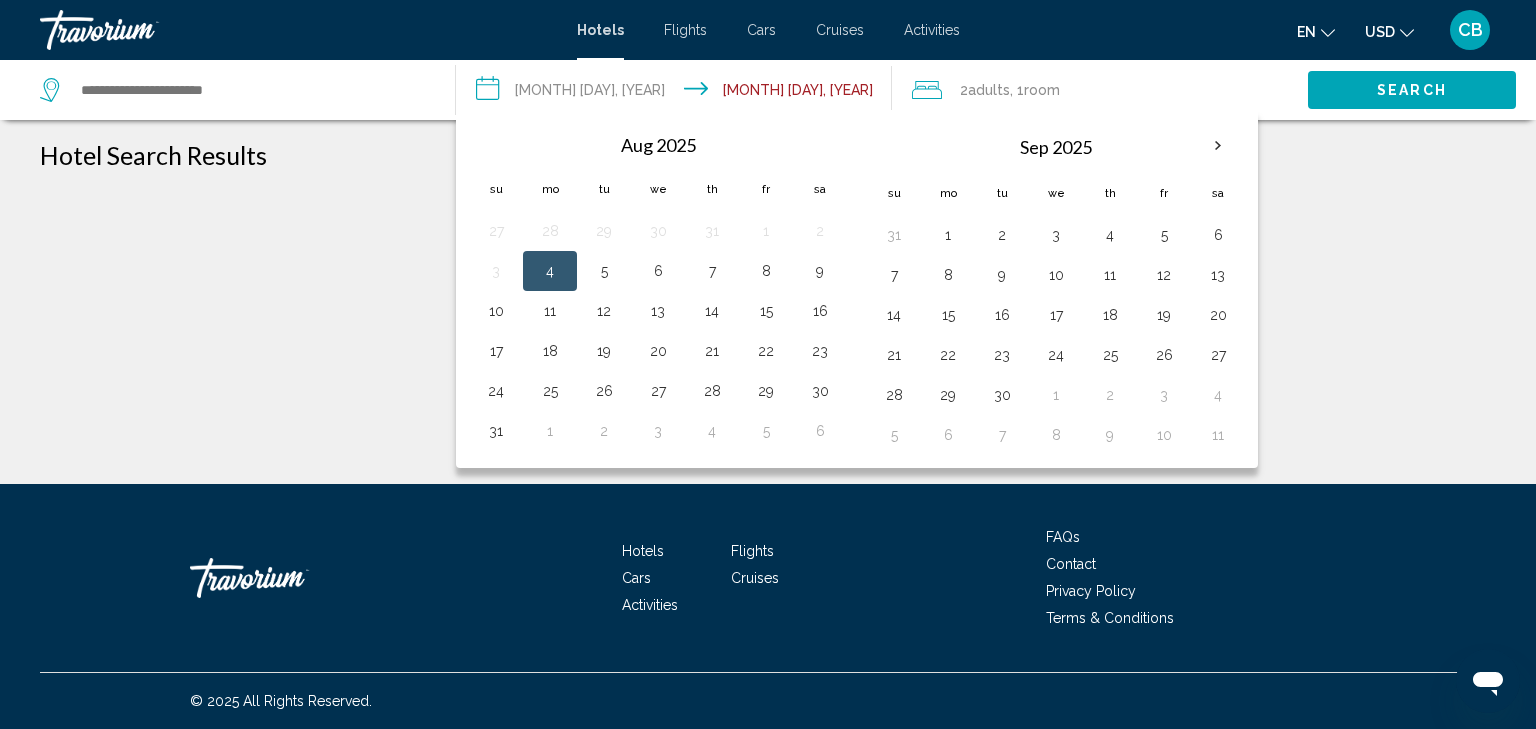 click 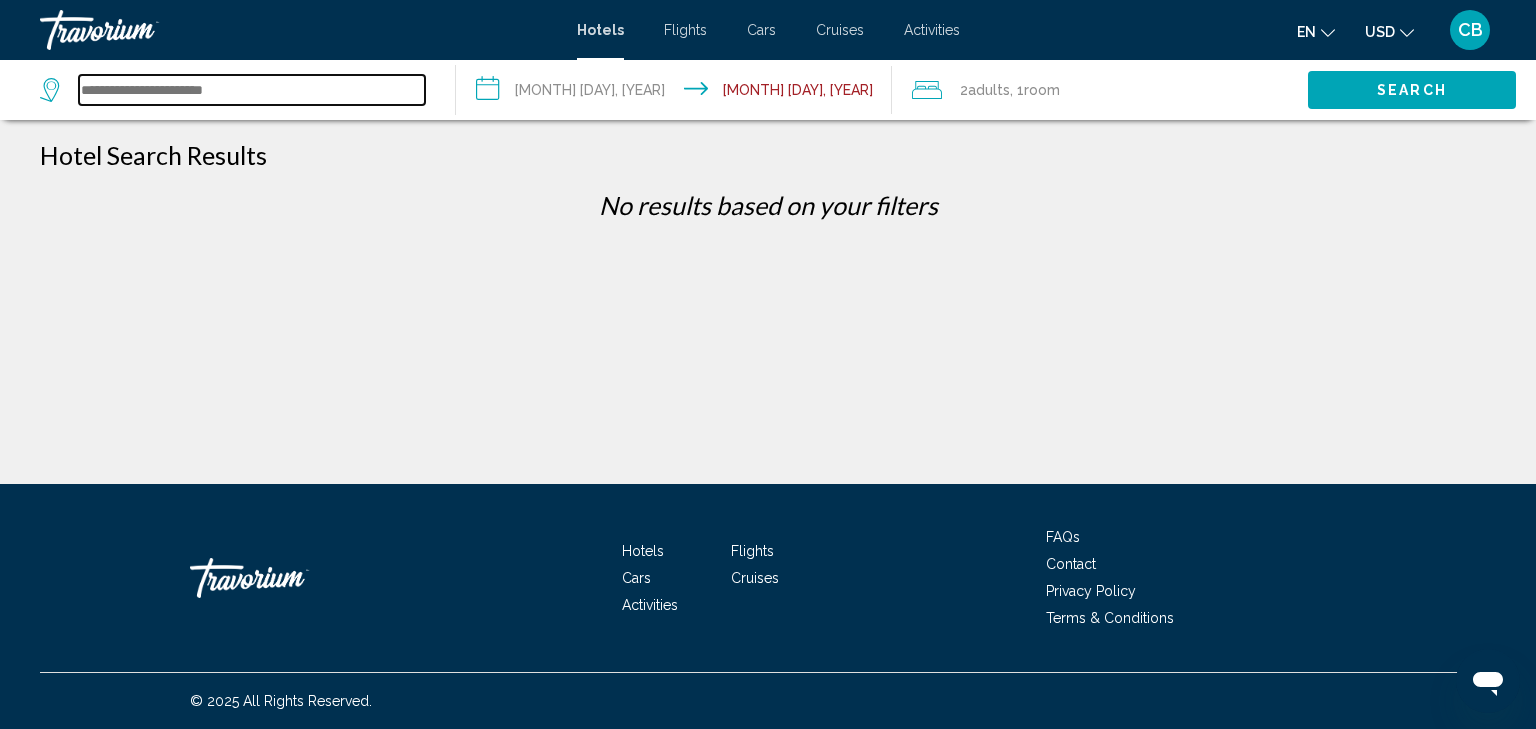 click at bounding box center (252, 90) 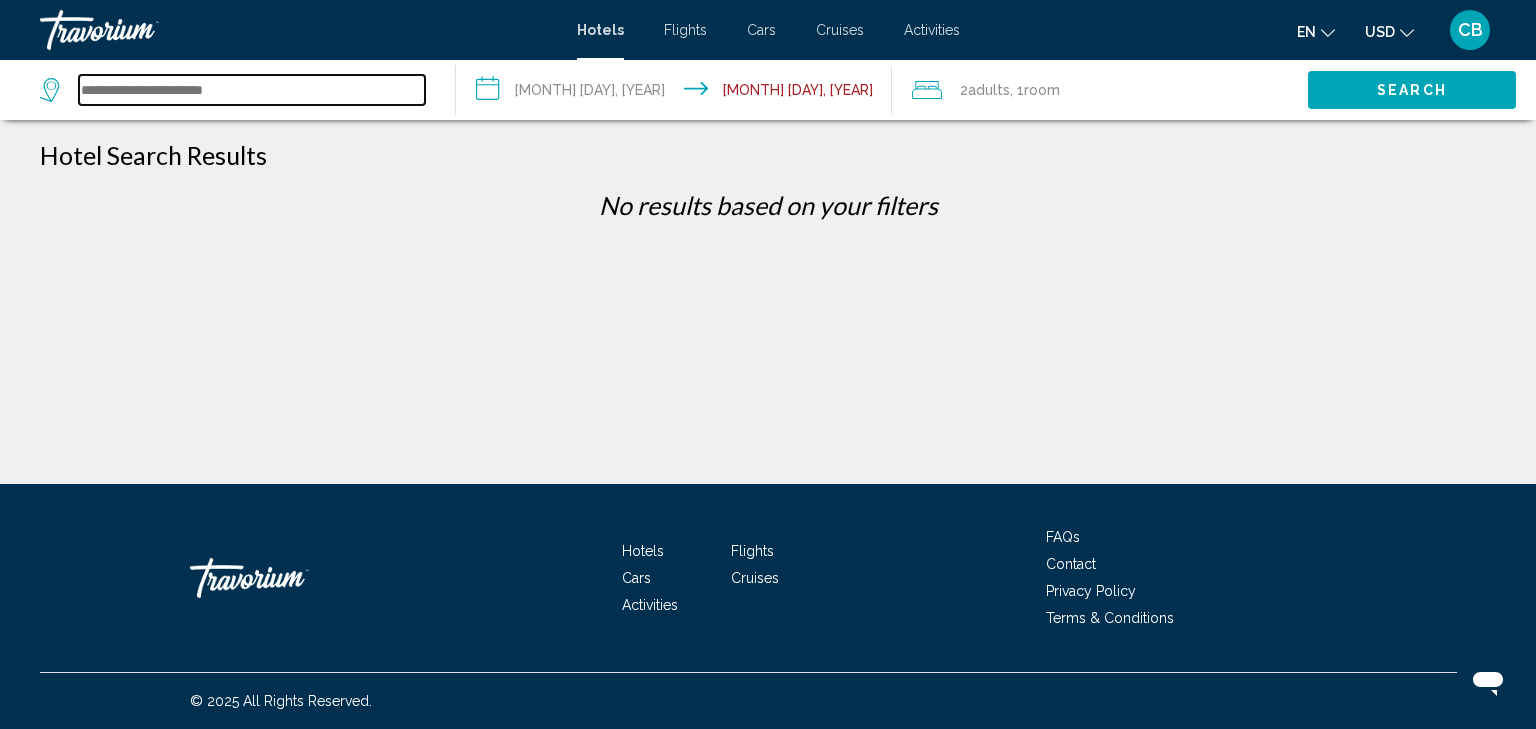 click at bounding box center [252, 90] 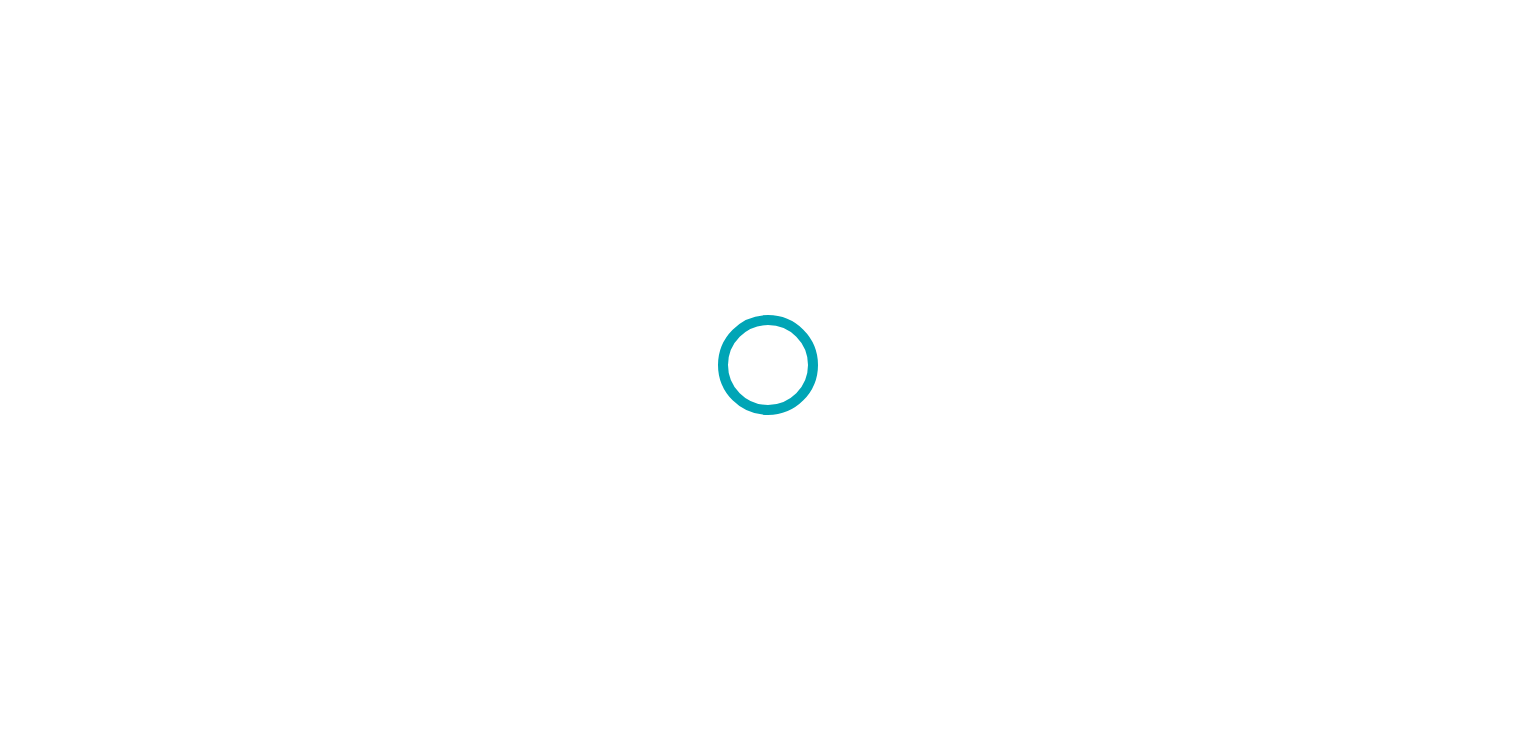 scroll, scrollTop: 0, scrollLeft: 0, axis: both 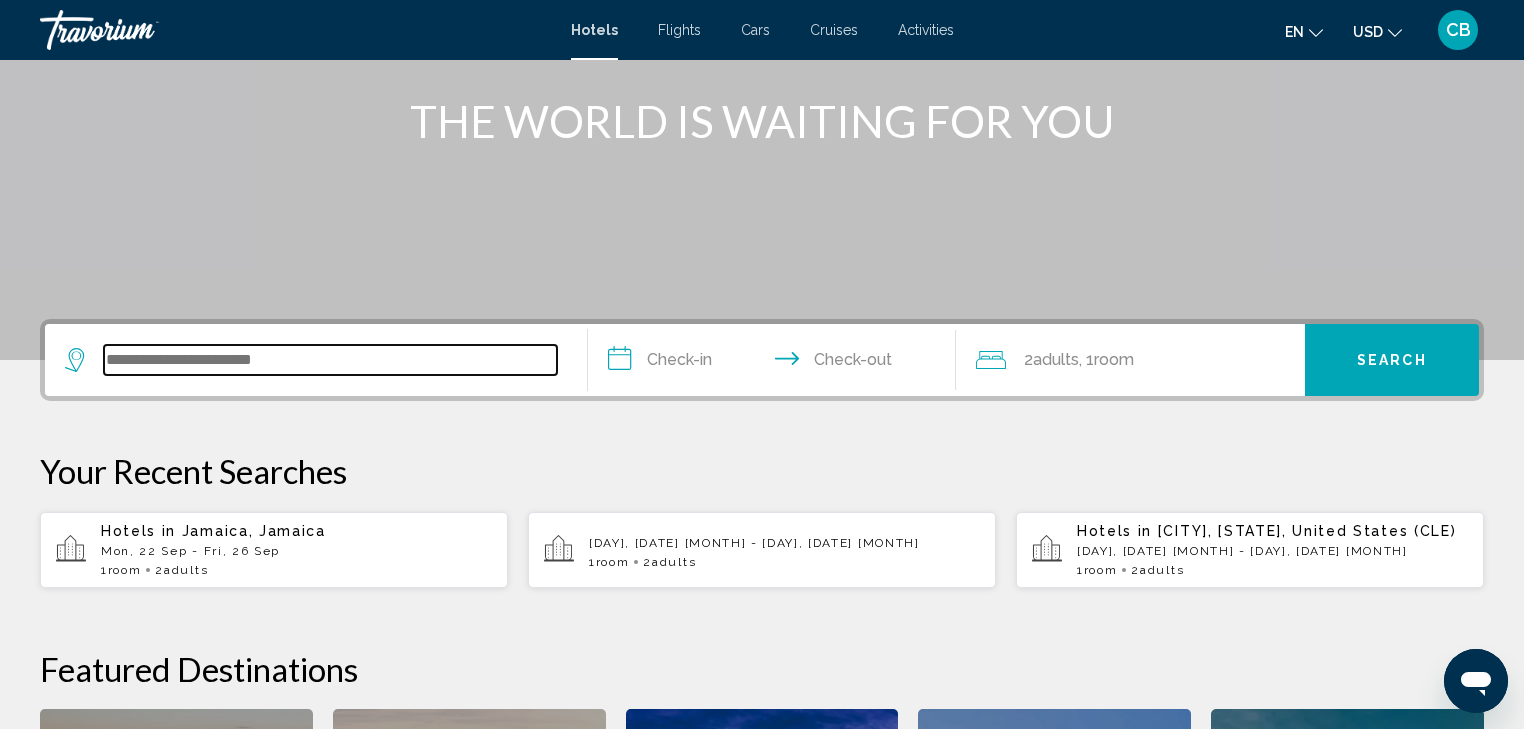 click at bounding box center (330, 360) 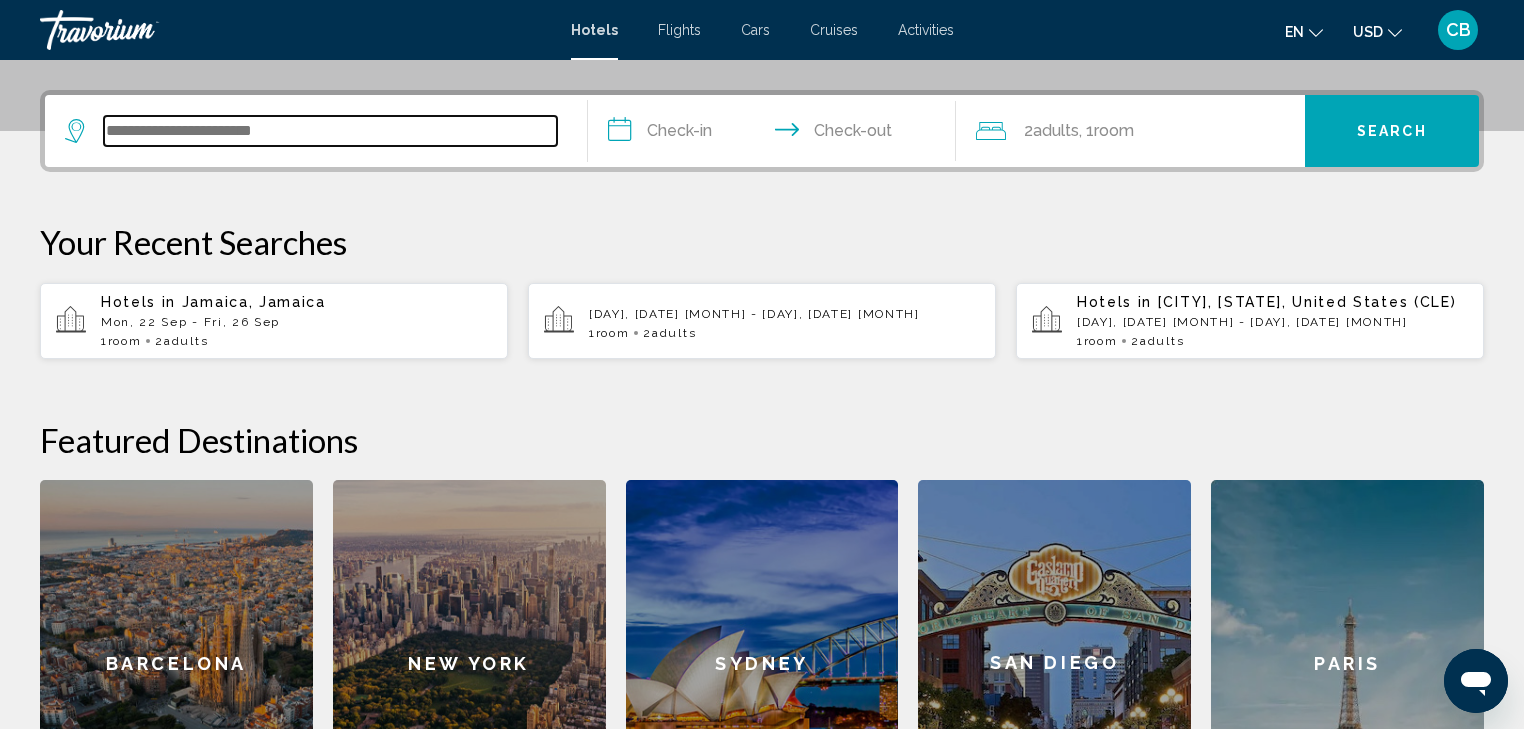 scroll, scrollTop: 493, scrollLeft: 0, axis: vertical 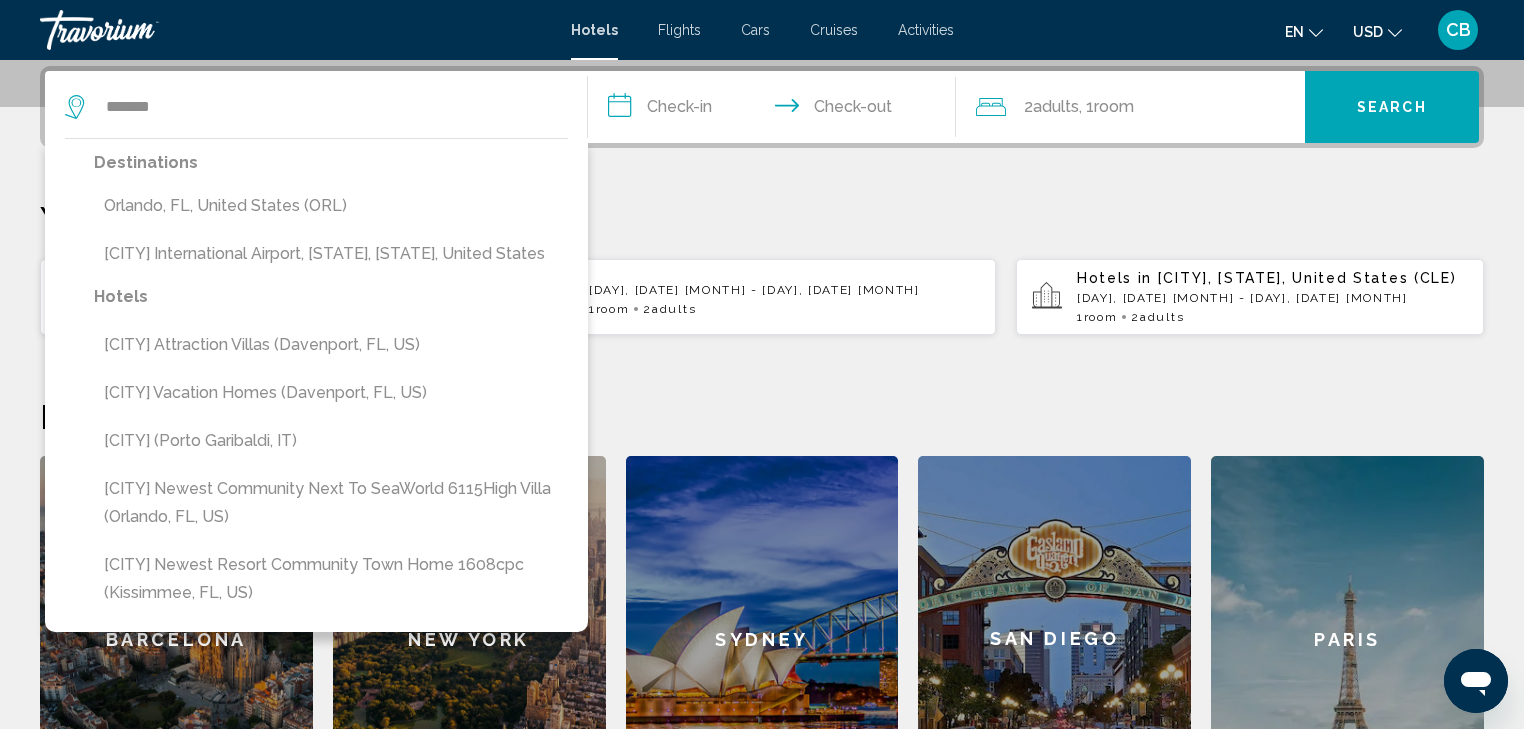 click on "Orlando, FL, United States (ORL)" at bounding box center [331, 206] 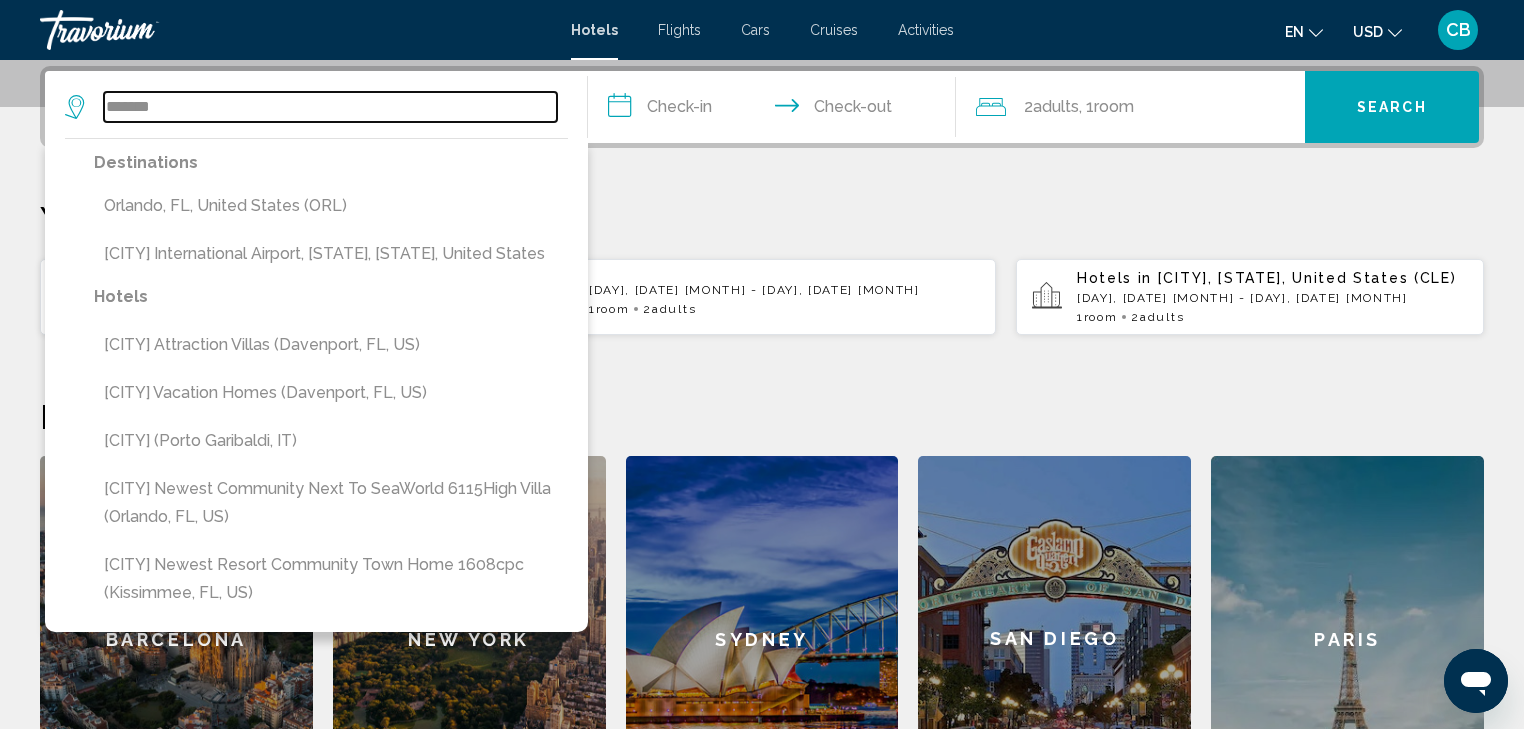 type on "**********" 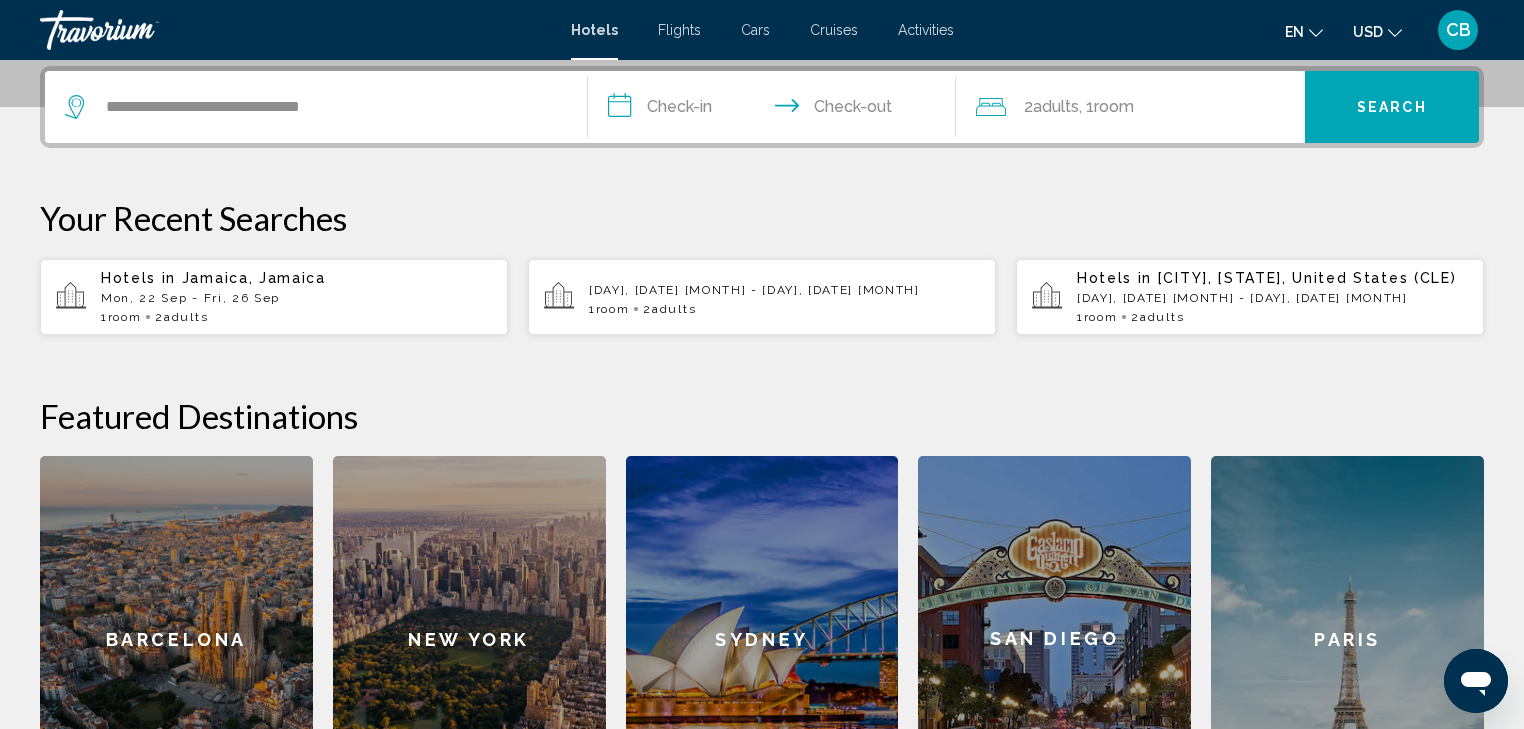click on "**********" at bounding box center (776, 110) 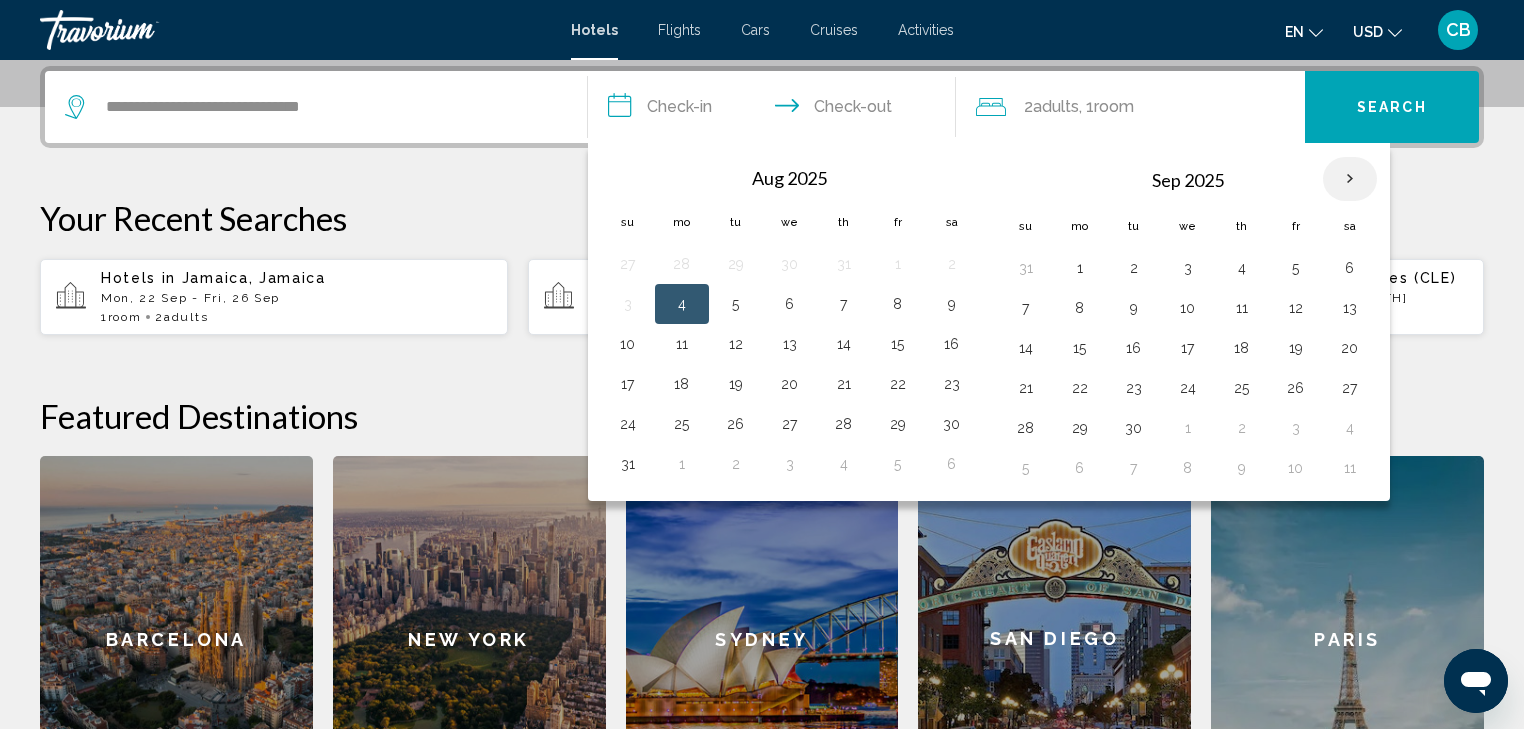 click at bounding box center [1350, 179] 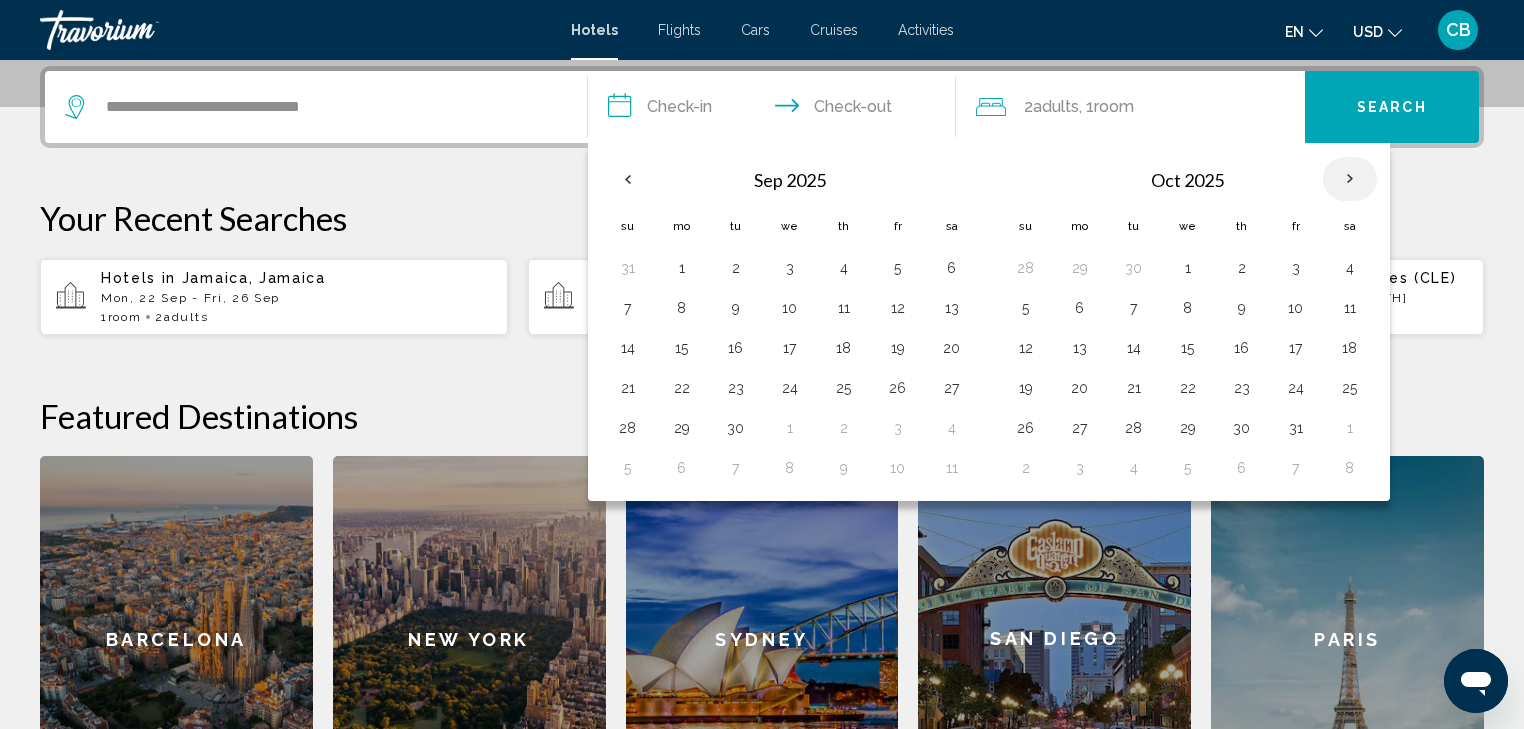click at bounding box center [1350, 179] 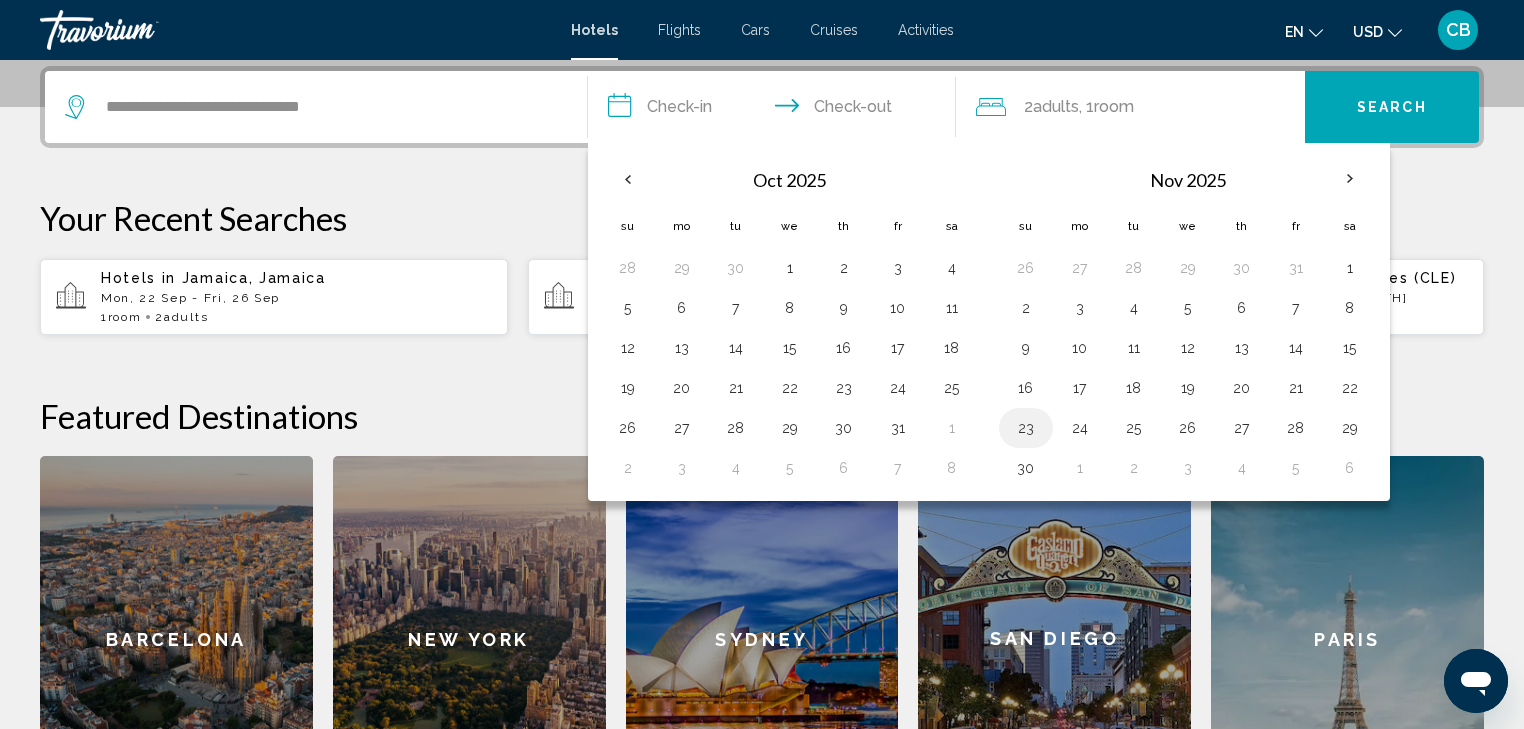 click on "23" at bounding box center [1026, 428] 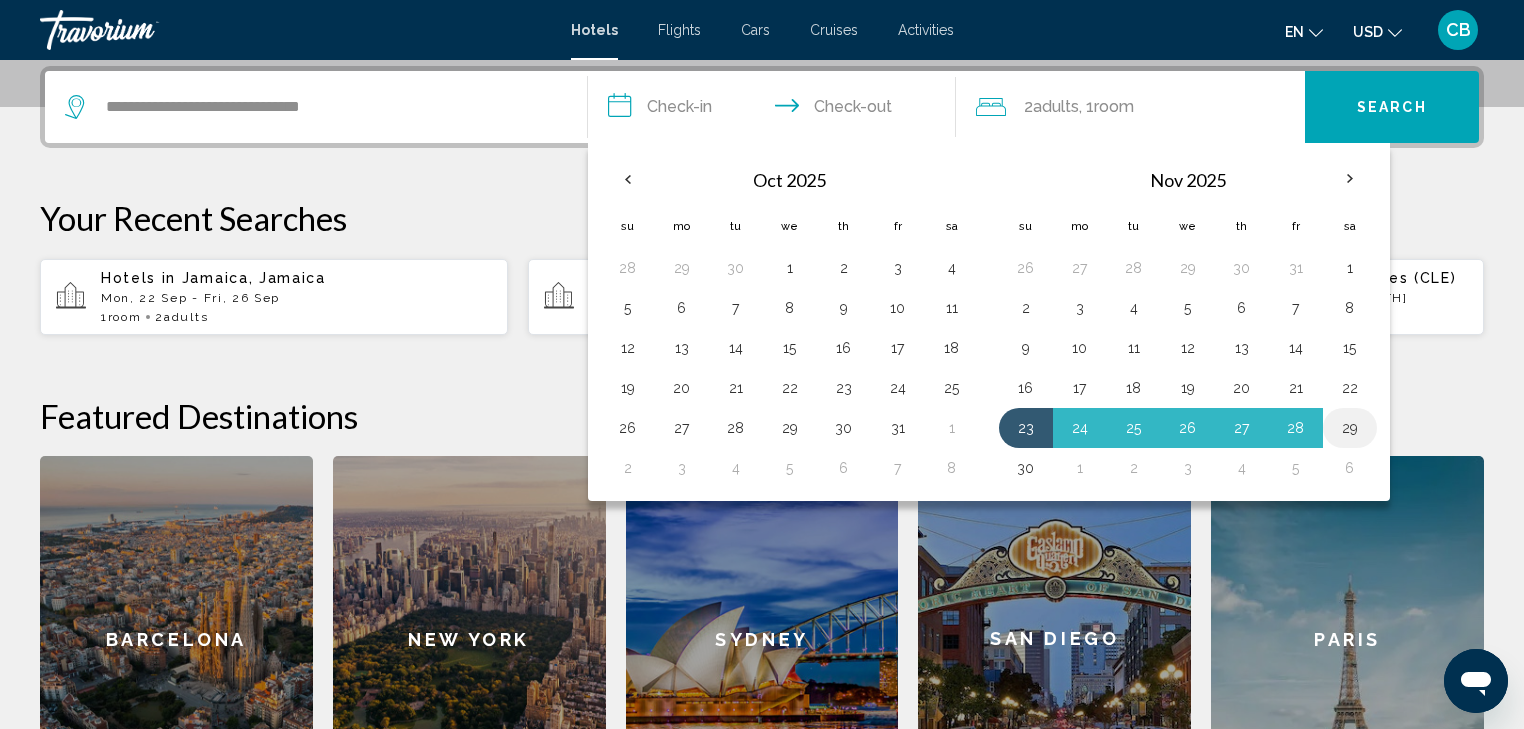 click on "29" at bounding box center (1350, 428) 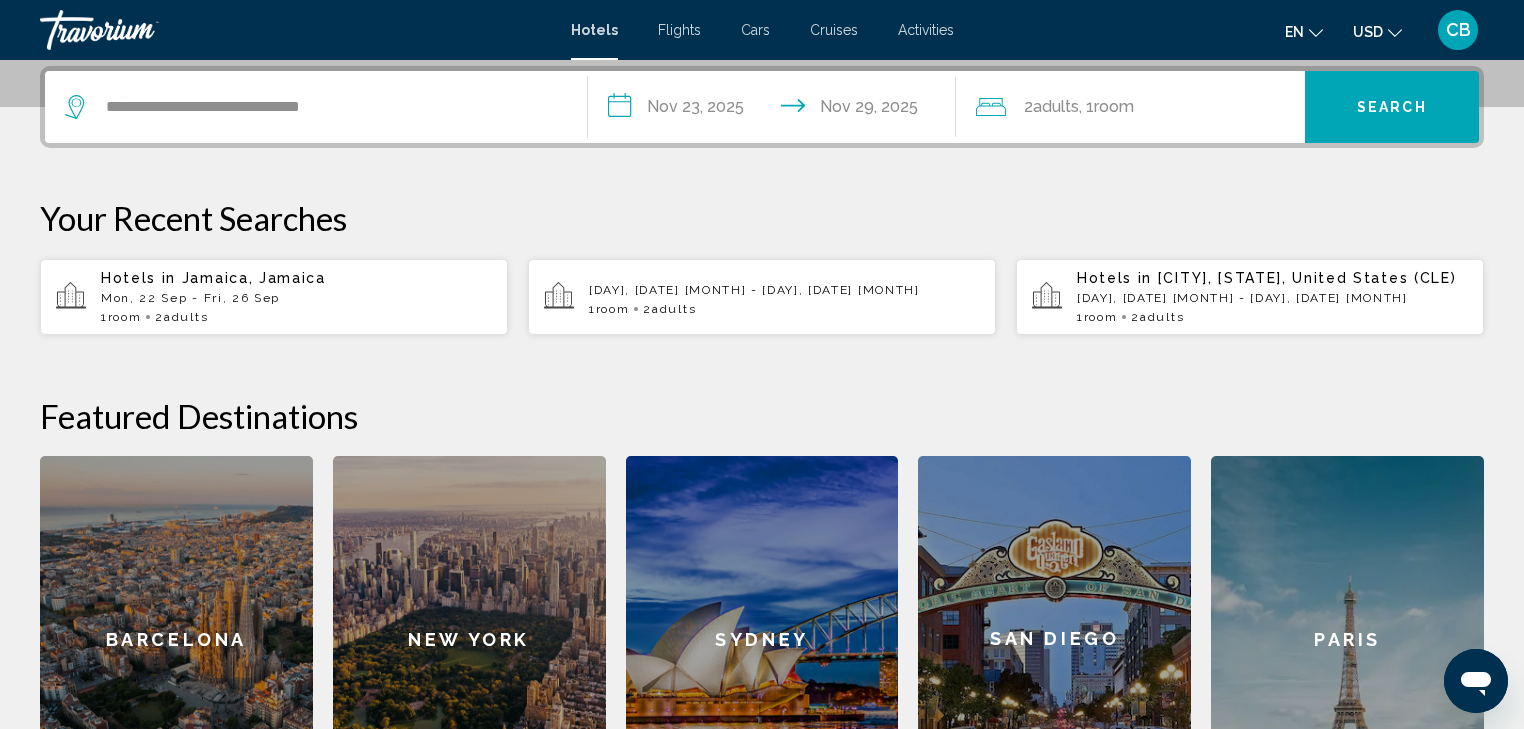 type on "**********" 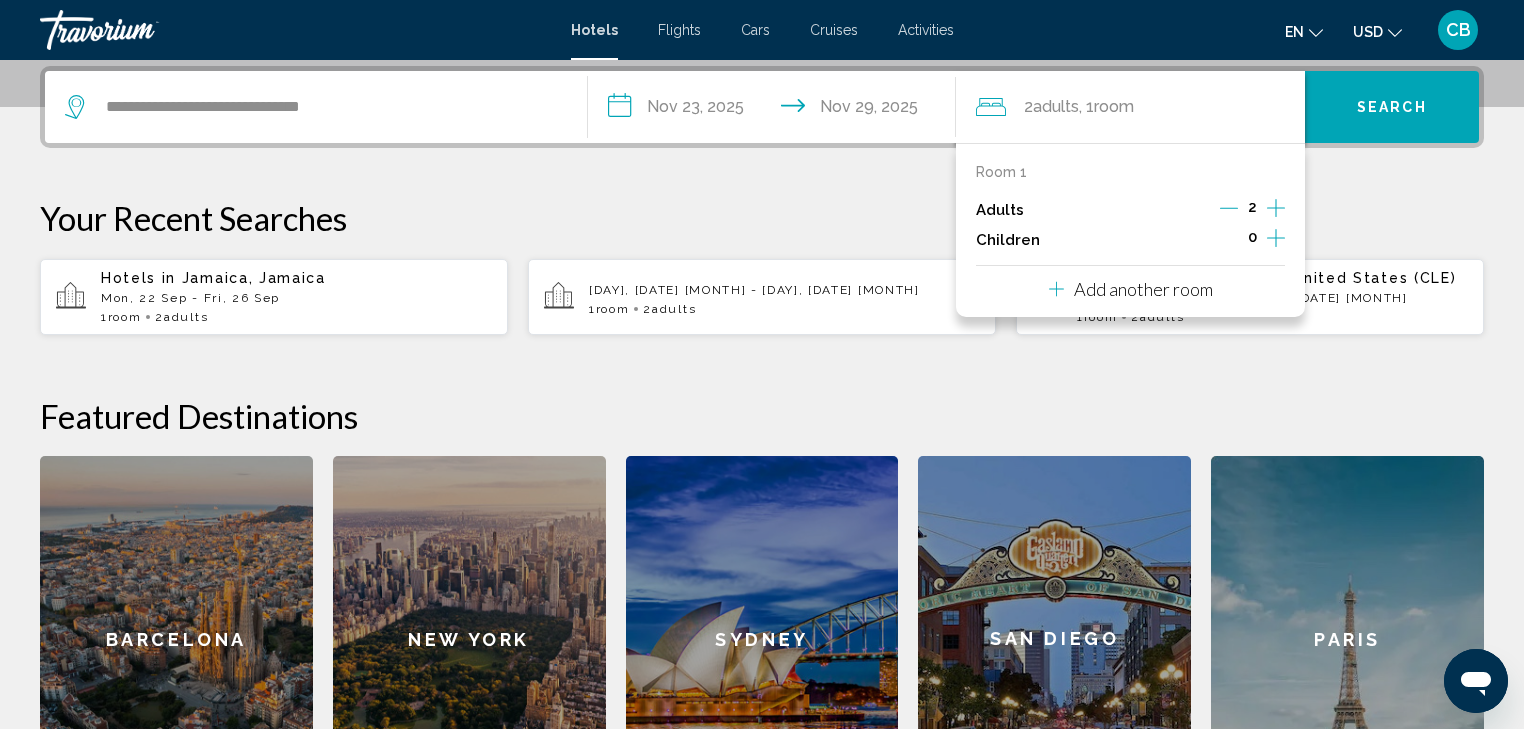 click 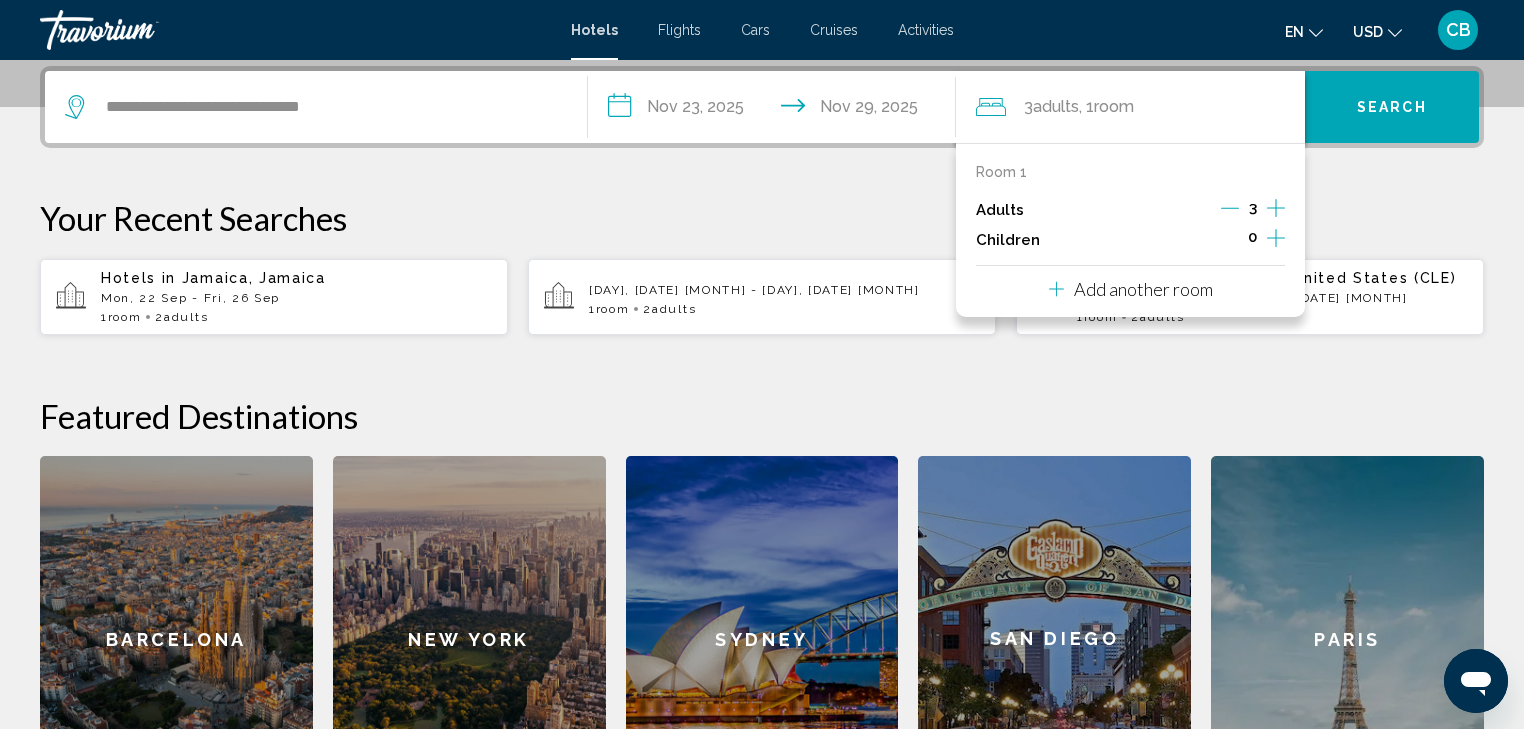 click 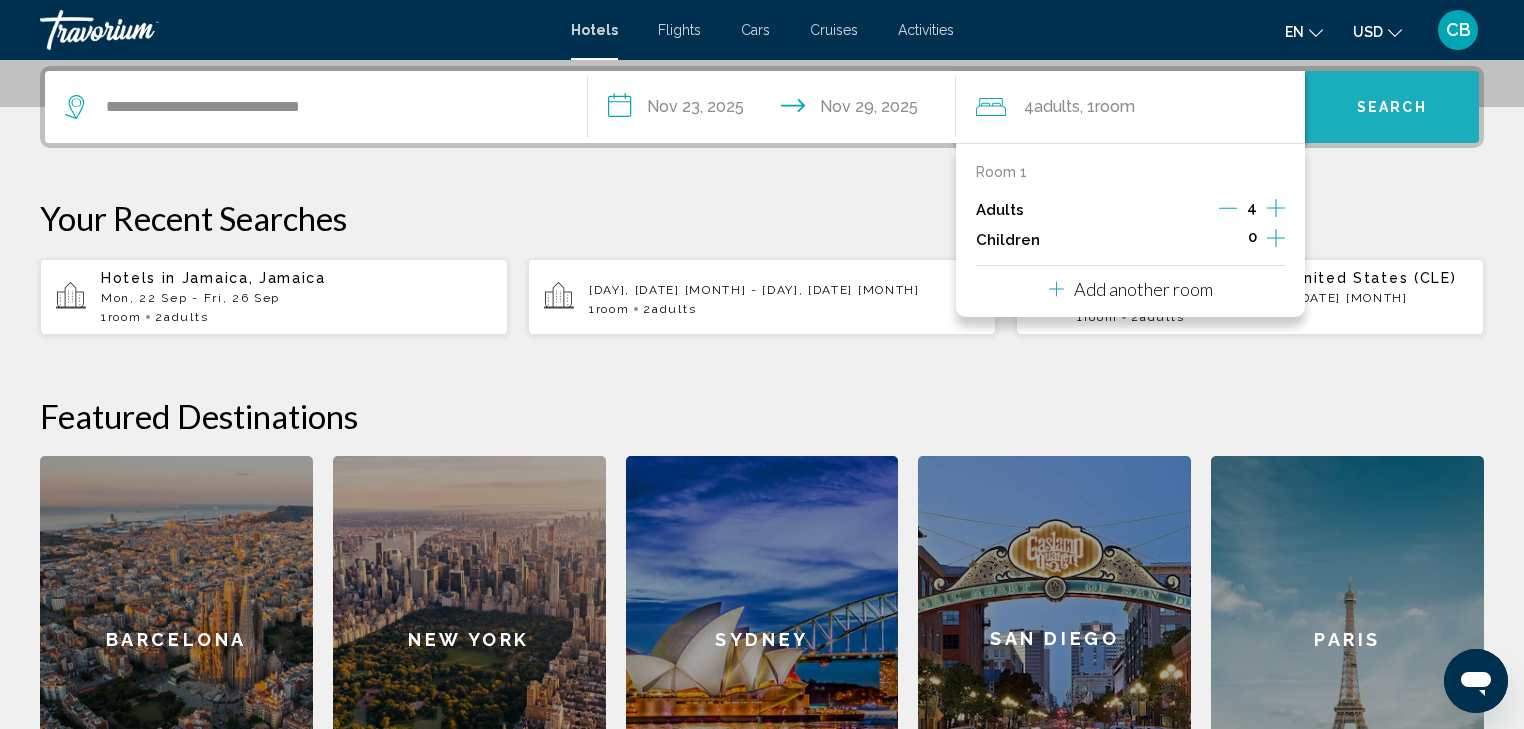 click on "Search" at bounding box center [1392, 108] 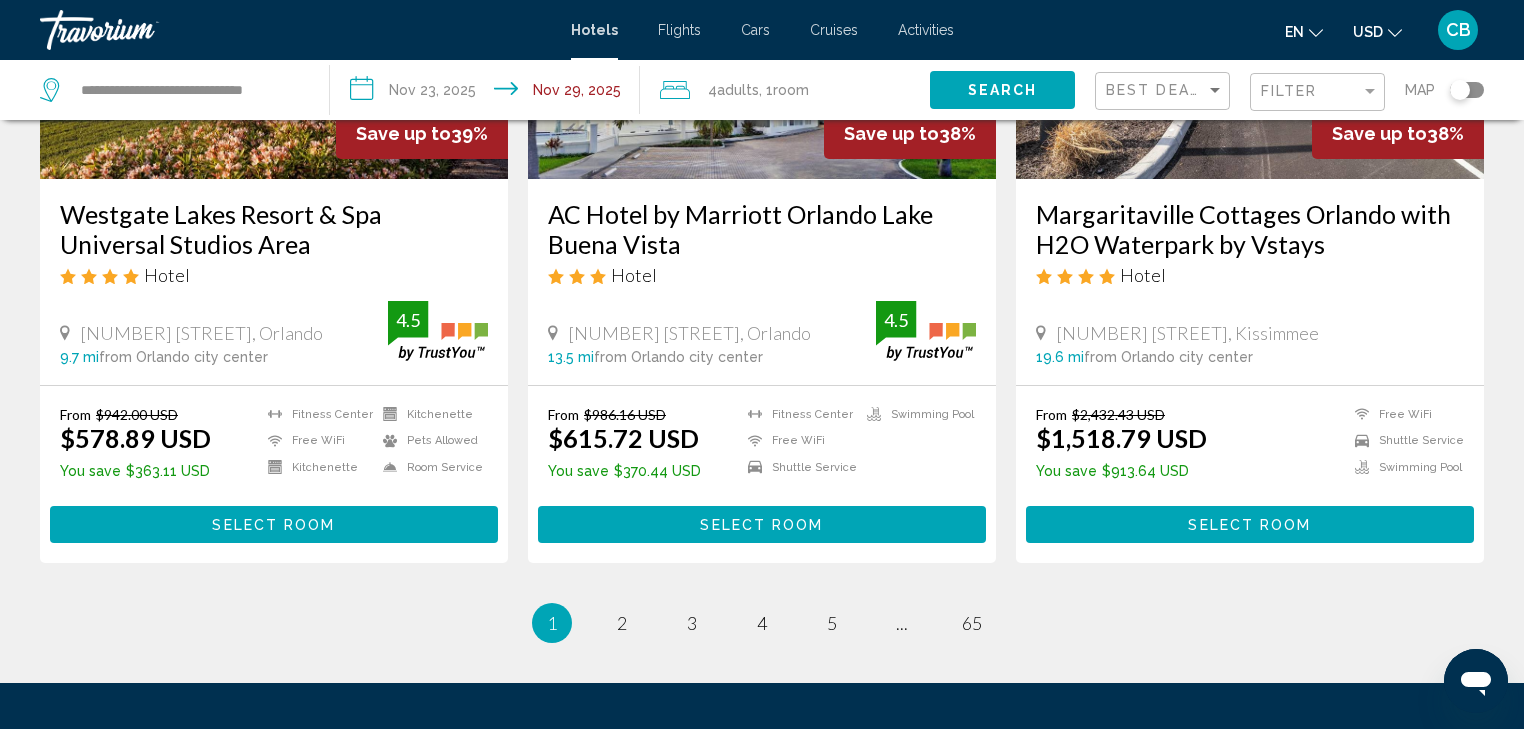 scroll, scrollTop: 2560, scrollLeft: 0, axis: vertical 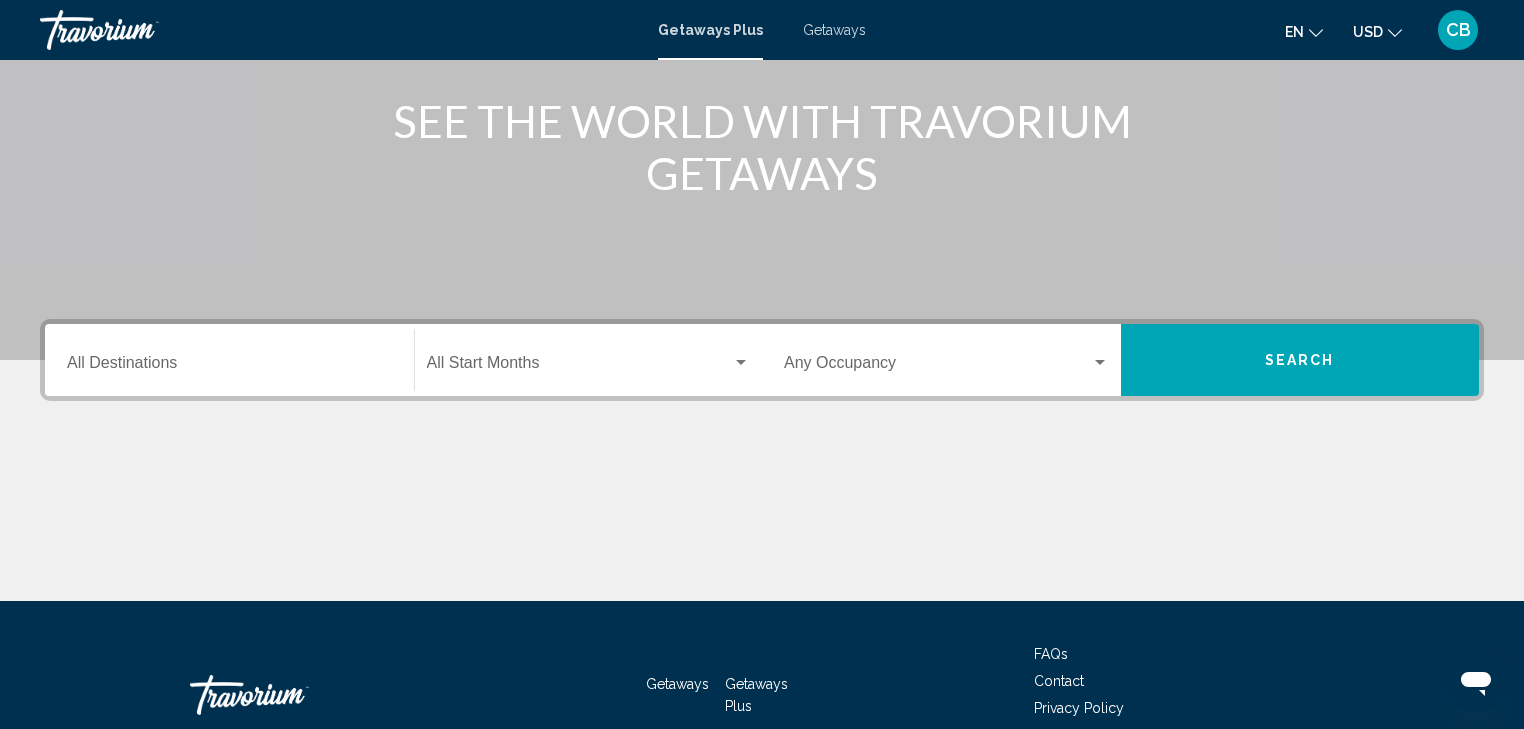 click on "Destination All Destinations" at bounding box center (229, 367) 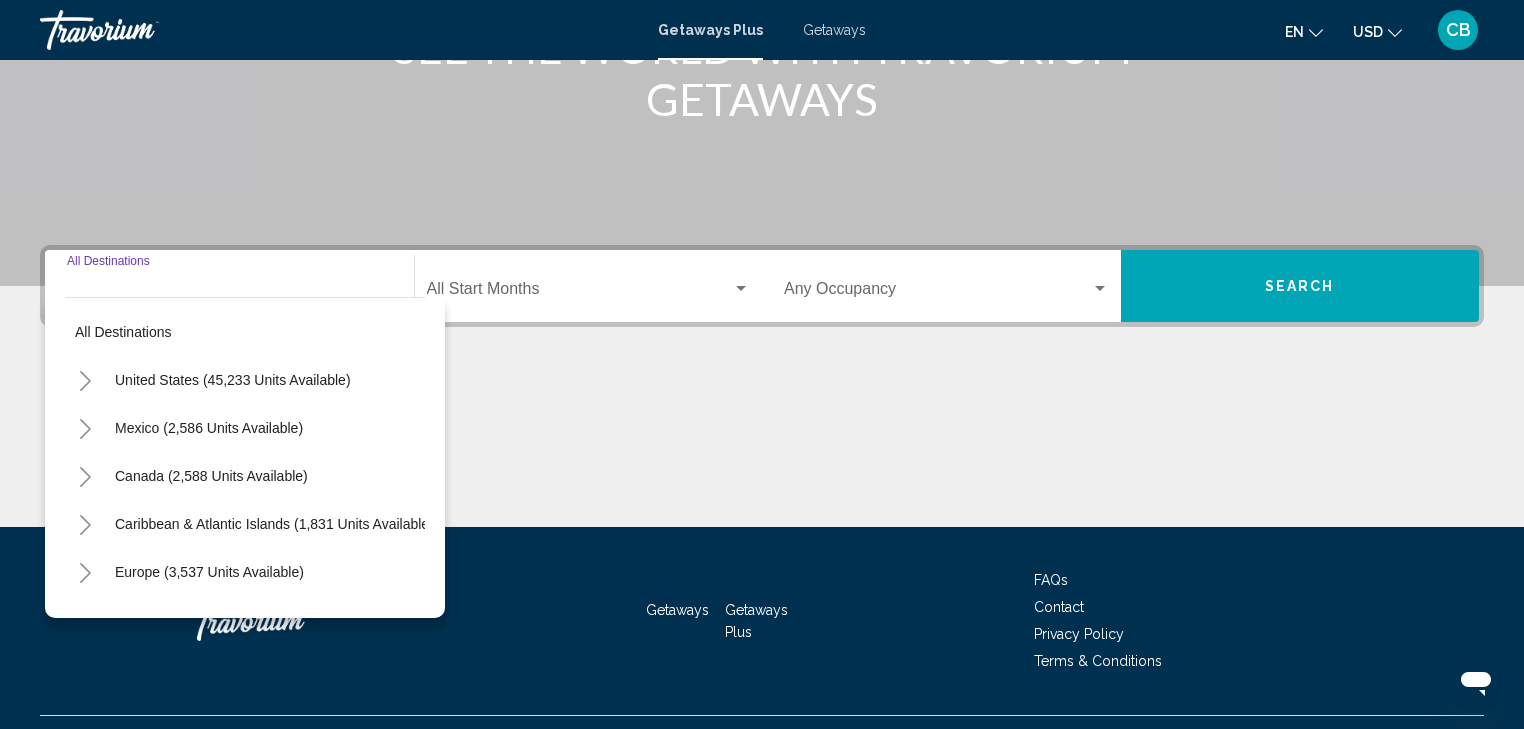 scroll, scrollTop: 356, scrollLeft: 0, axis: vertical 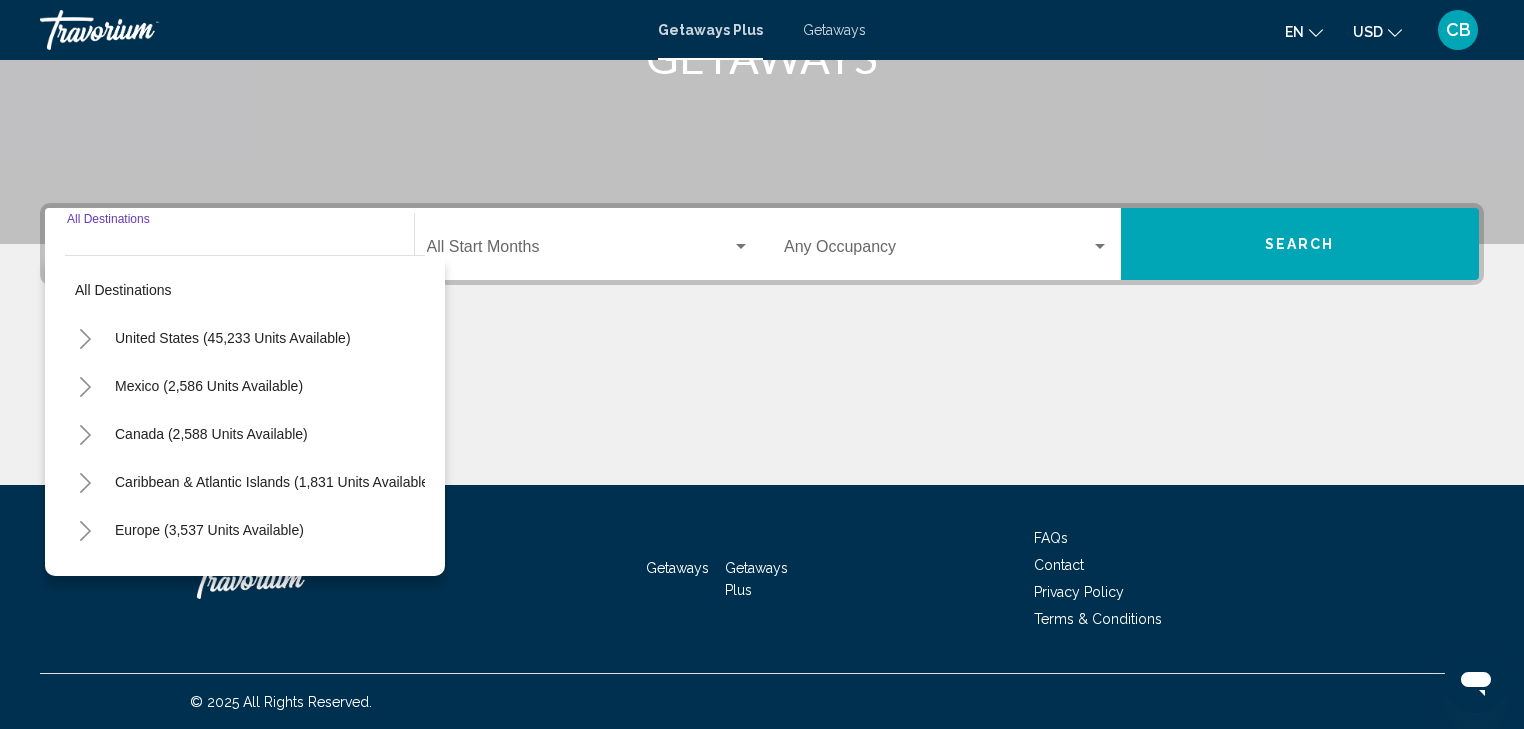 click 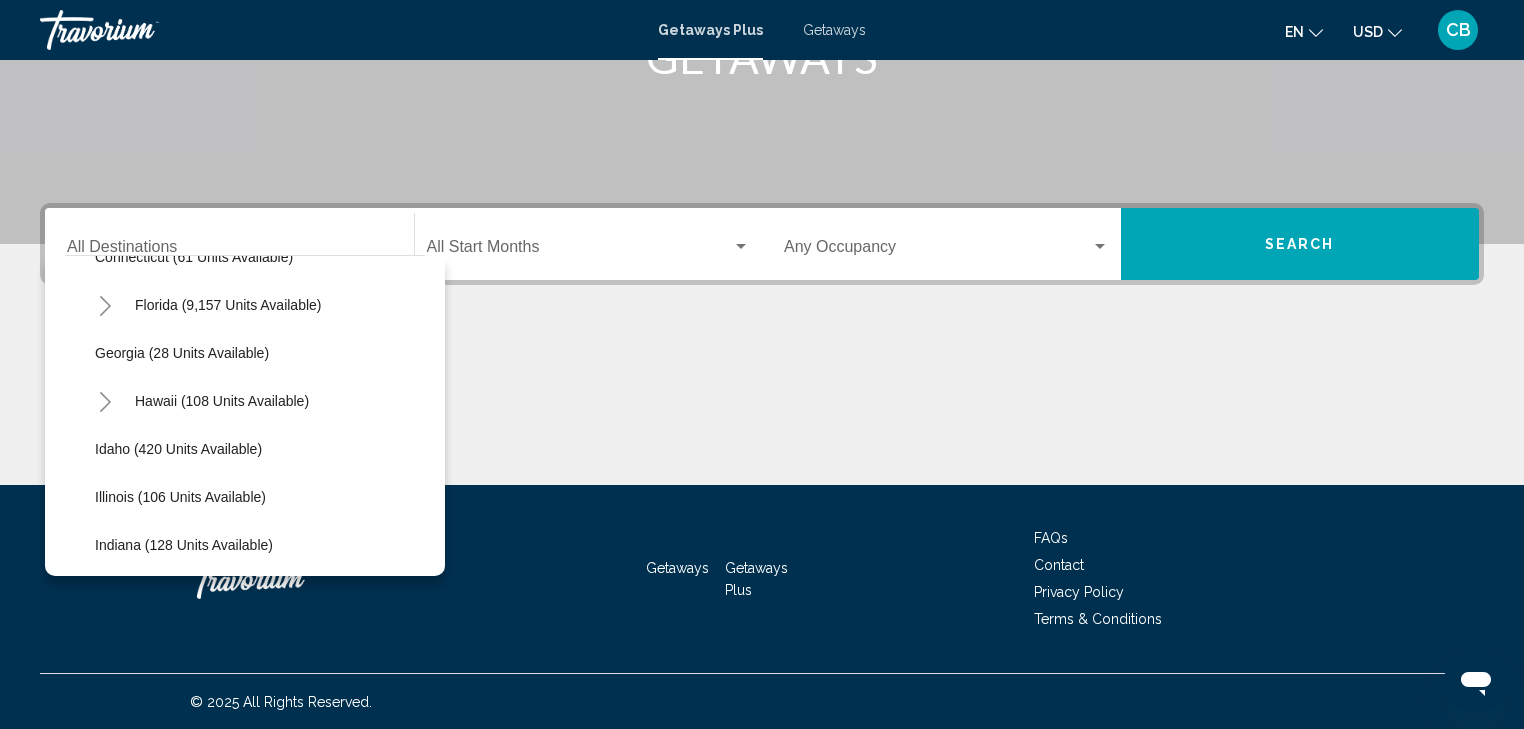 scroll, scrollTop: 320, scrollLeft: 0, axis: vertical 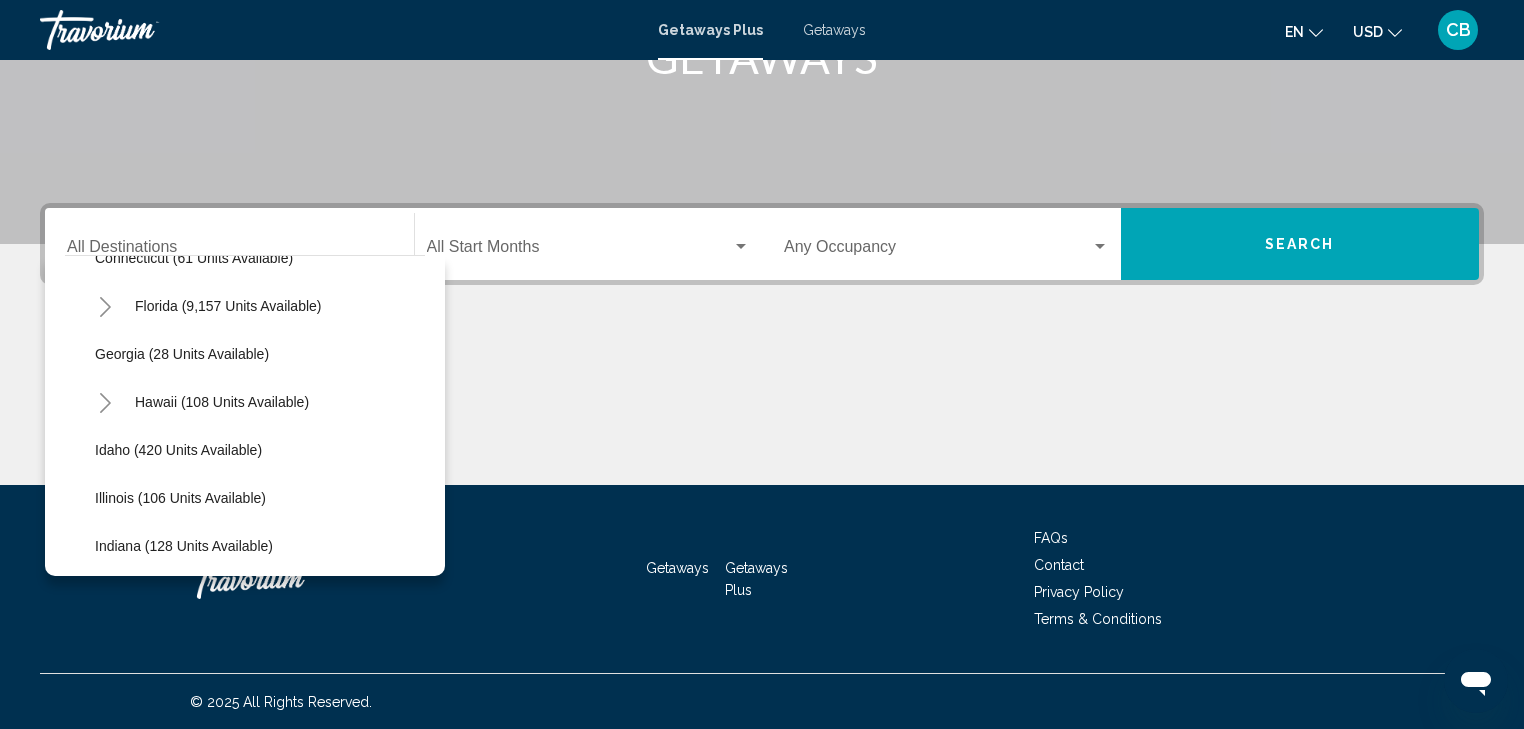 click 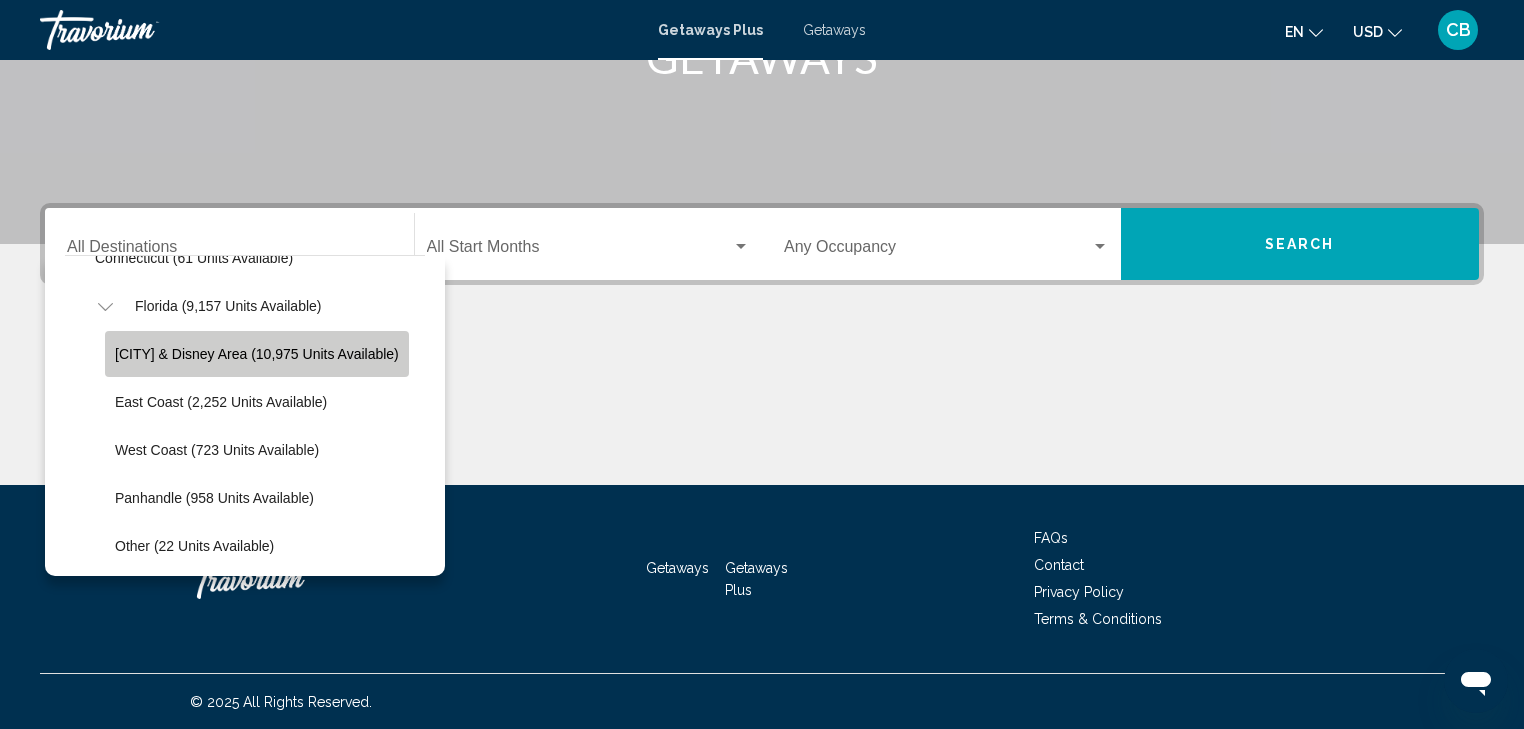 click on "Orlando & Disney Area (10,975 units available)" 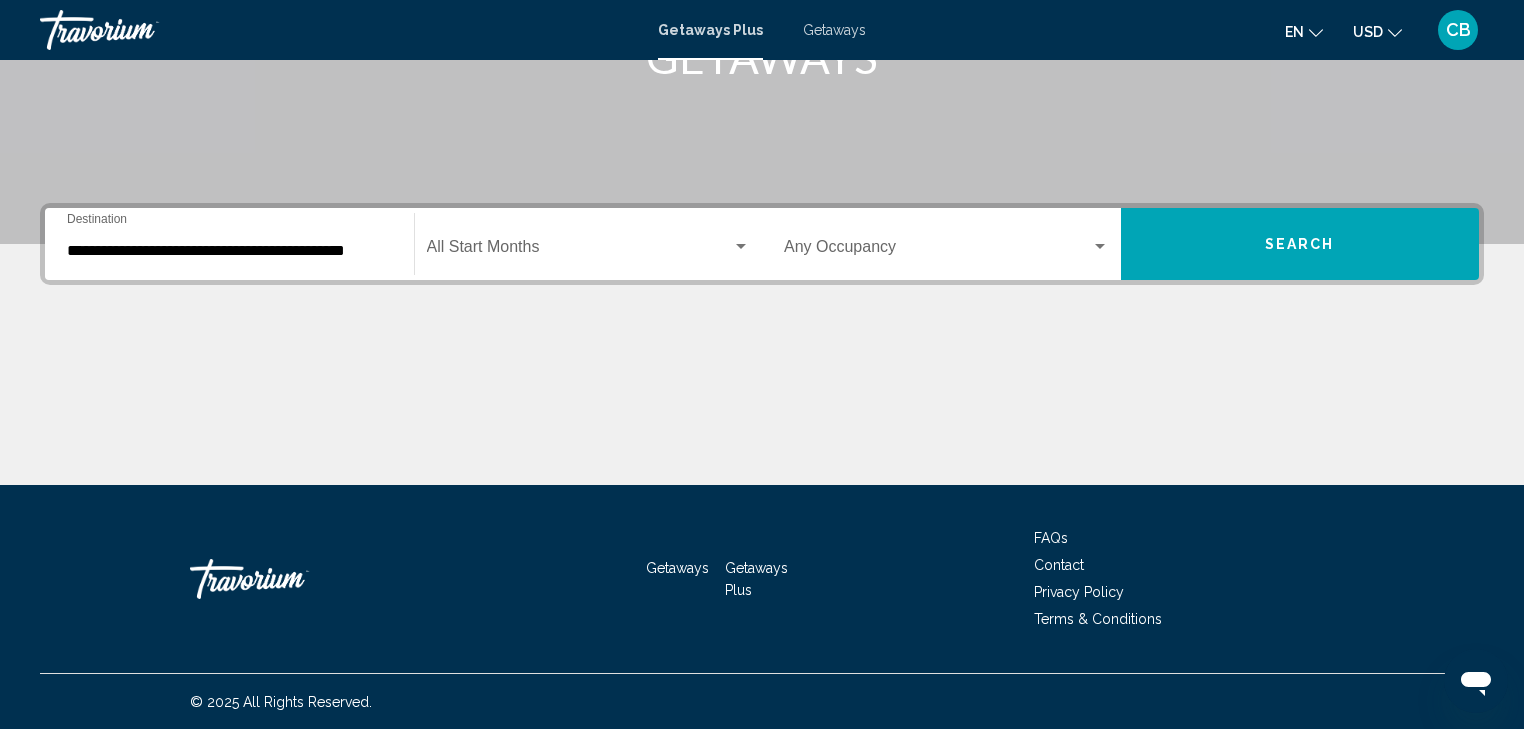 click on "Start Month All Start Months" 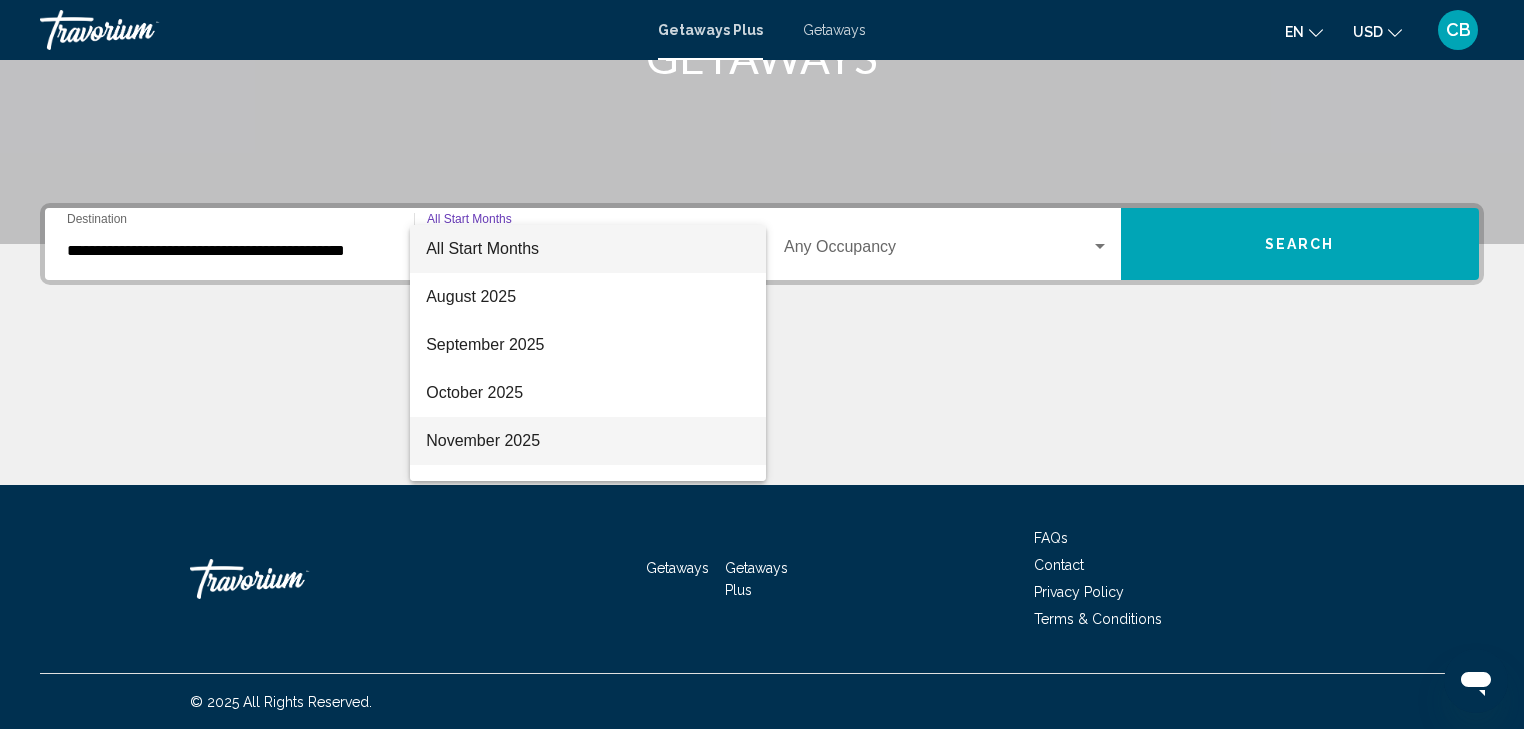 click on "November 2025" at bounding box center [588, 441] 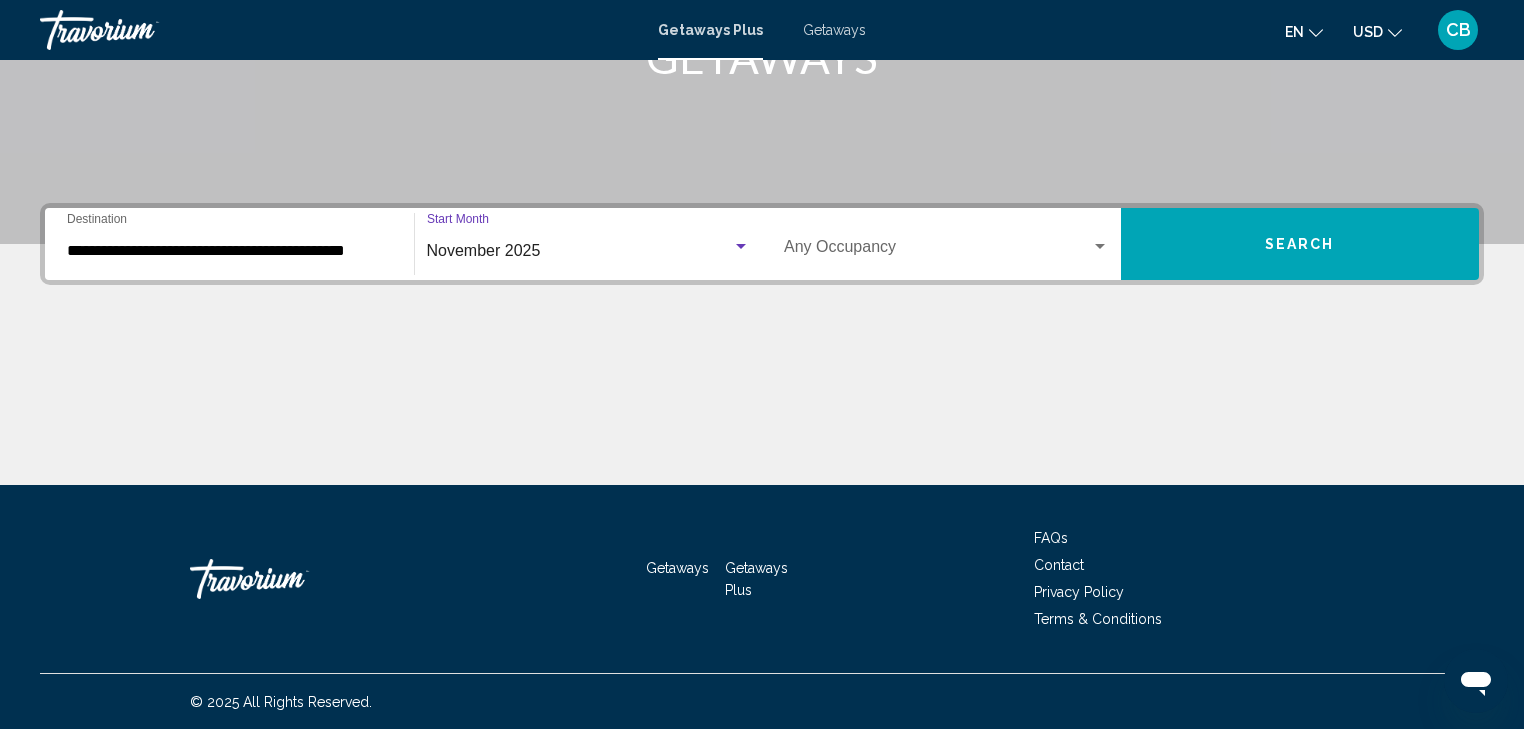 click on "Occupancy Any Occupancy" at bounding box center [946, 244] 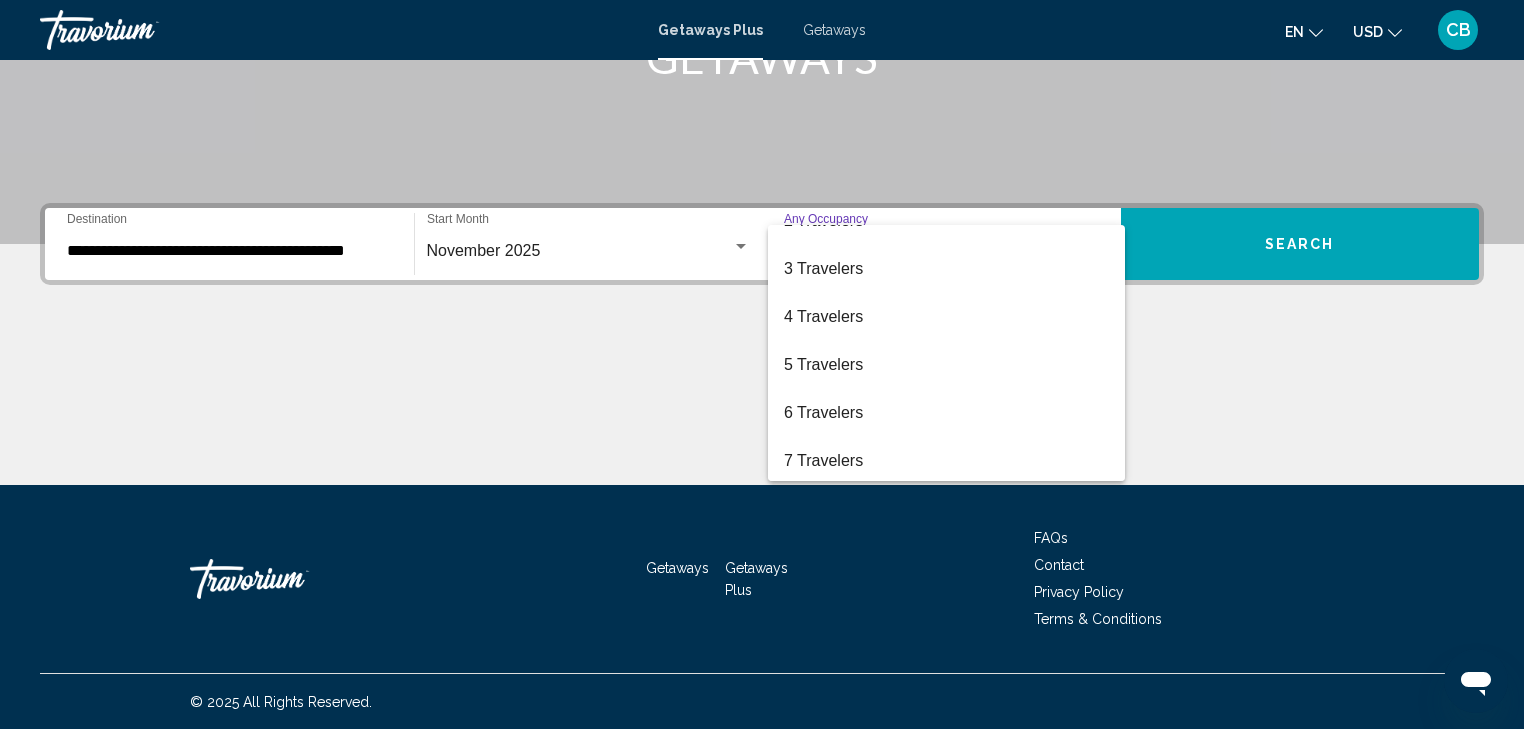 scroll, scrollTop: 224, scrollLeft: 0, axis: vertical 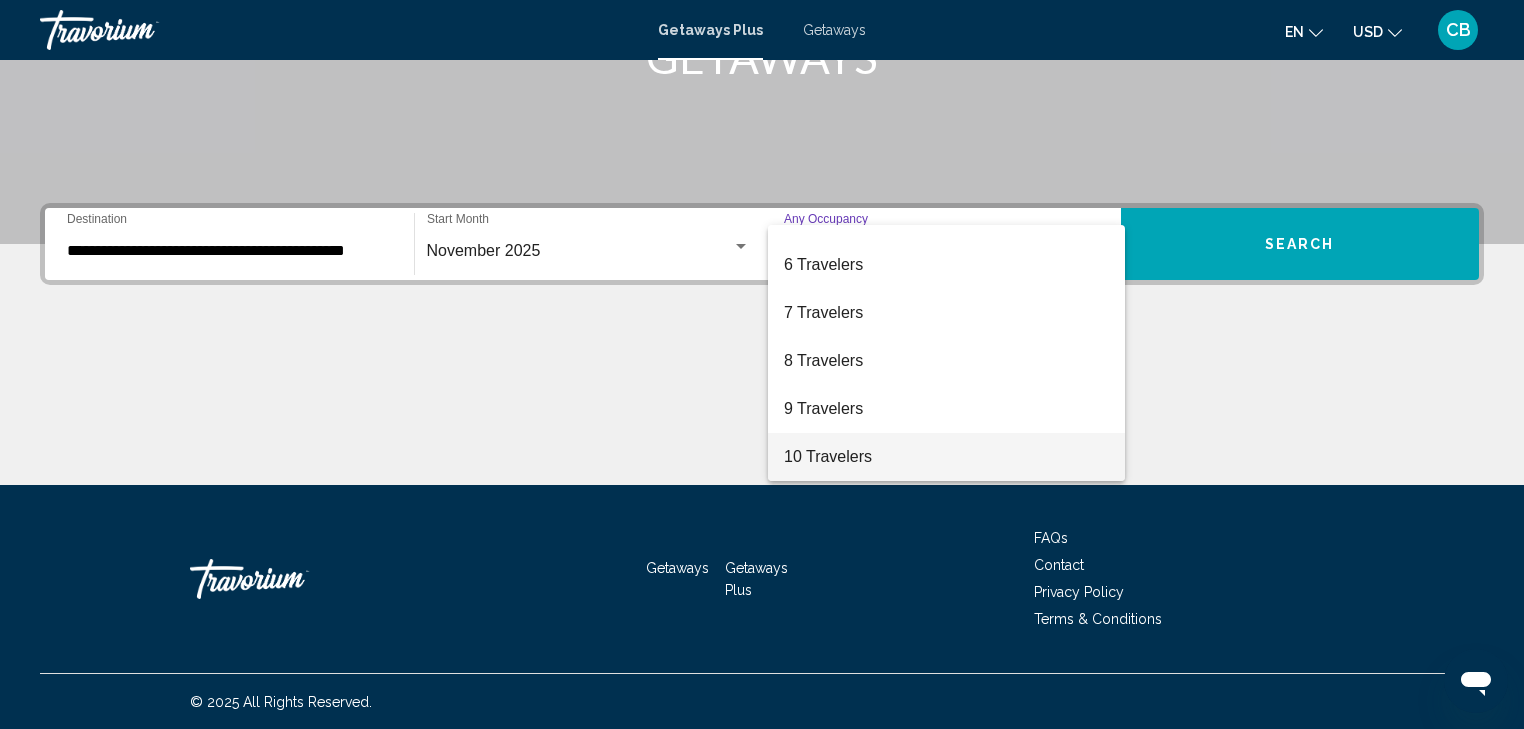 click on "10 Travelers" at bounding box center [946, 457] 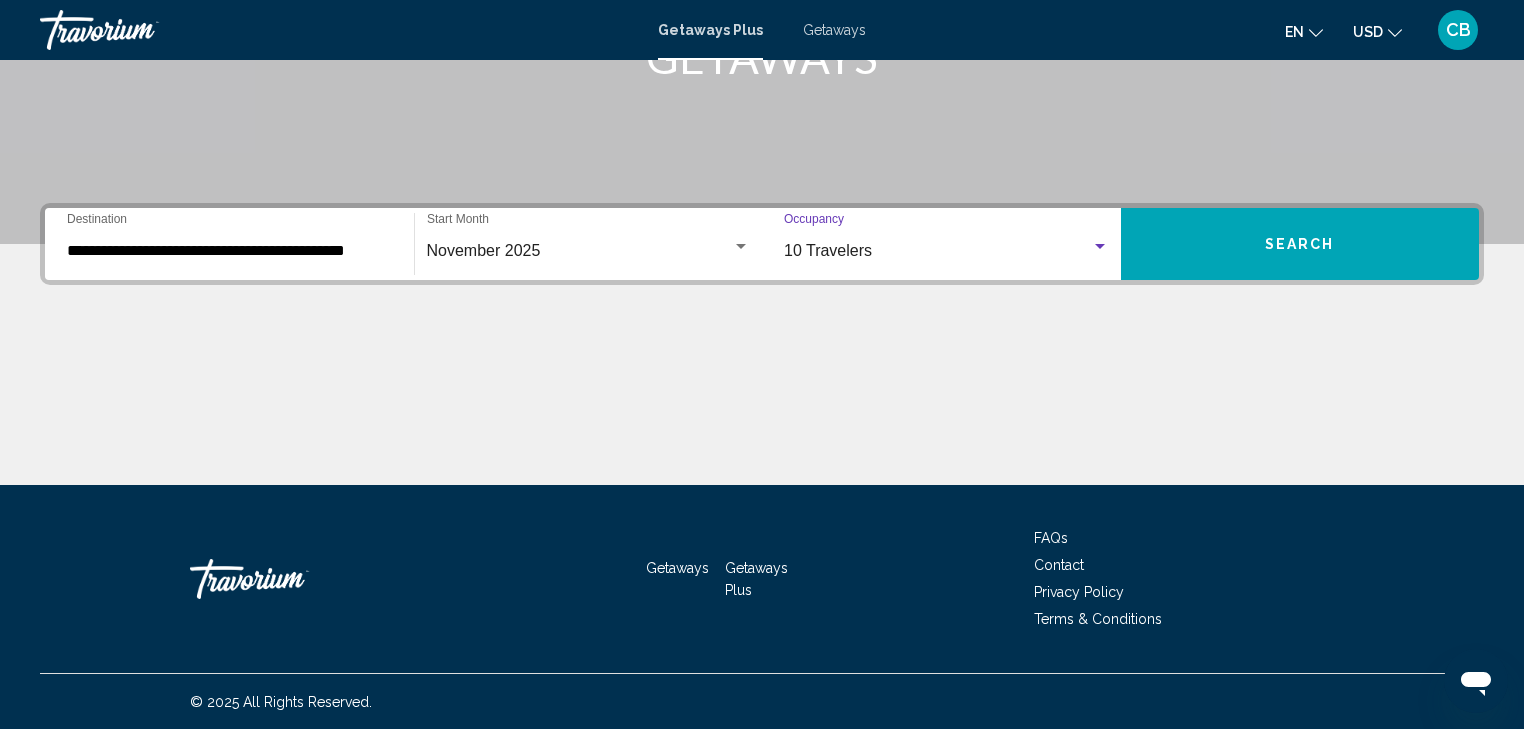 click on "Search" at bounding box center [1300, 245] 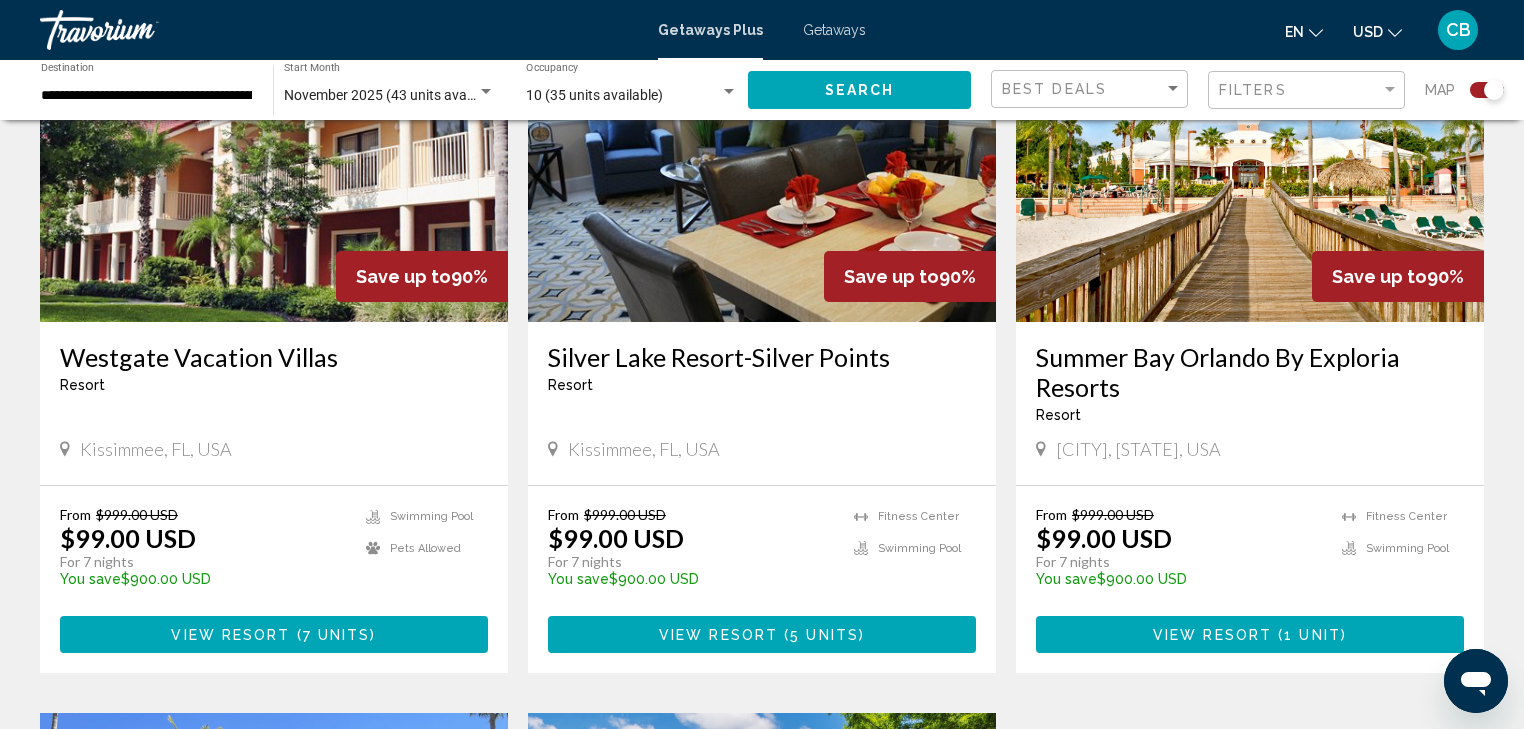 scroll, scrollTop: 800, scrollLeft: 0, axis: vertical 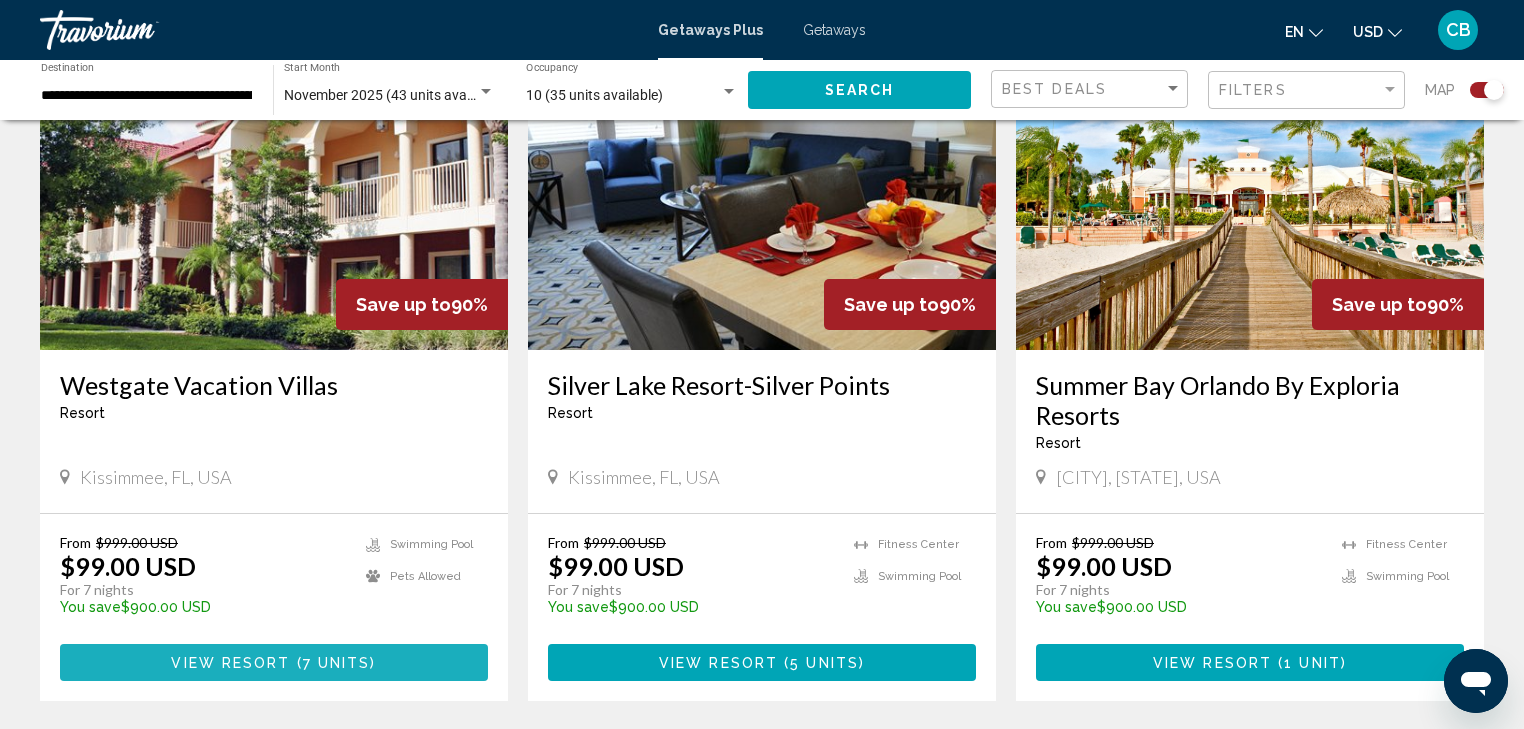 click on "7 units" at bounding box center (337, 663) 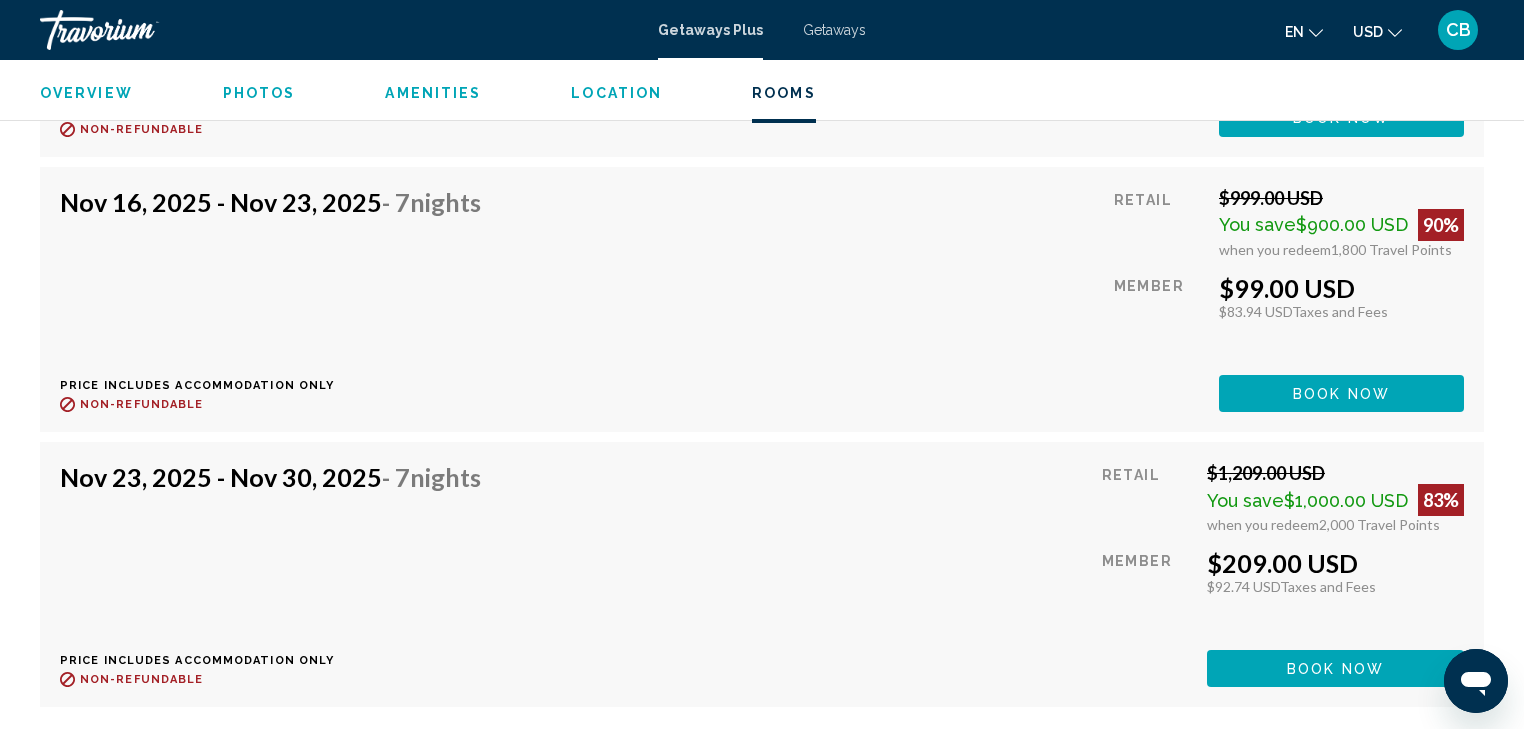 scroll, scrollTop: 4640, scrollLeft: 0, axis: vertical 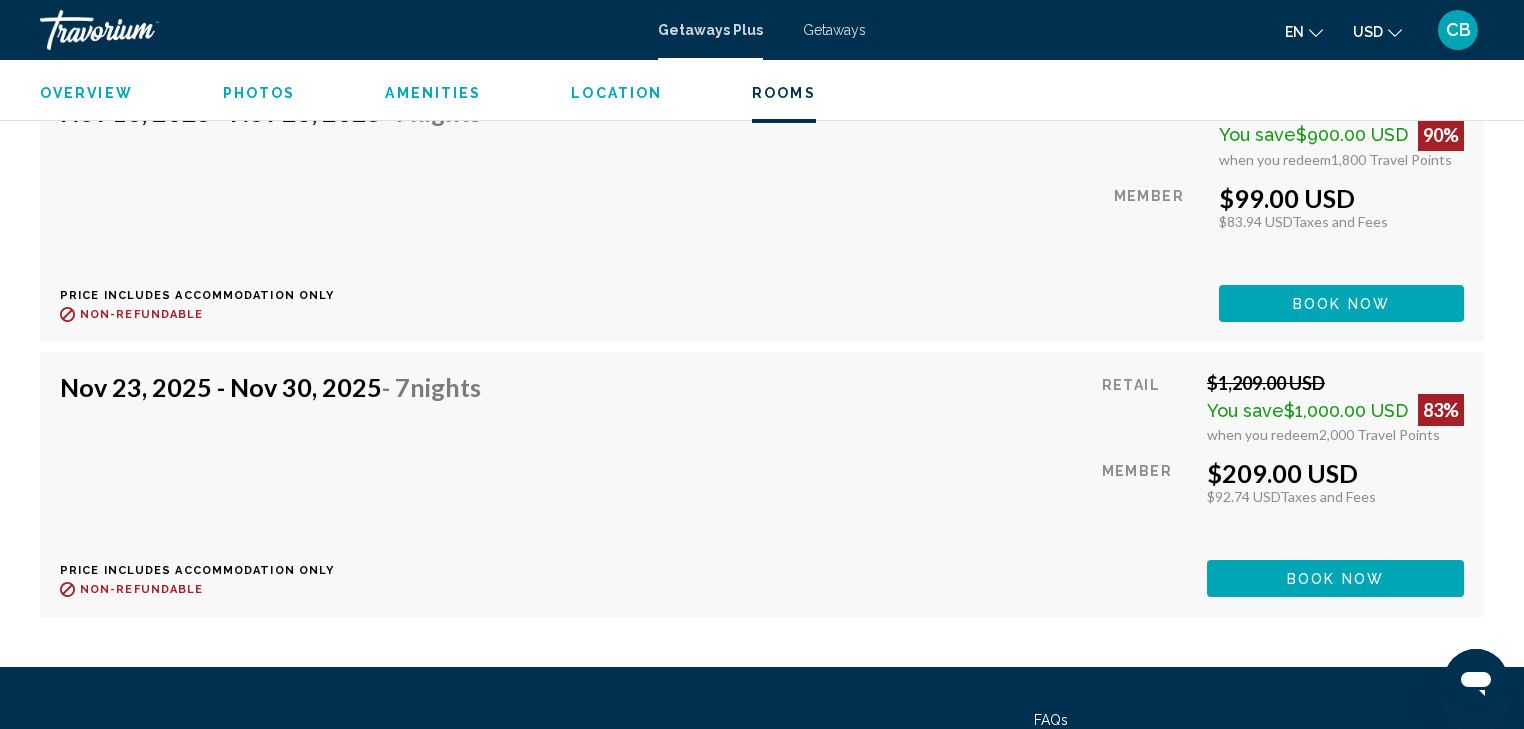 click on "Nov 23, 2025 - Nov 30, 2025  - 7  Nights Price includes accommodation only
Refundable until :
Non-refundable Retail  $1,209.00 USD  You save  $1,000.00 USD   83%  when you redeem  2,000  Travel Points  Member  $209.00 USD   $92.74 USD  Taxes and Fees You earn  0  Travel Points  Book now This room is no longer available. Price includes accommodation only
Refundable until
Non-refundable Book now This room is no longer available." at bounding box center [762, 484] 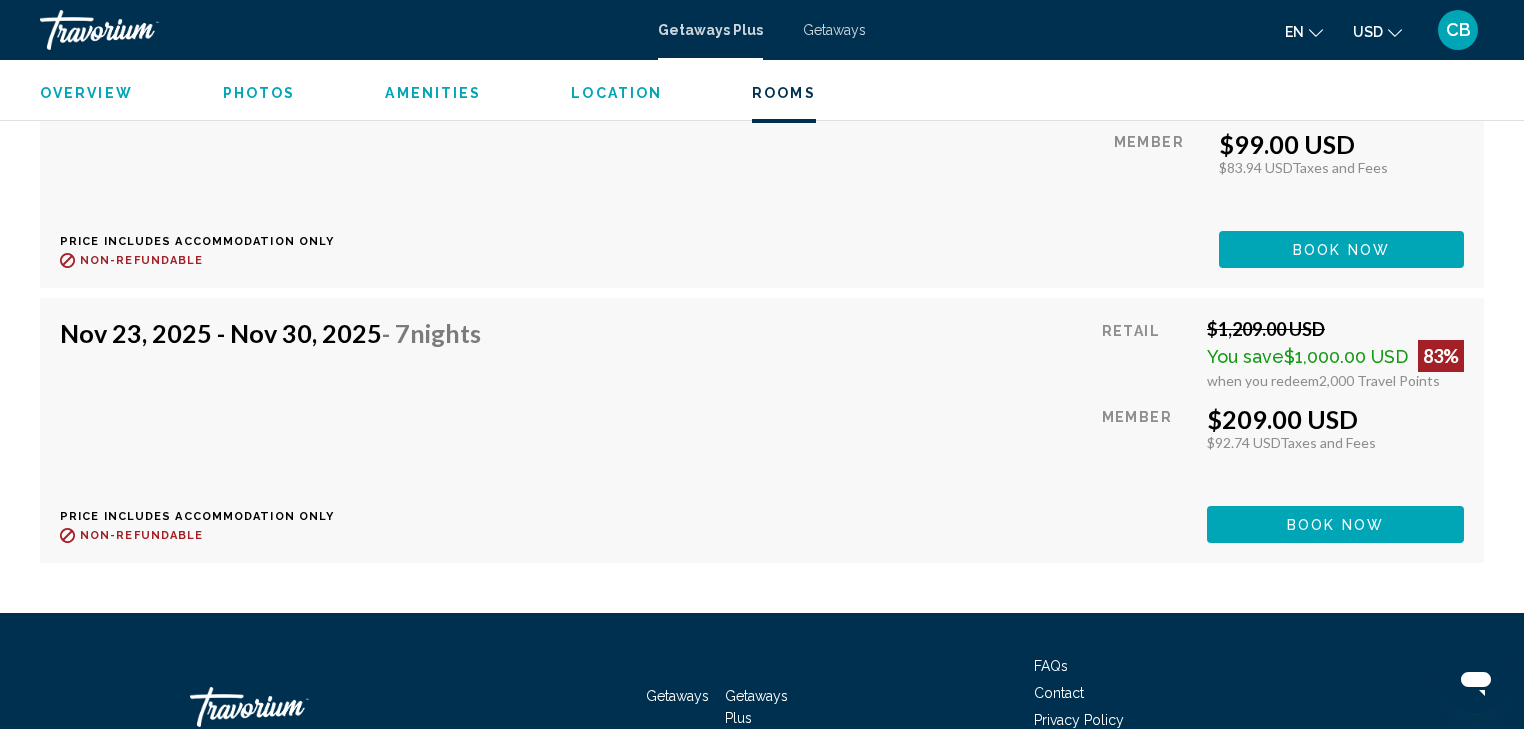 scroll, scrollTop: 4720, scrollLeft: 0, axis: vertical 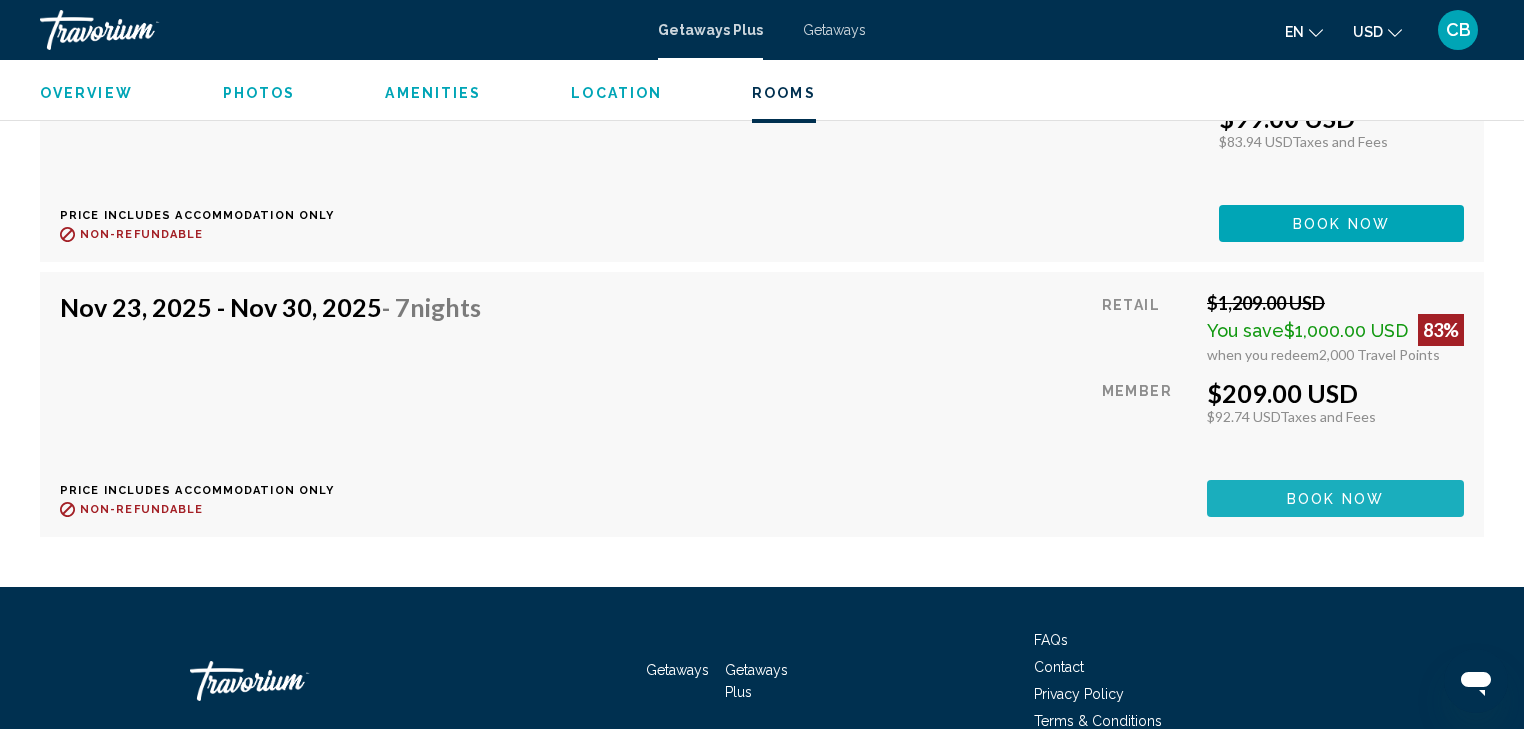 click on "Book now" at bounding box center [1335, 499] 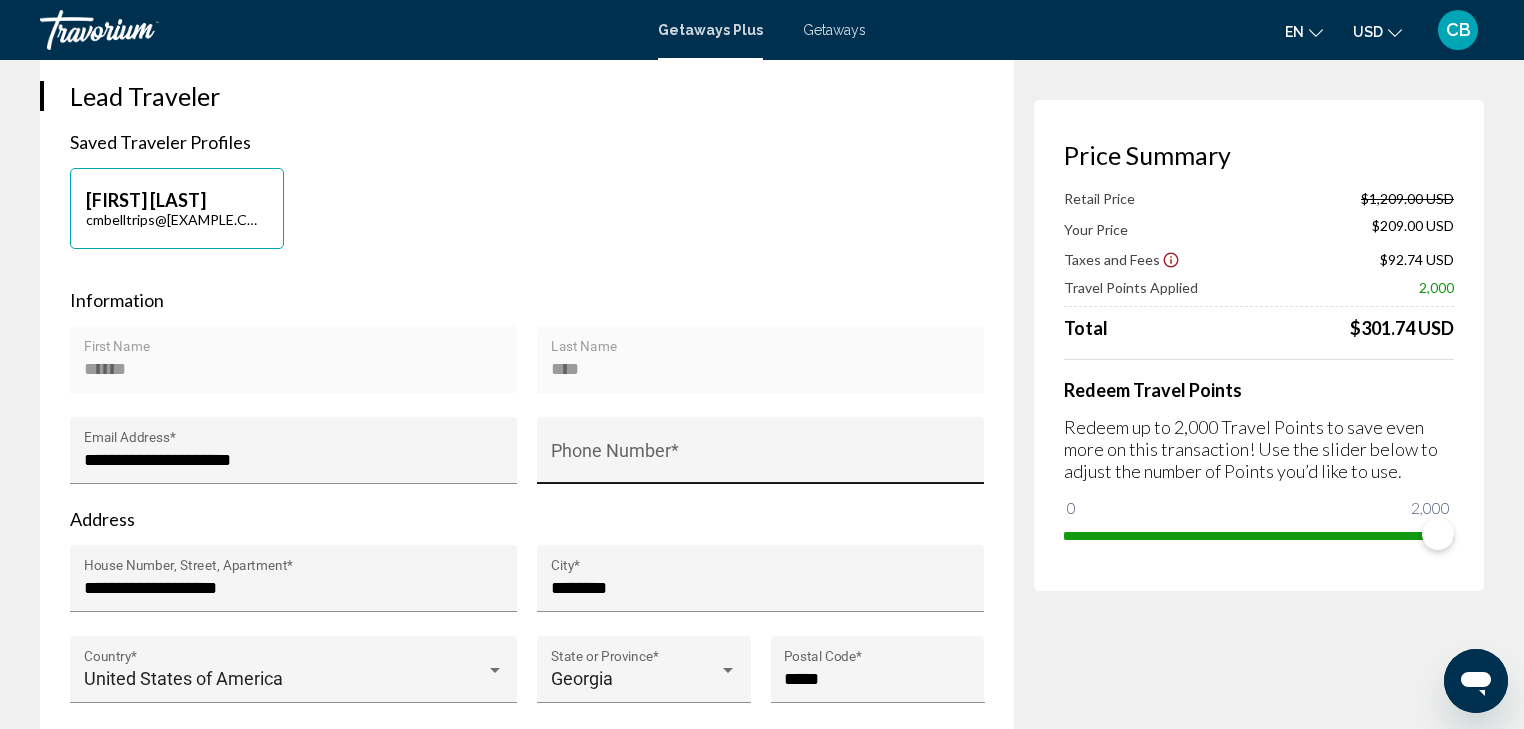 scroll, scrollTop: 480, scrollLeft: 0, axis: vertical 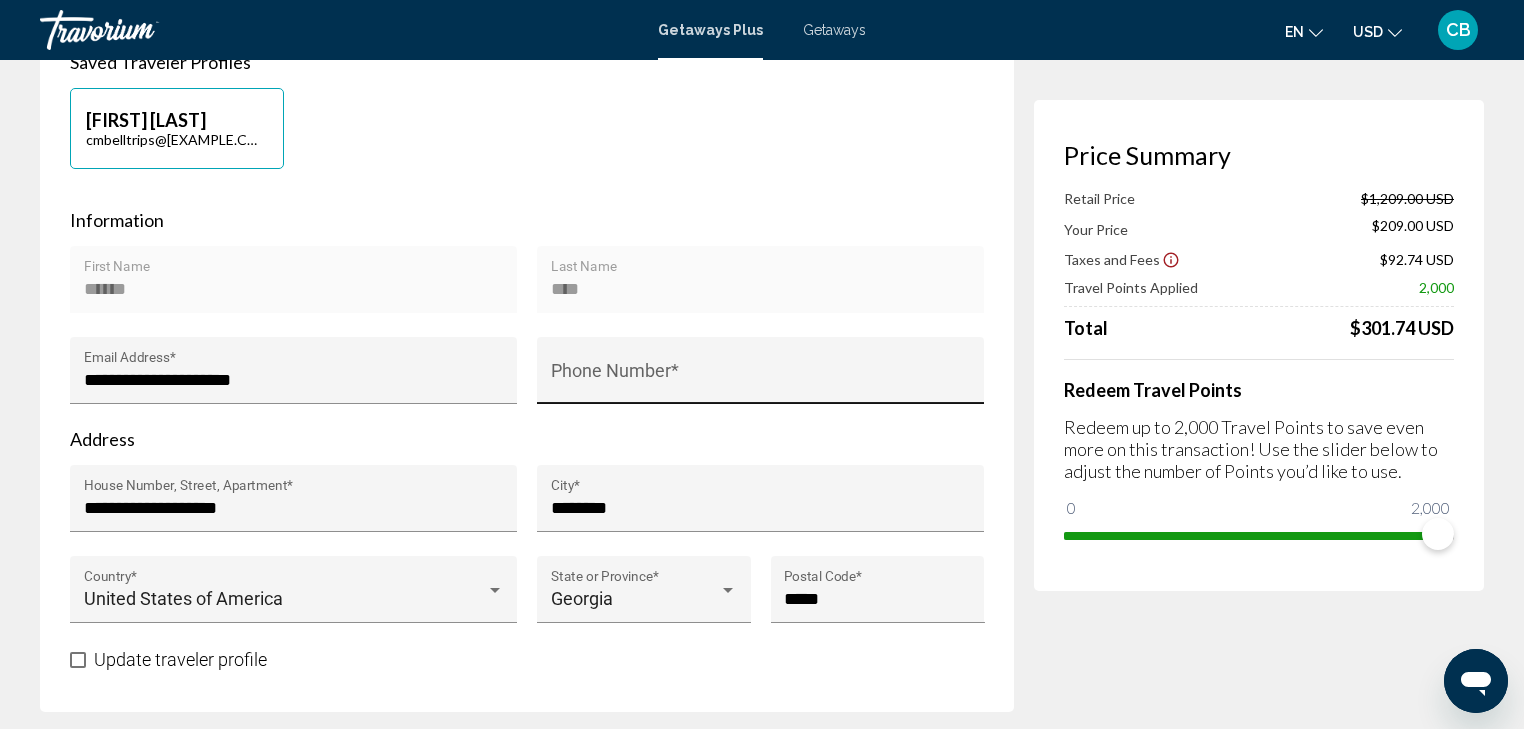 click on "Phone Number  *" at bounding box center (761, 376) 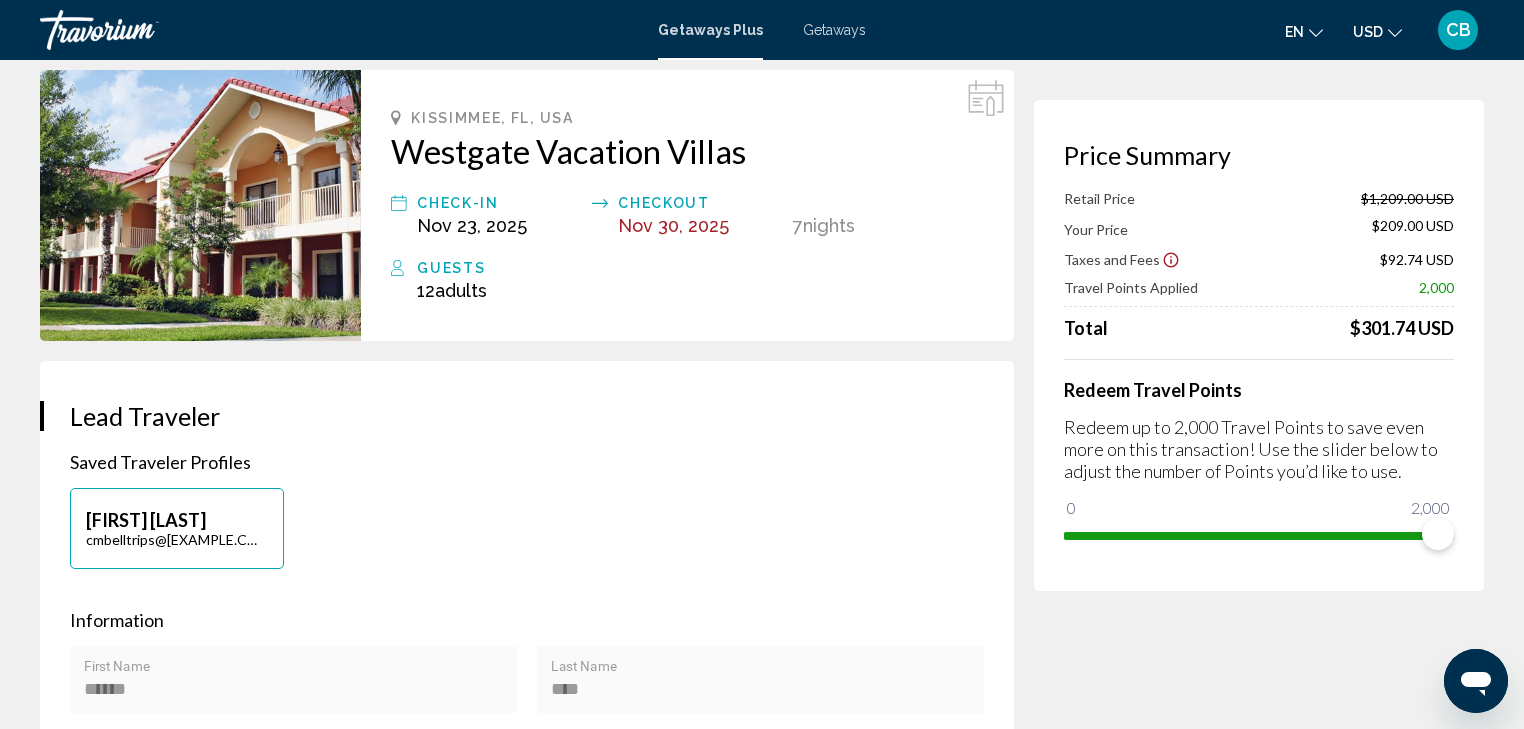 scroll, scrollTop: 0, scrollLeft: 0, axis: both 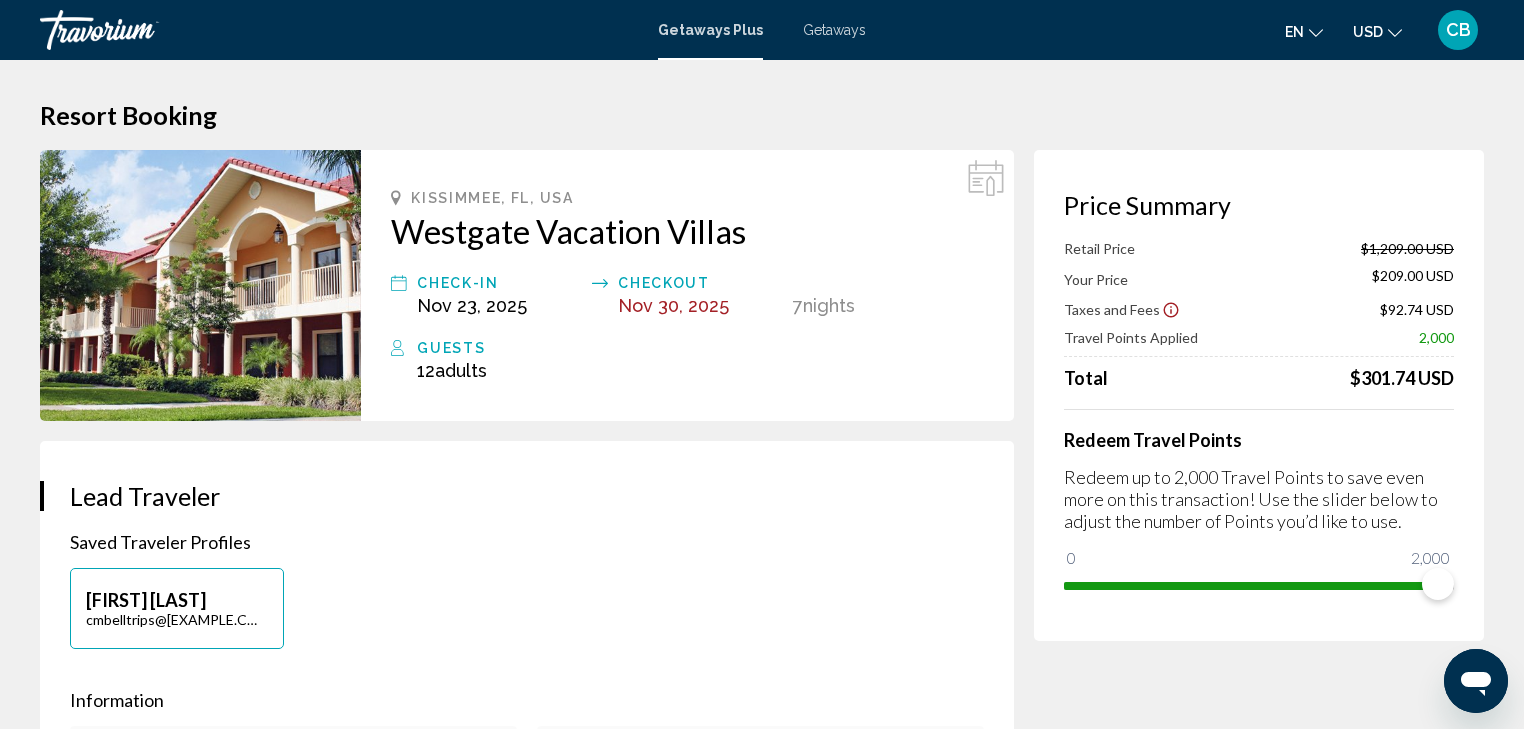 type on "**********" 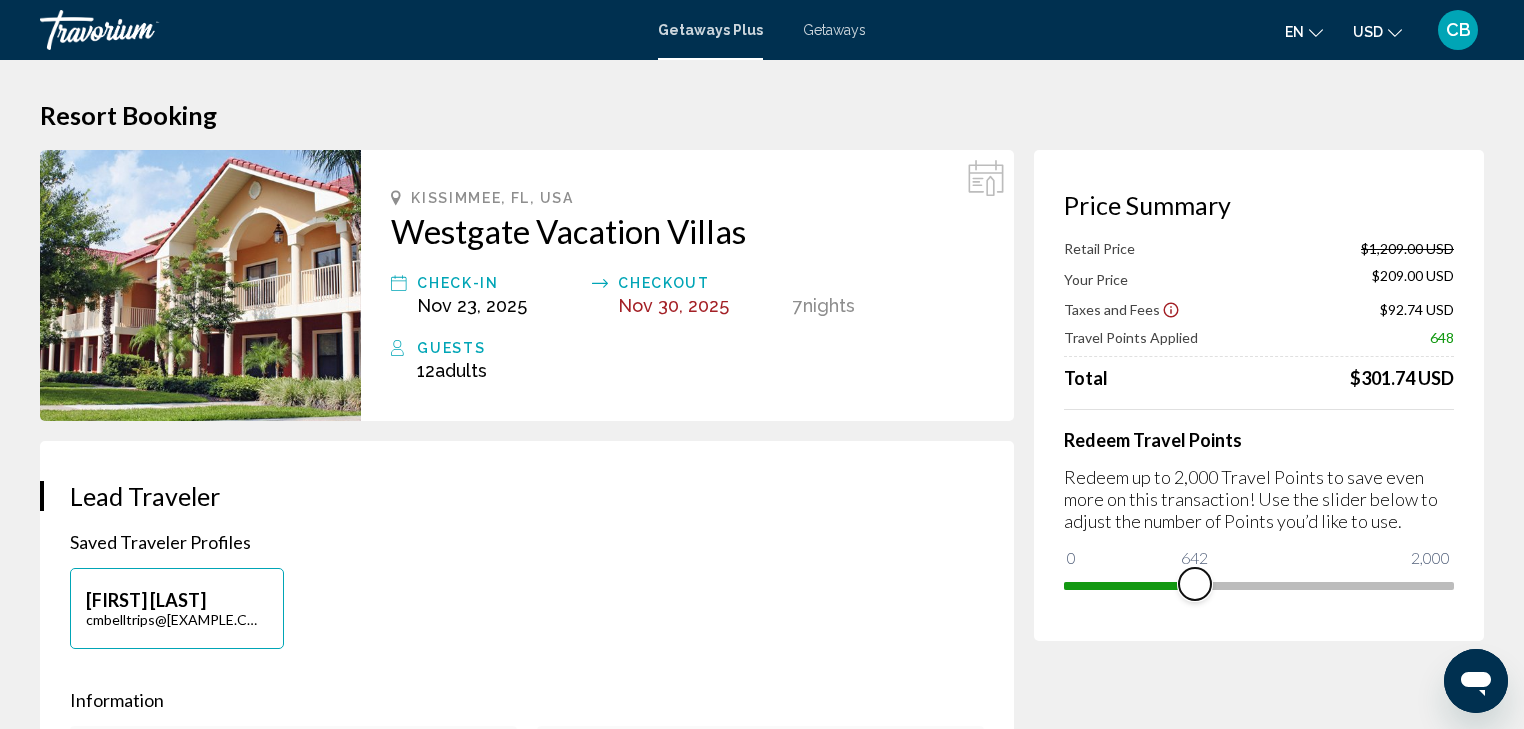 drag, startPoint x: 1448, startPoint y: 578, endPoint x: 1195, endPoint y: 586, distance: 253.12645 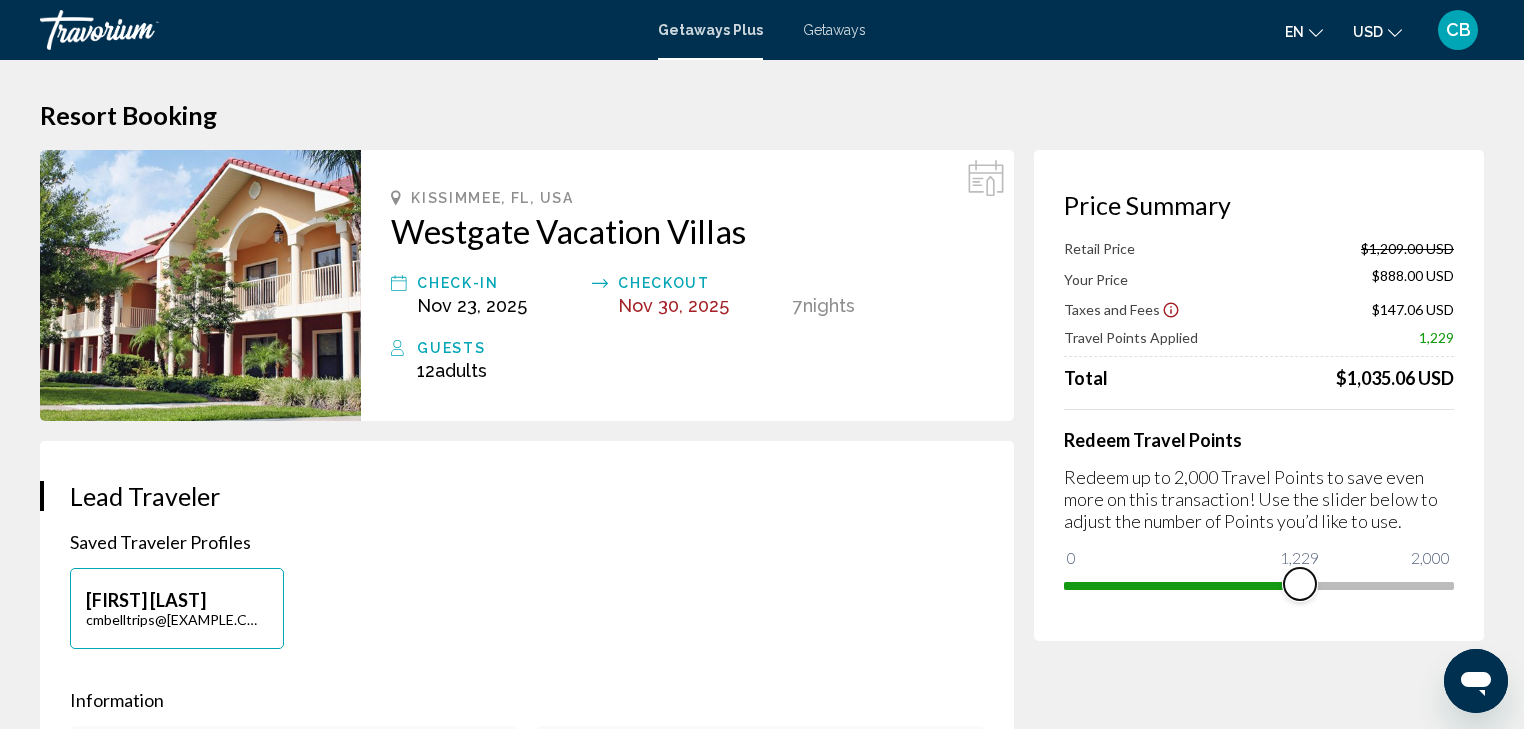 drag, startPoint x: 1201, startPoint y: 589, endPoint x: 1301, endPoint y: 585, distance: 100.07997 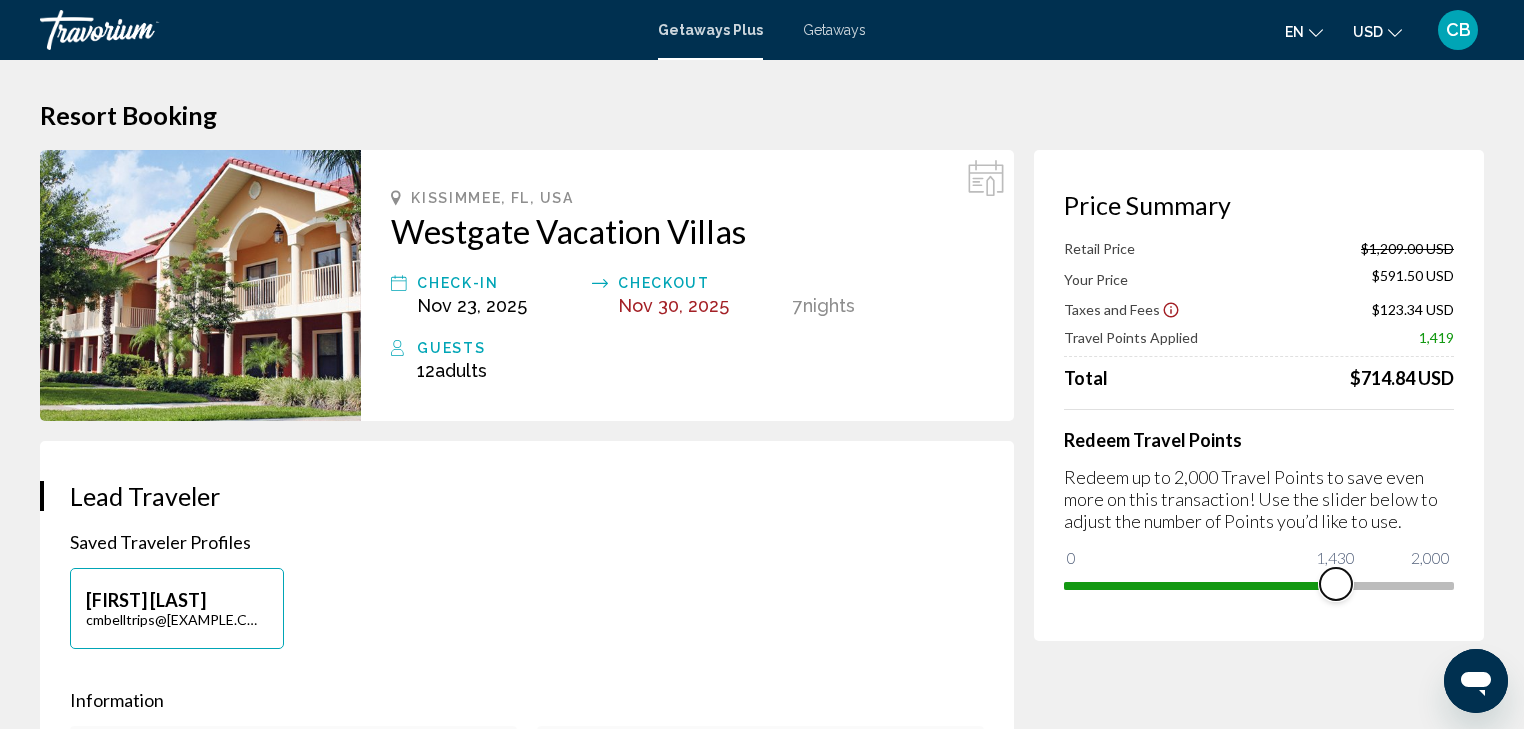 drag, startPoint x: 1304, startPoint y: 585, endPoint x: 1340, endPoint y: 581, distance: 36.221542 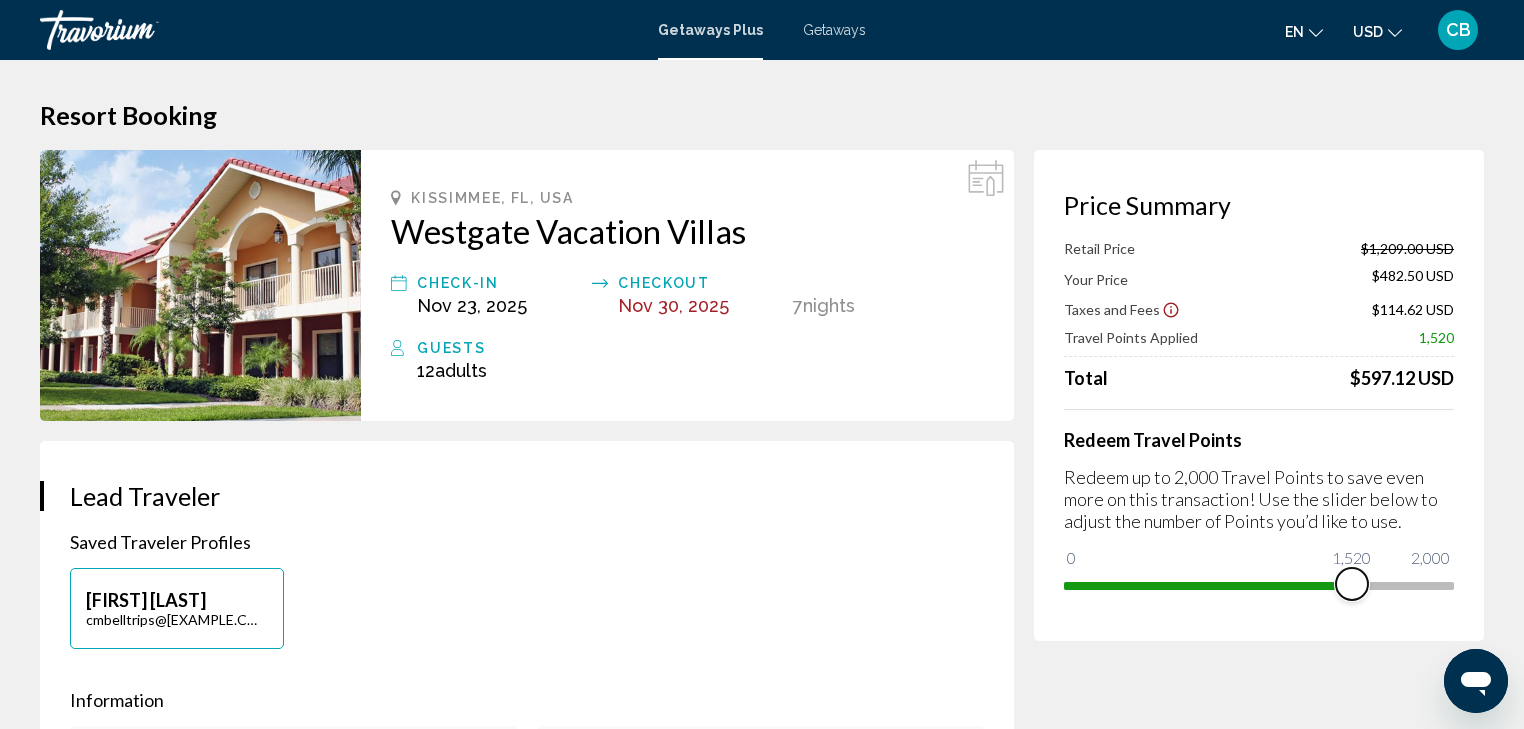 click at bounding box center [1352, 584] 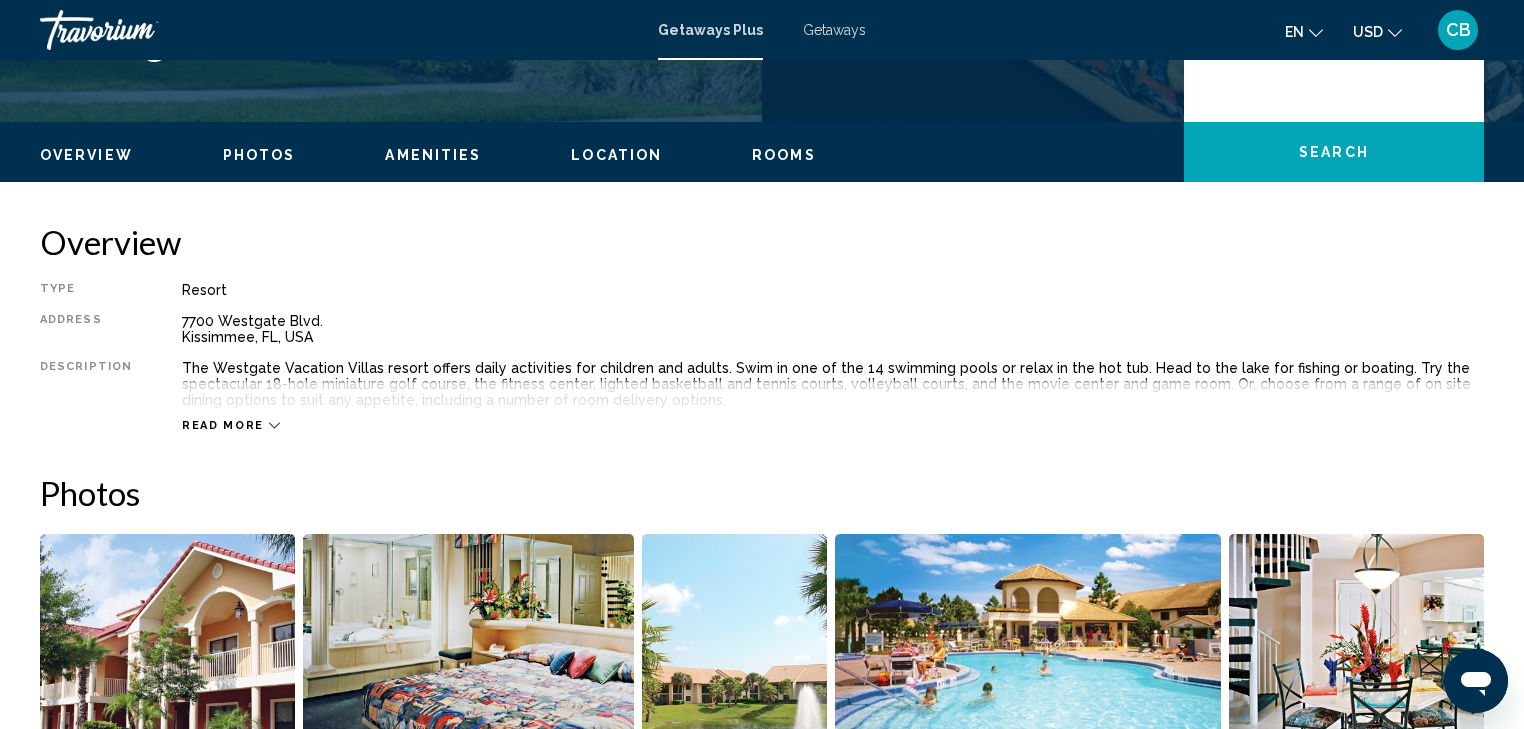 scroll, scrollTop: 560, scrollLeft: 0, axis: vertical 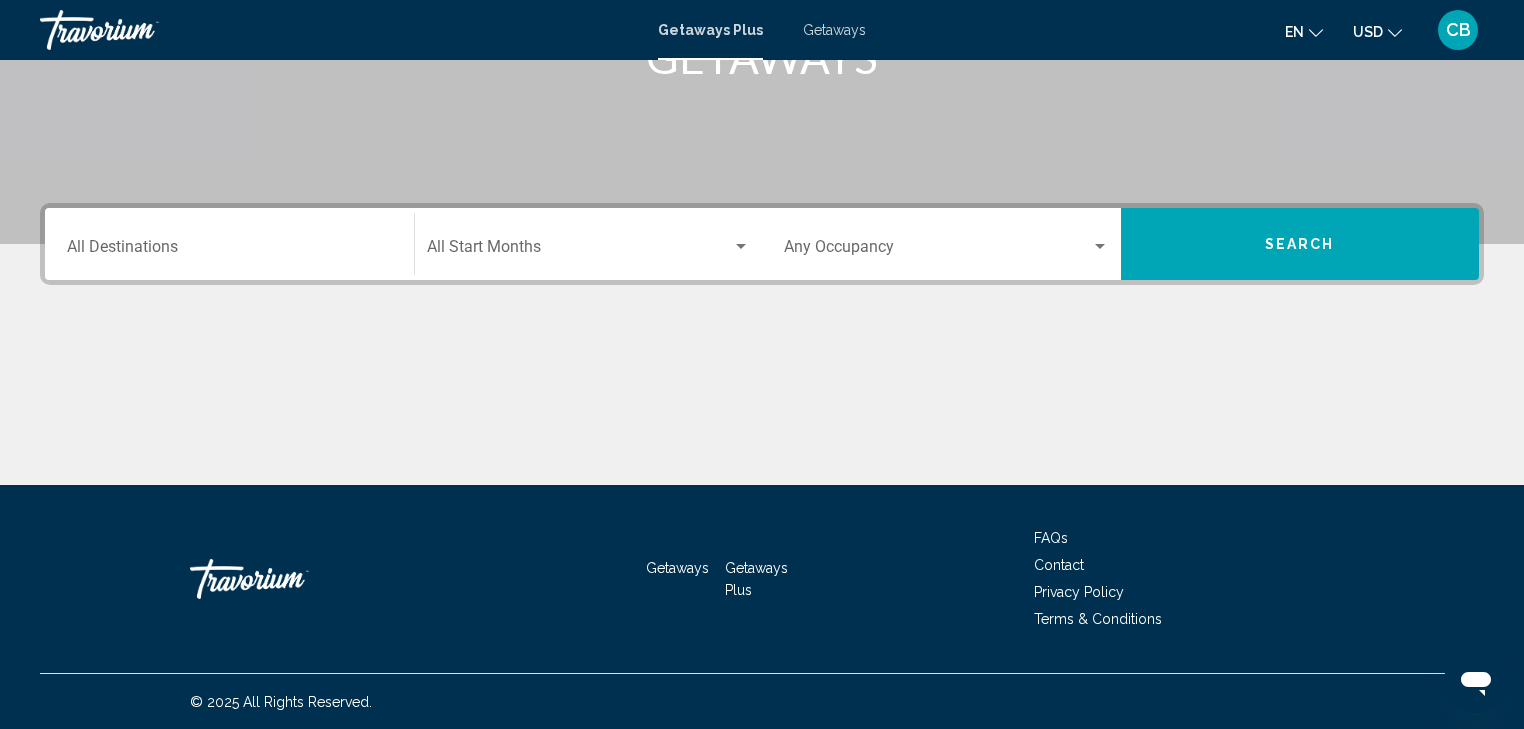 click on "Destination All Destinations" at bounding box center (229, 251) 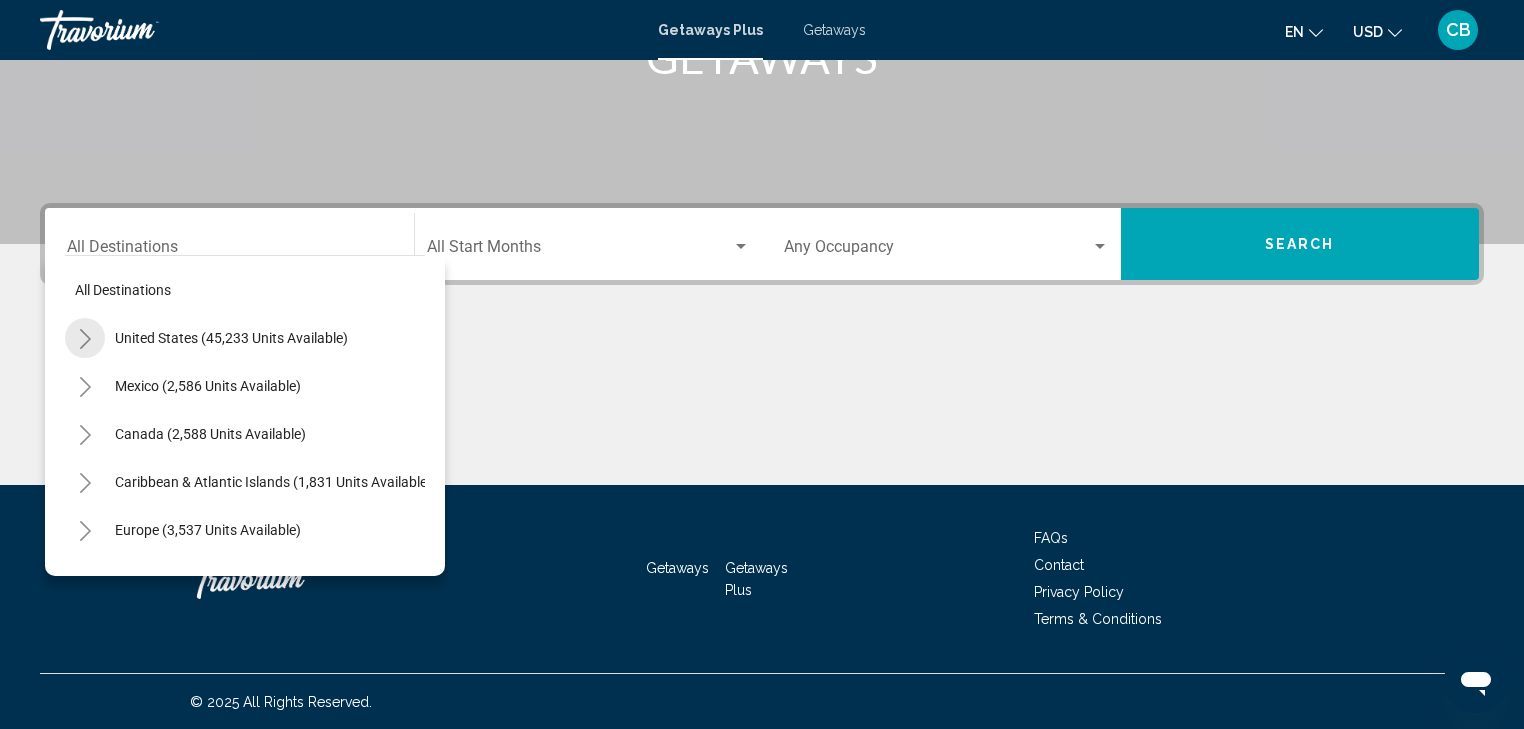 click 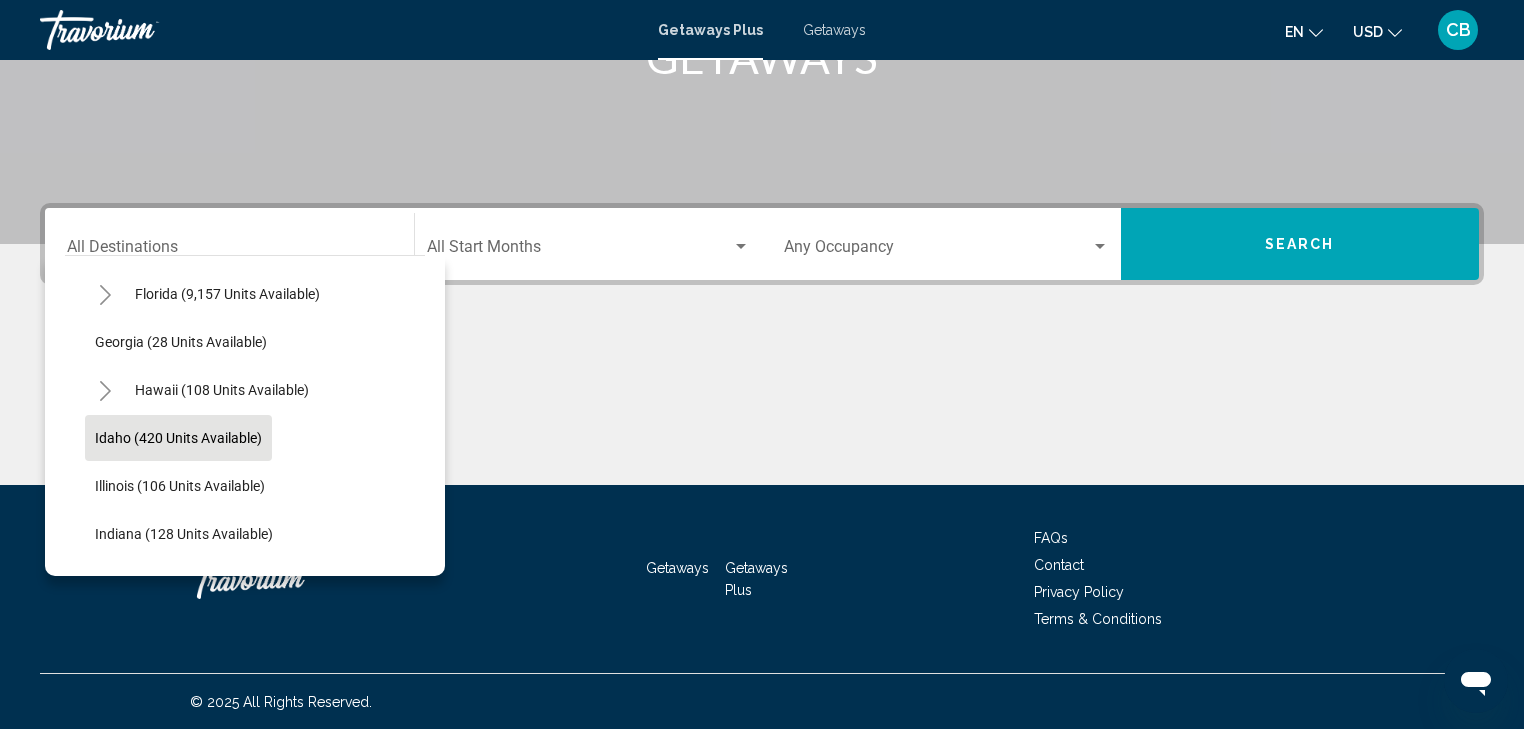 scroll, scrollTop: 320, scrollLeft: 0, axis: vertical 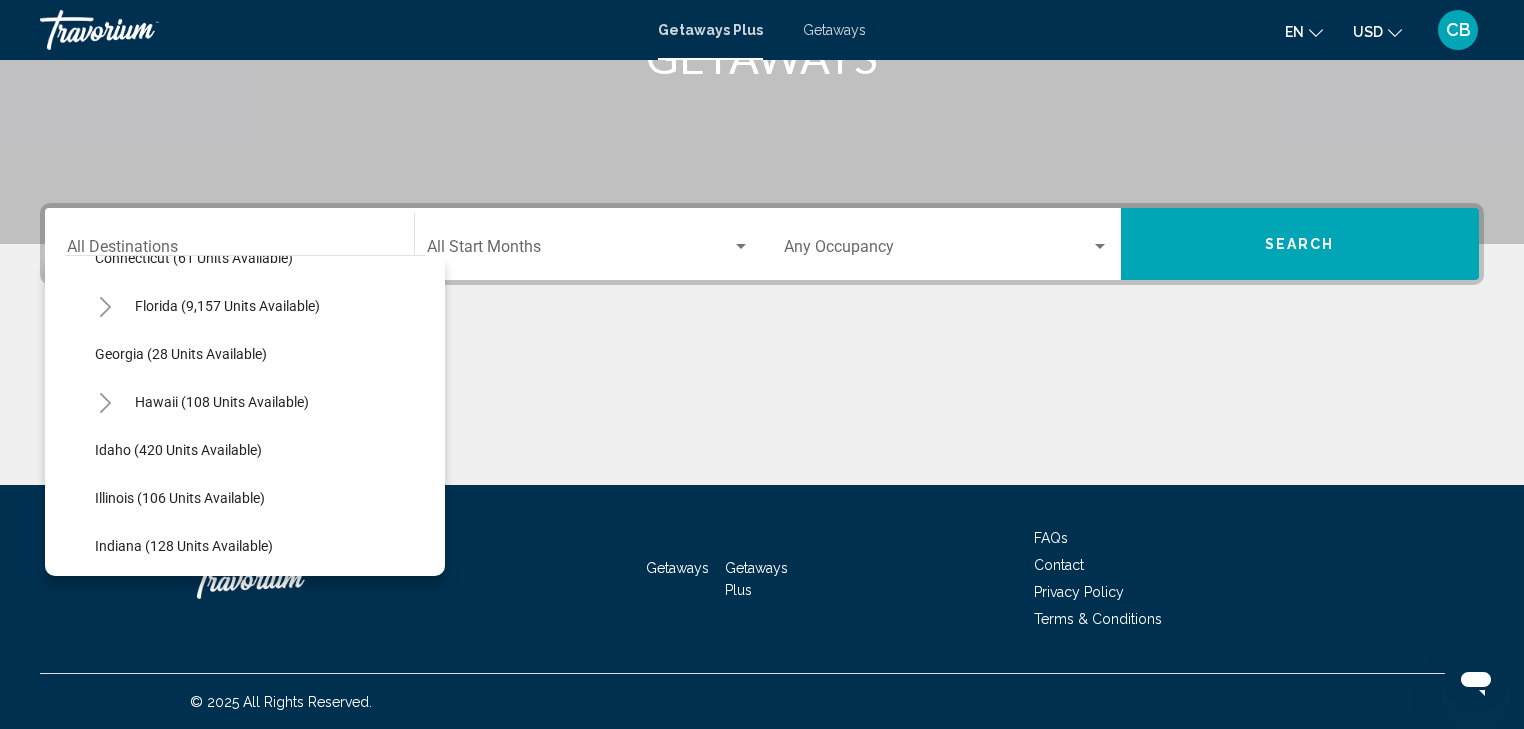 click 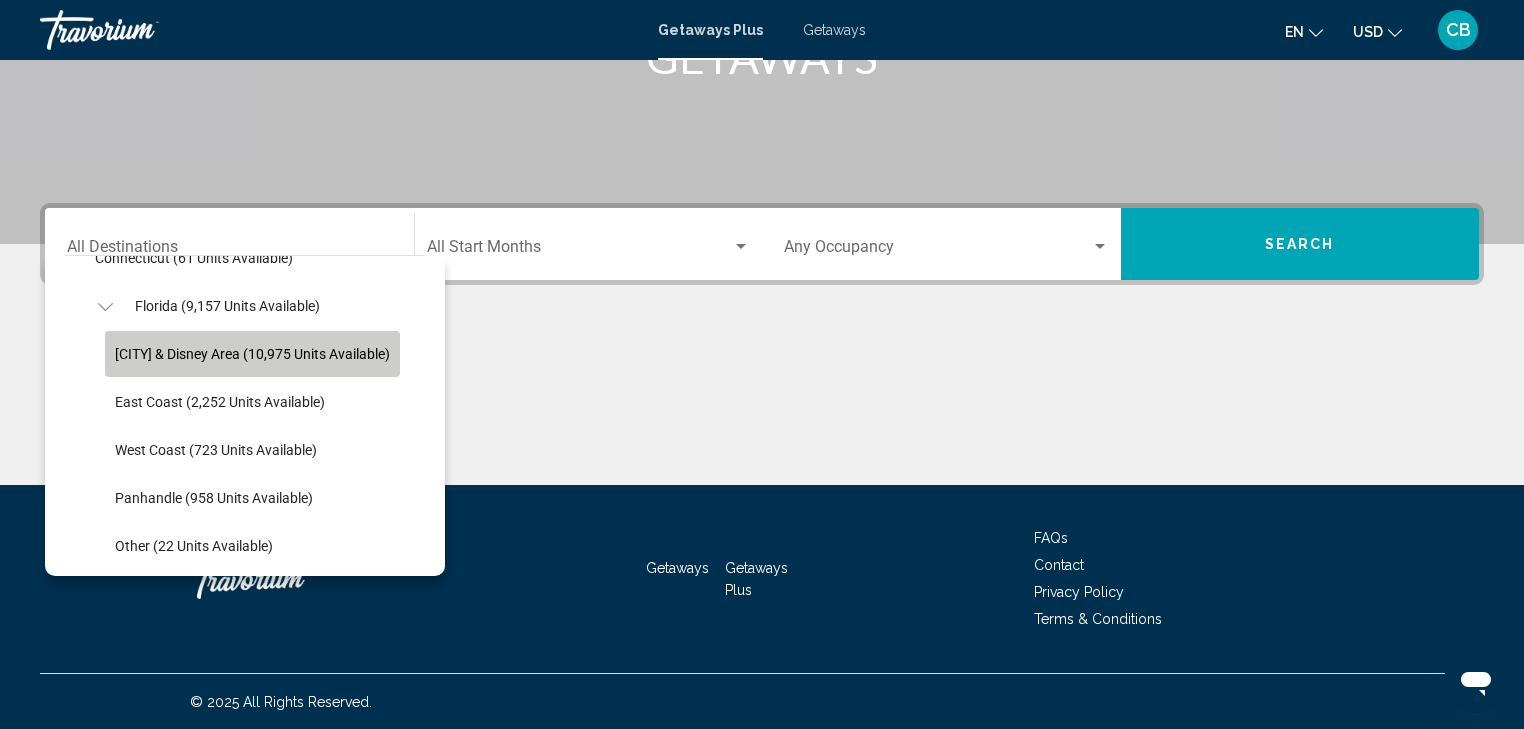 click on "Orlando & Disney Area (10,975 units available)" 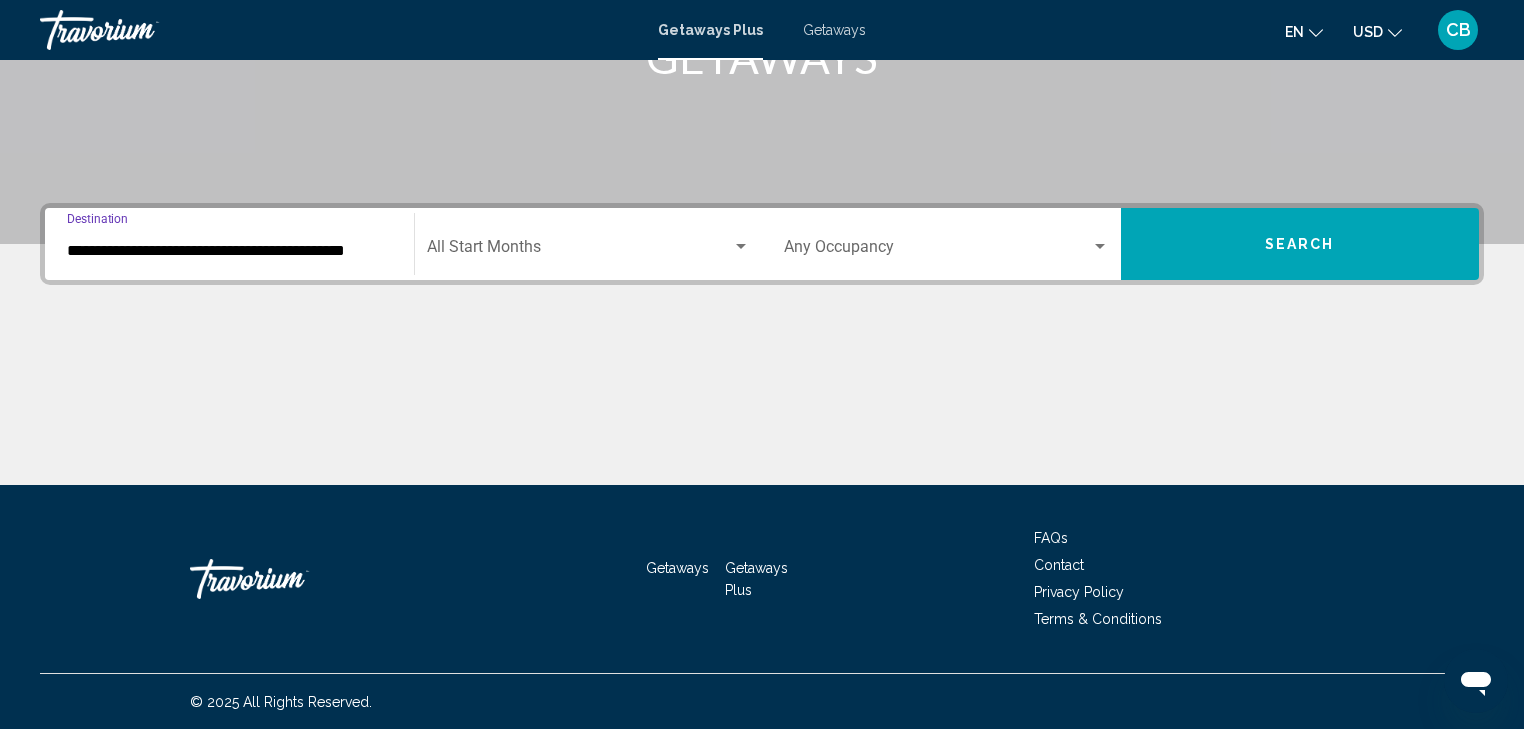 click at bounding box center (580, 251) 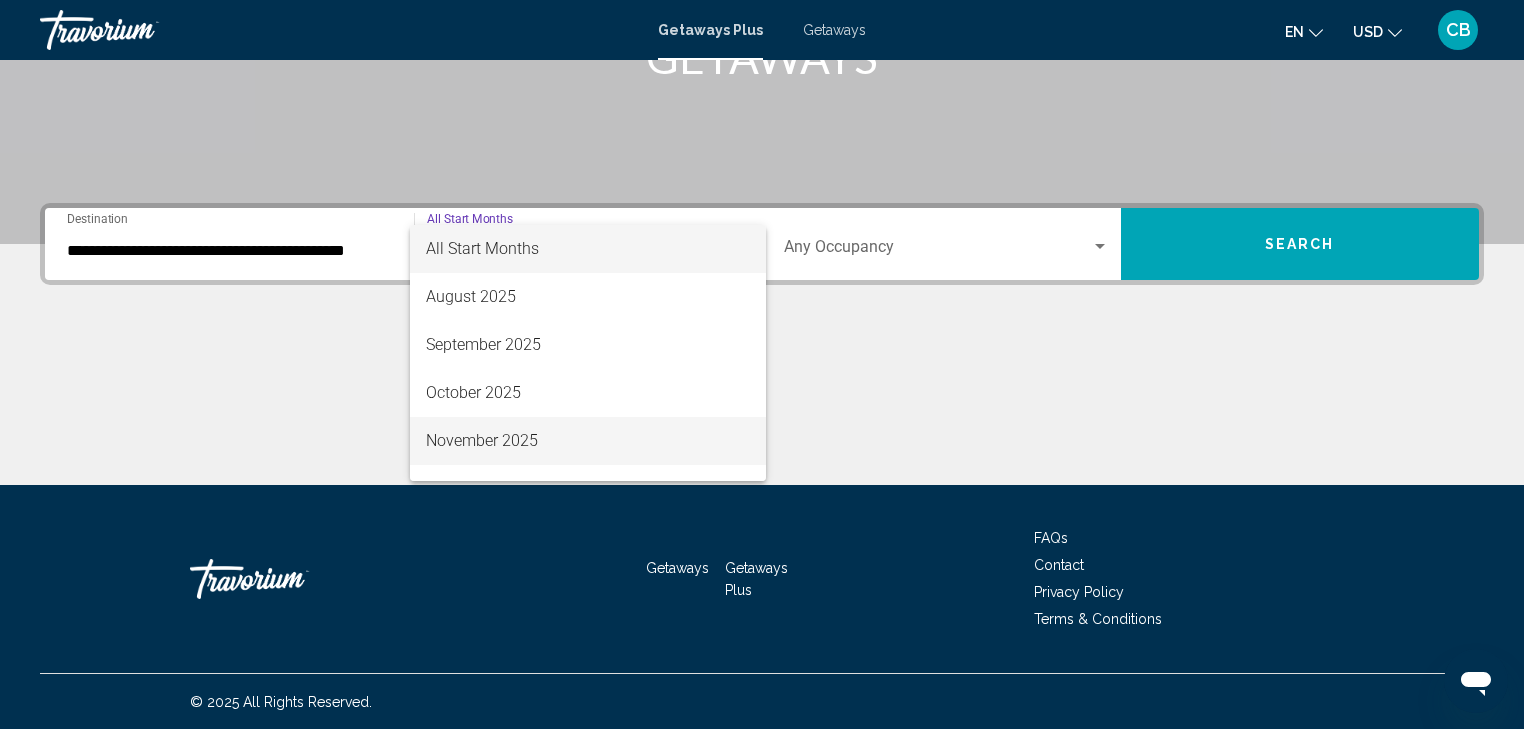 click on "November 2025" at bounding box center (588, 441) 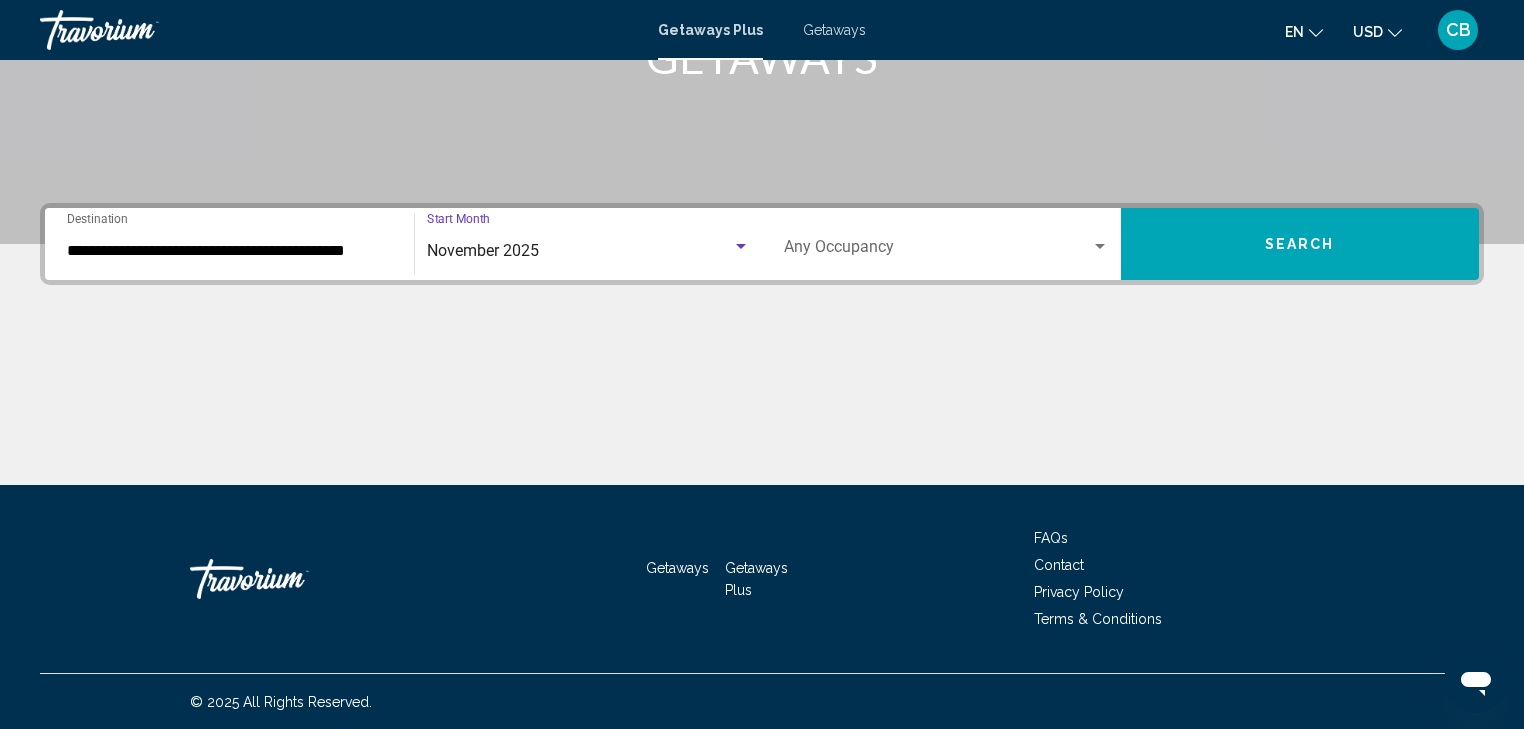 click on "Occupancy Any Occupancy" at bounding box center (946, 244) 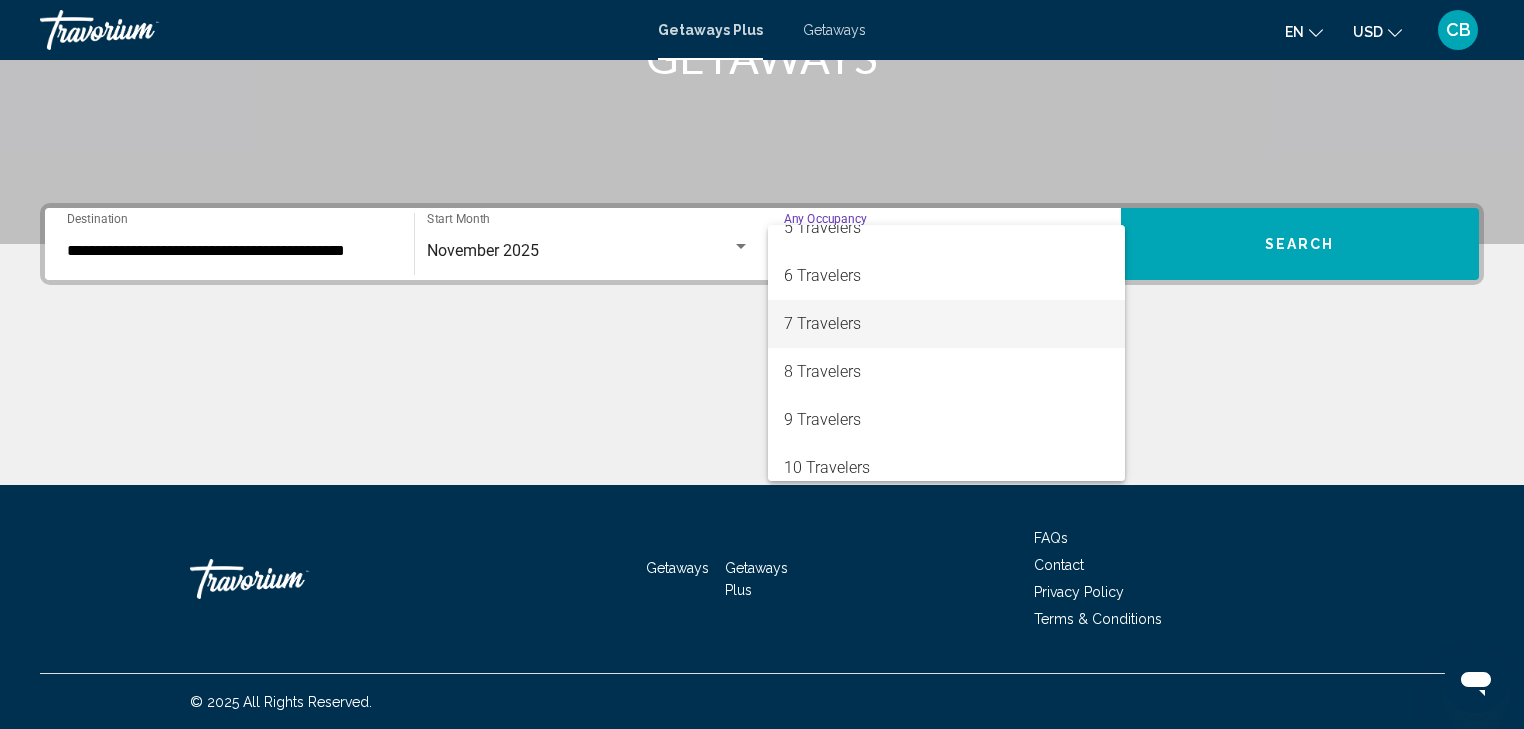 scroll, scrollTop: 224, scrollLeft: 0, axis: vertical 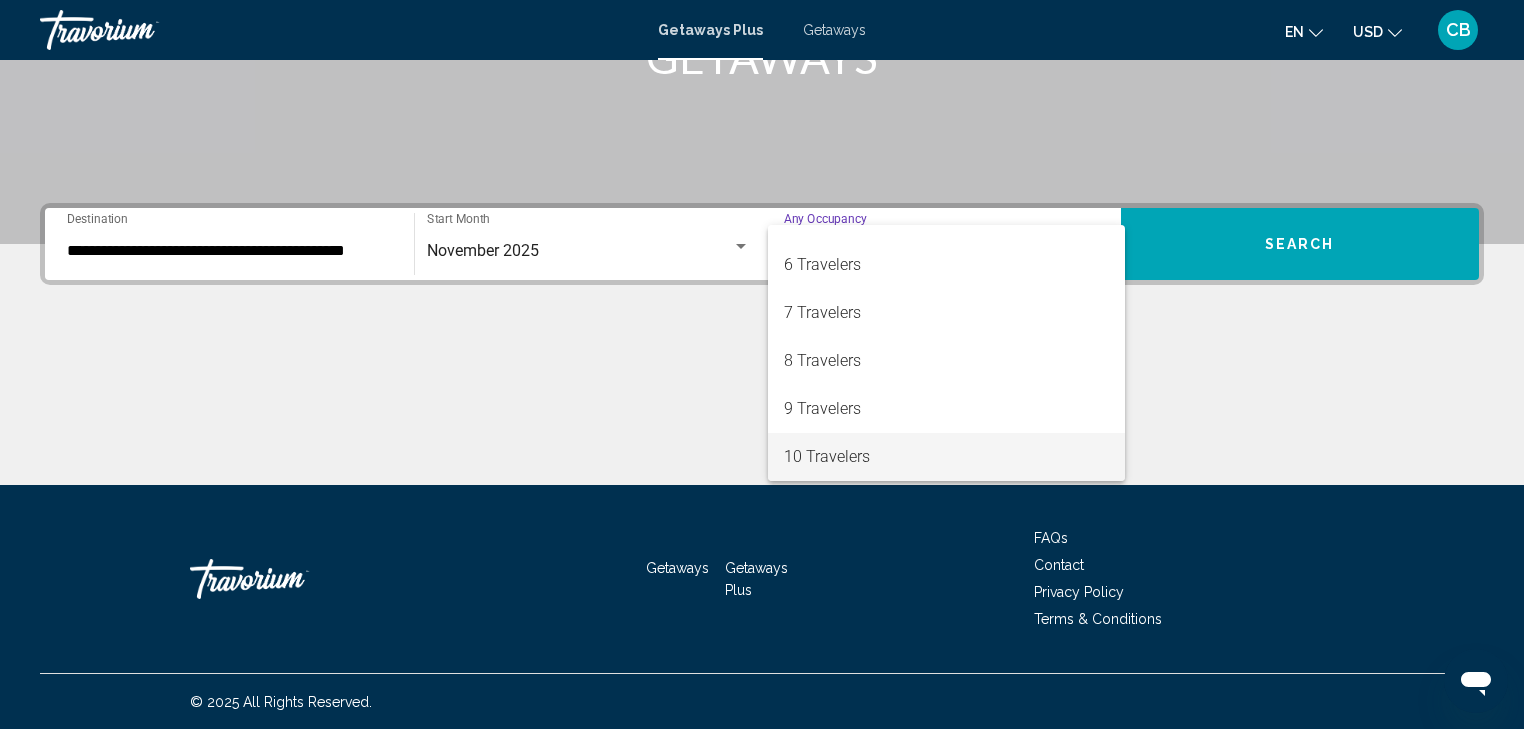 click on "10 Travelers" at bounding box center [946, 457] 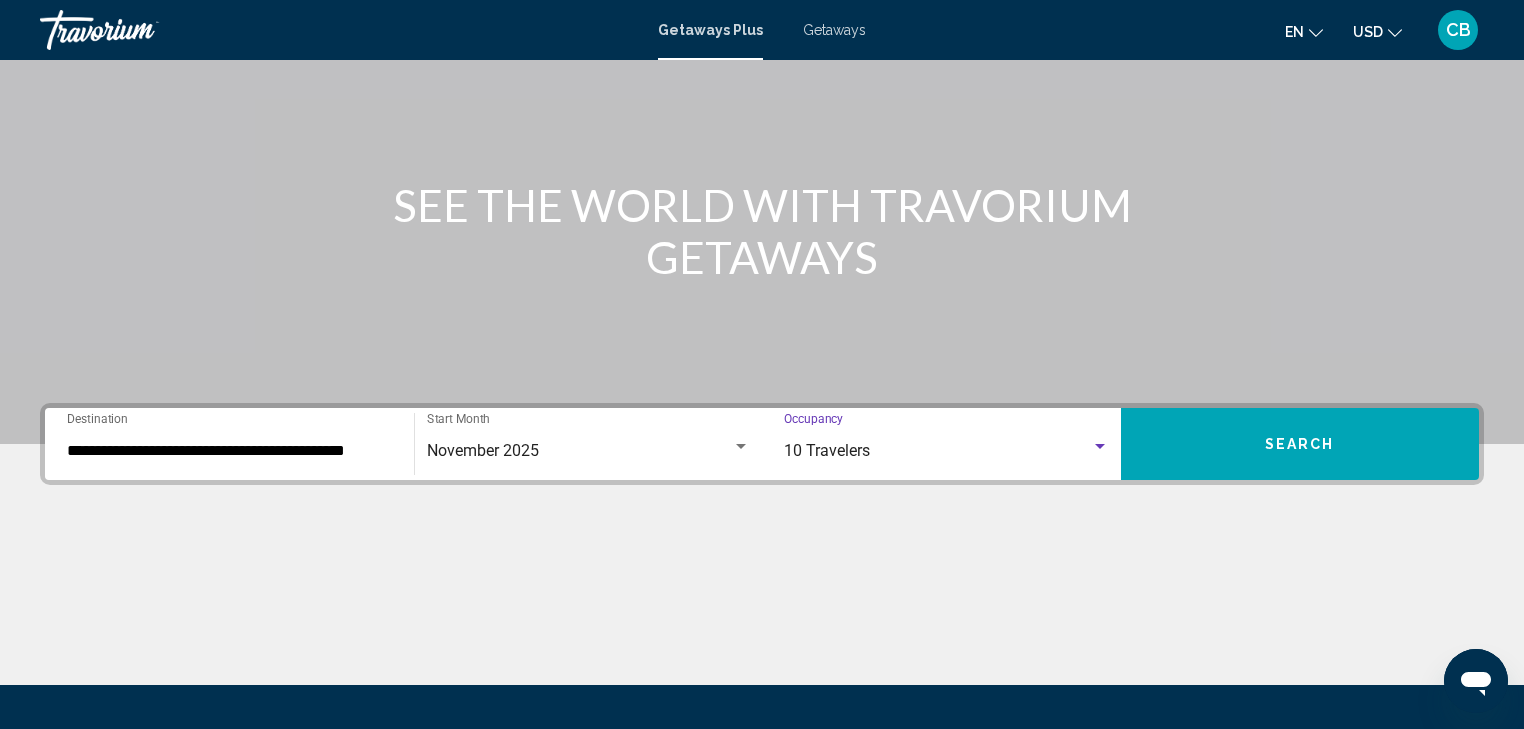 scroll, scrollTop: 240, scrollLeft: 0, axis: vertical 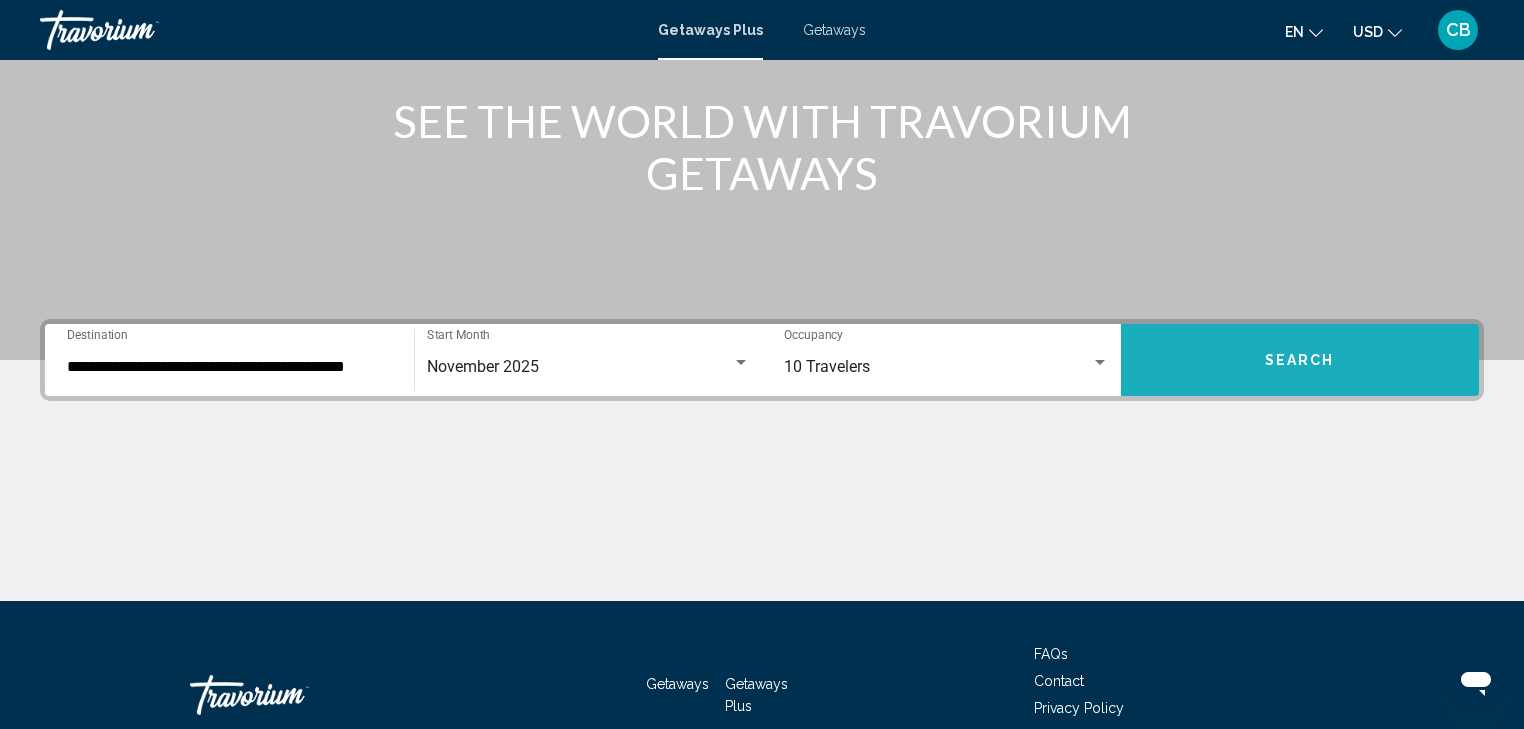 click on "Search" at bounding box center [1300, 361] 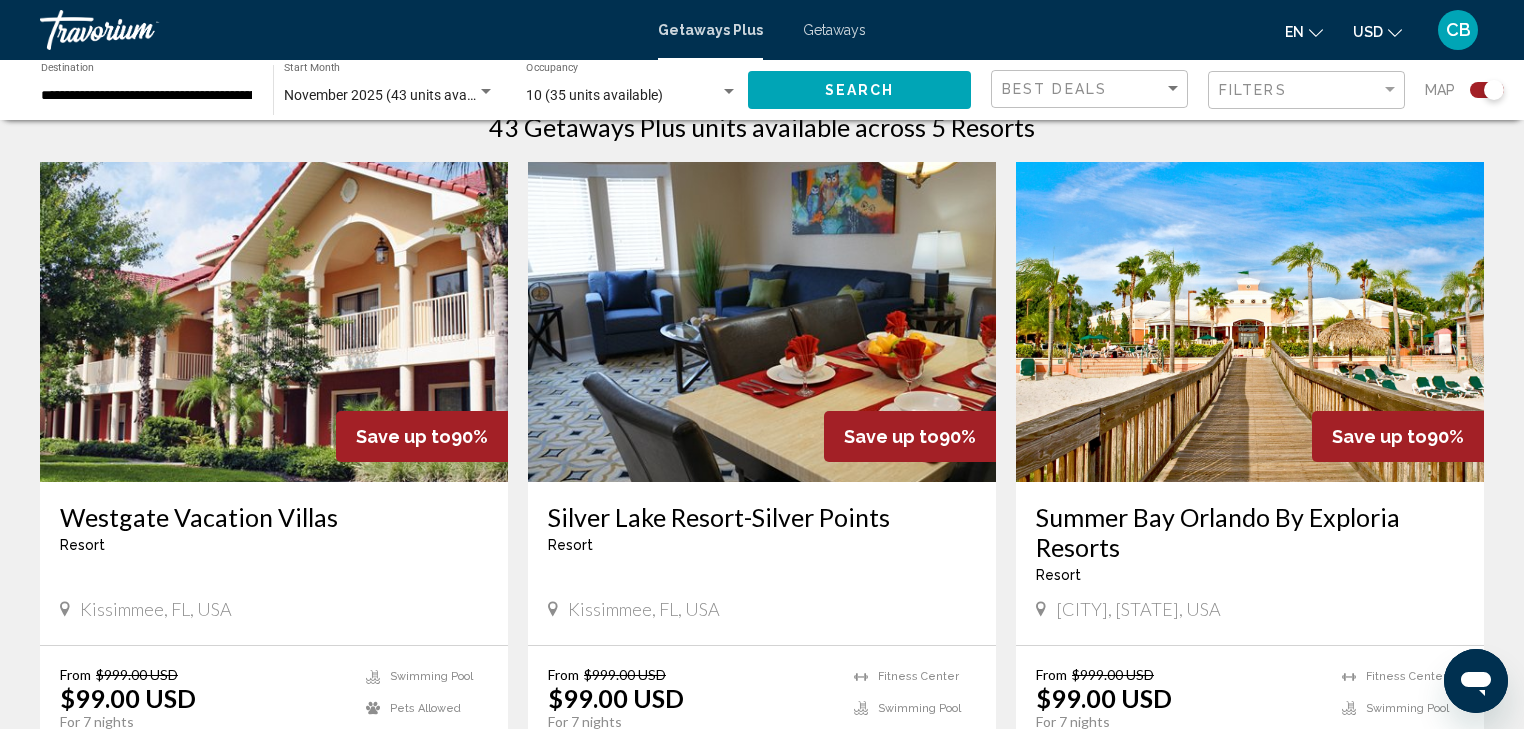 scroll, scrollTop: 640, scrollLeft: 0, axis: vertical 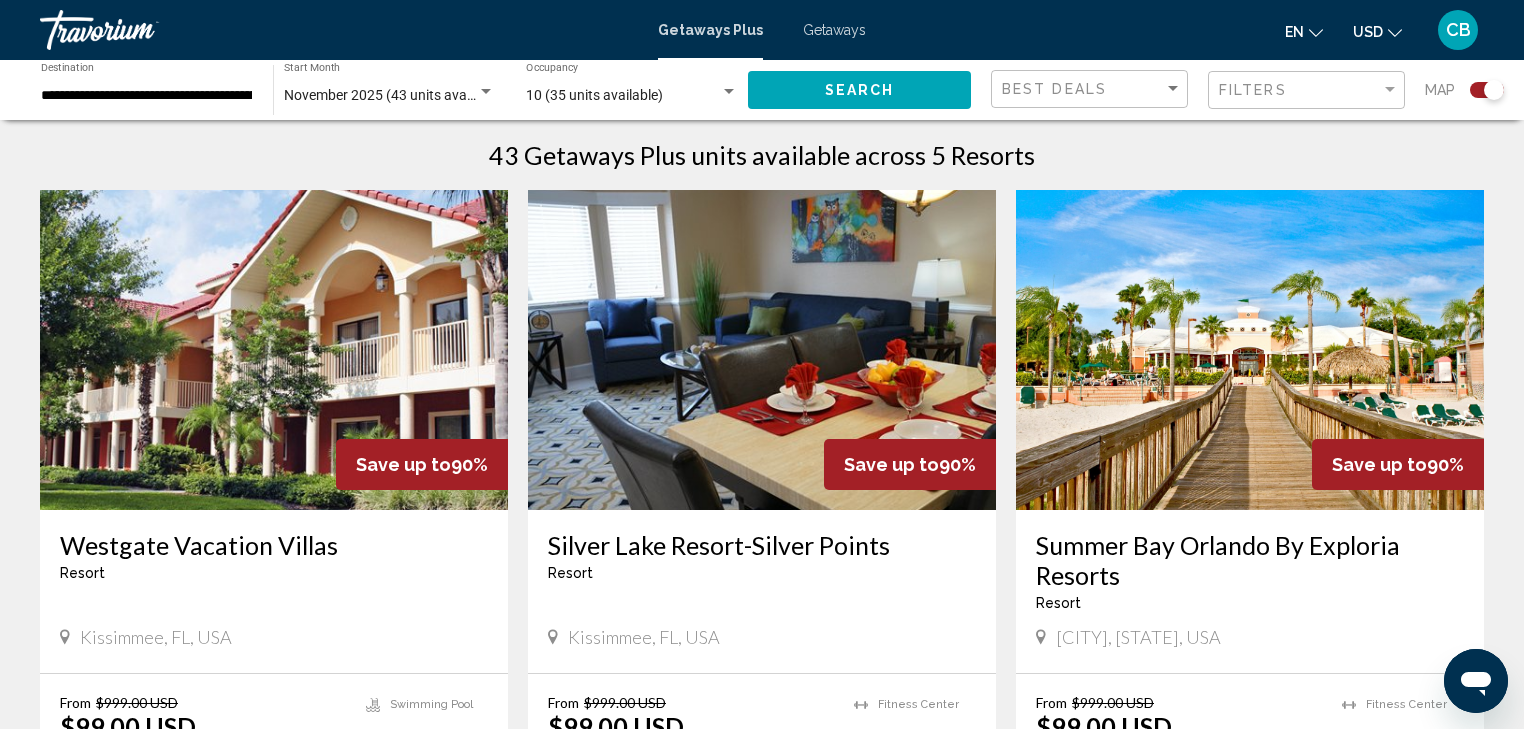 click at bounding box center (762, 350) 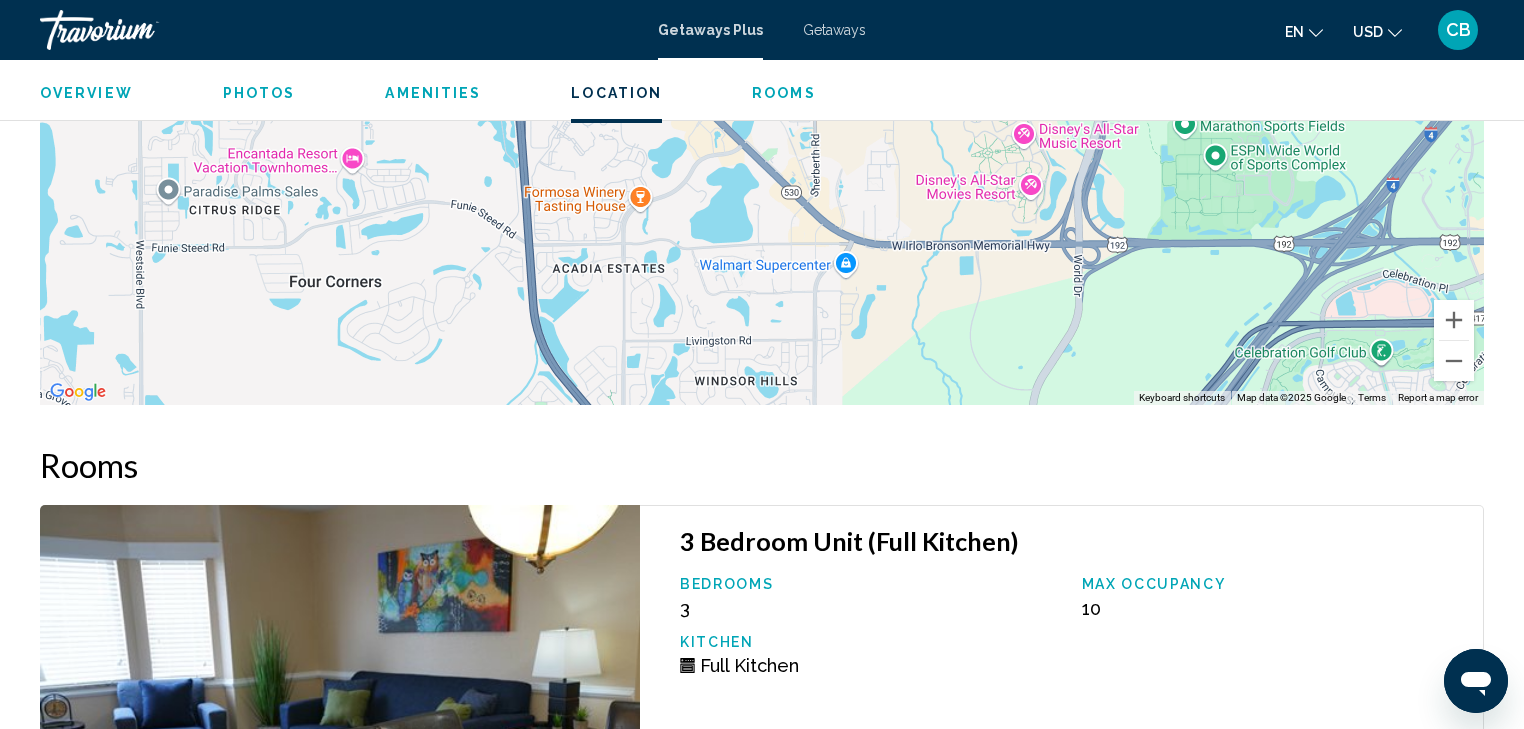 scroll, scrollTop: 3495, scrollLeft: 0, axis: vertical 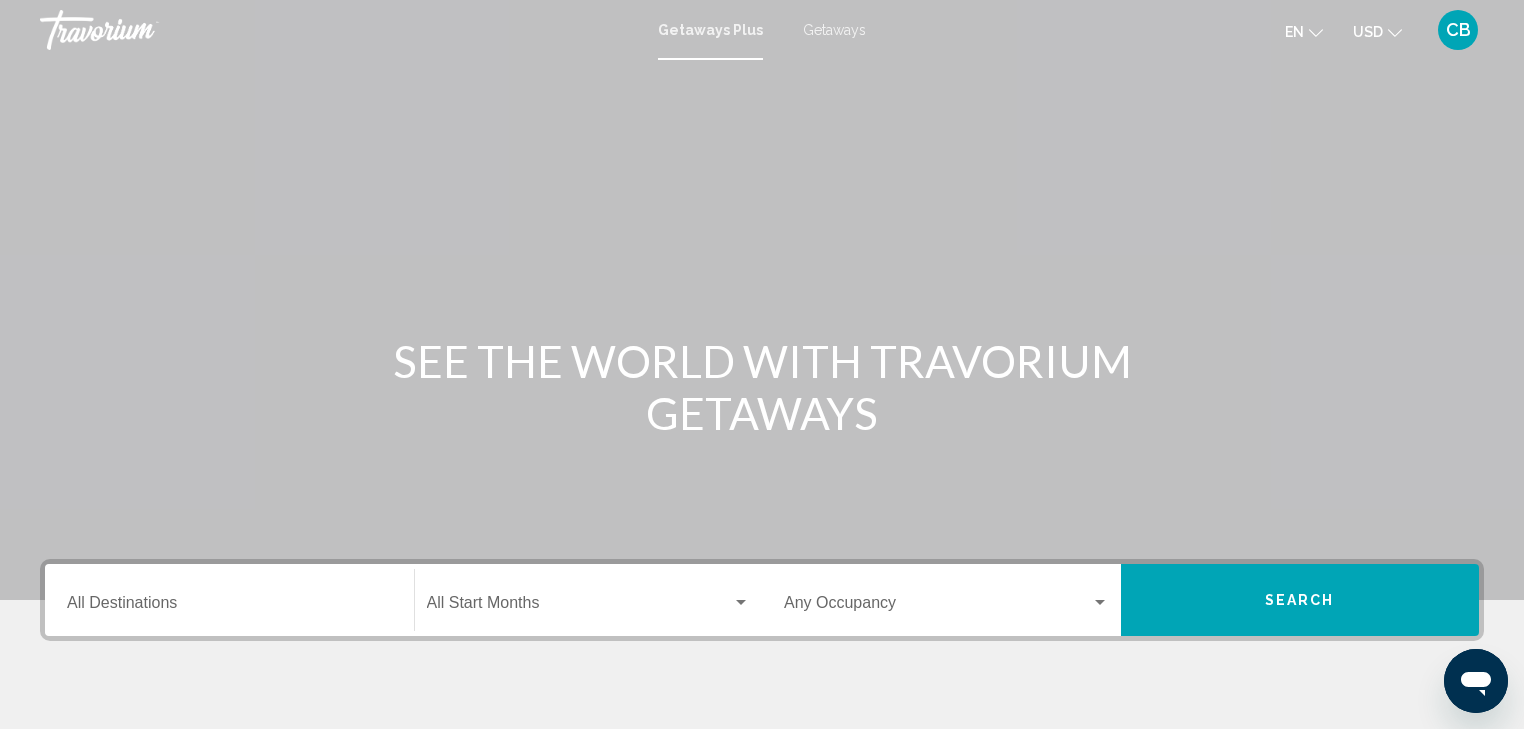 click on "Getaways" at bounding box center (834, 30) 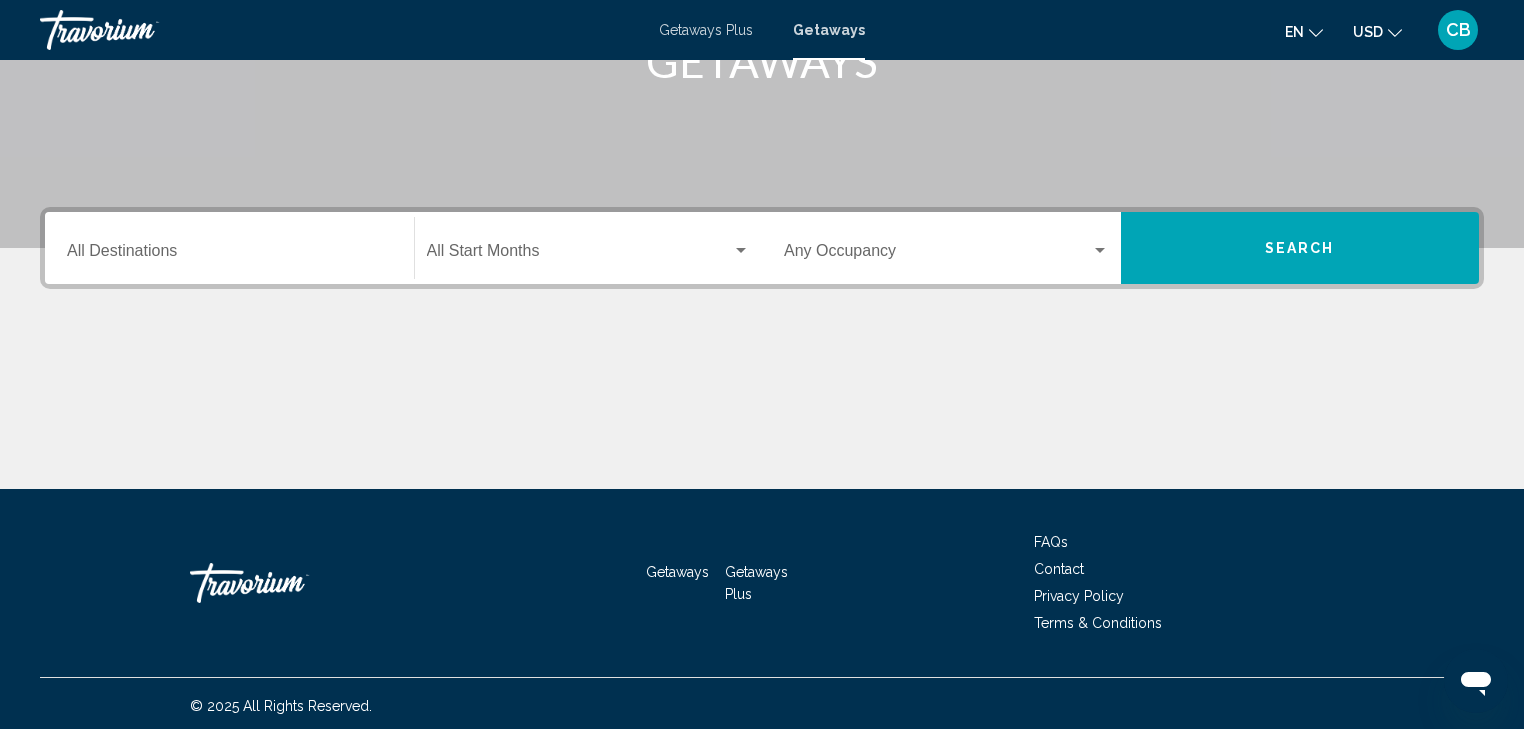 scroll, scrollTop: 356, scrollLeft: 0, axis: vertical 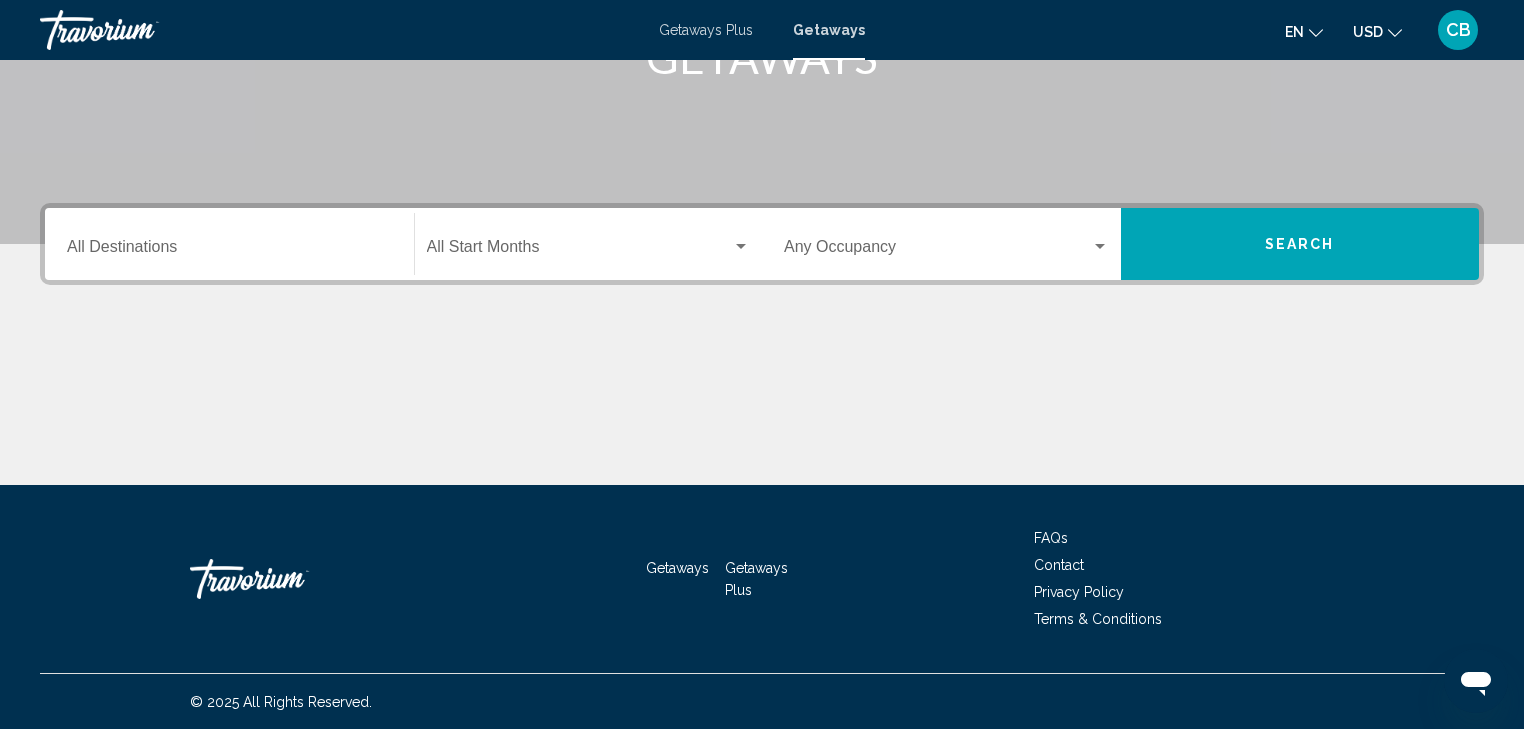 click on "Destination All Destinations" at bounding box center [229, 251] 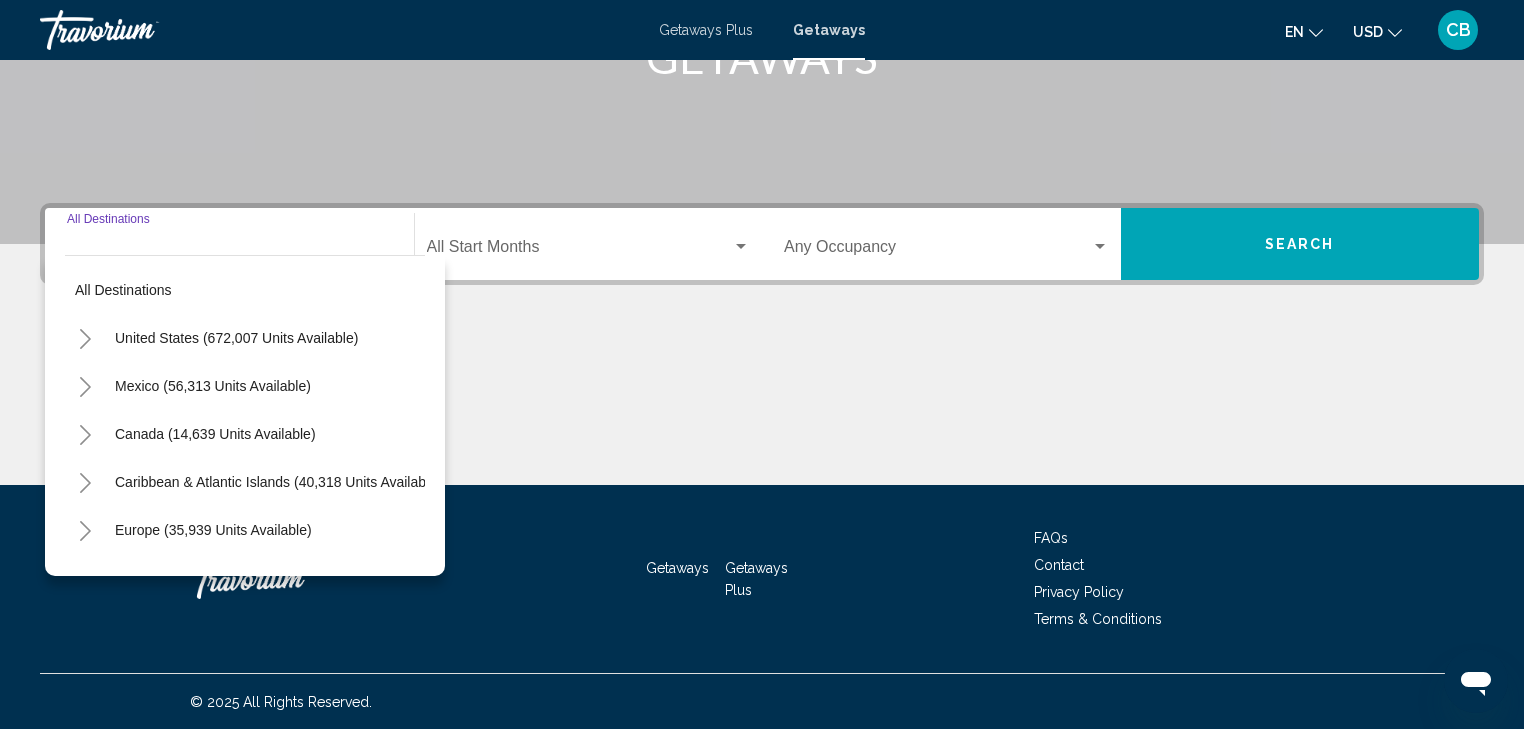 click 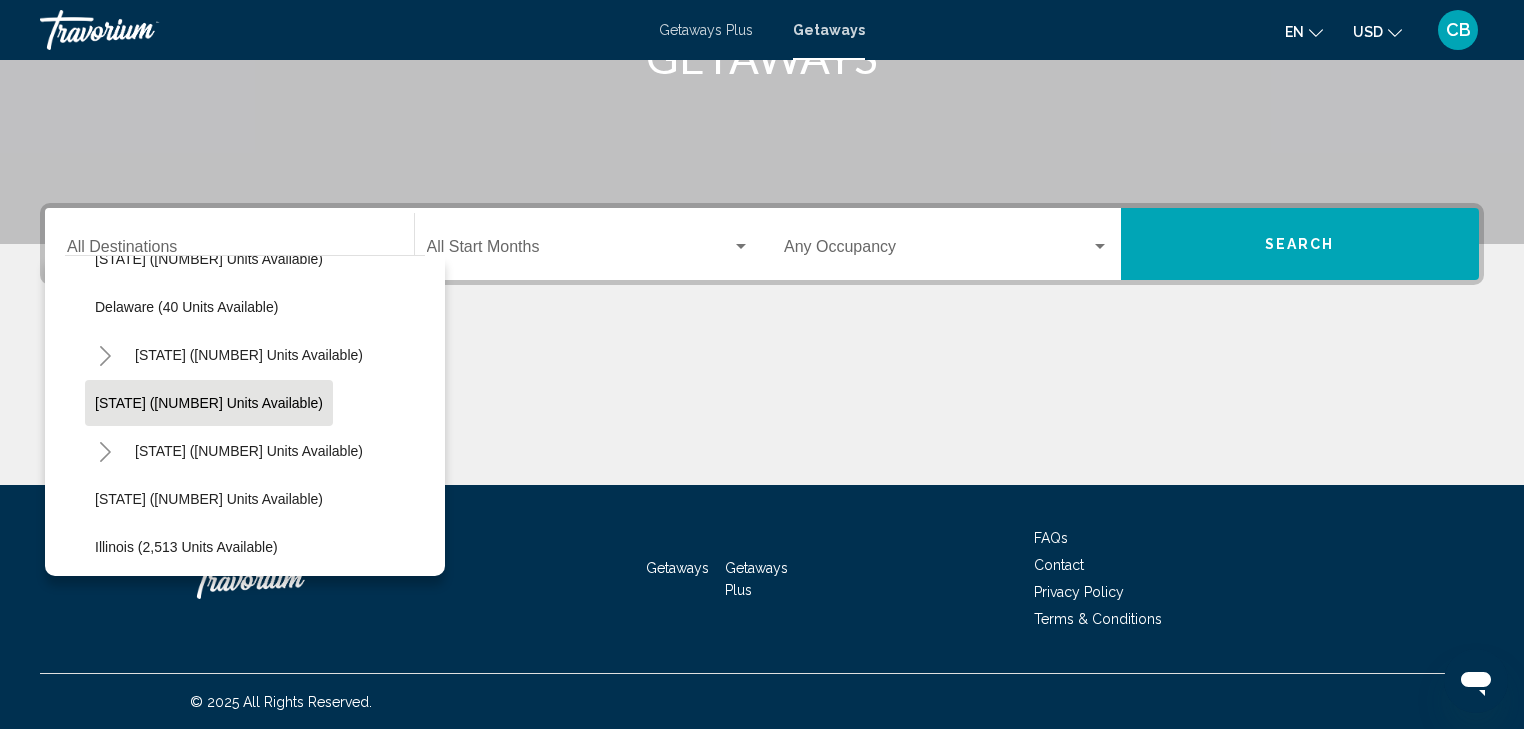 scroll, scrollTop: 320, scrollLeft: 0, axis: vertical 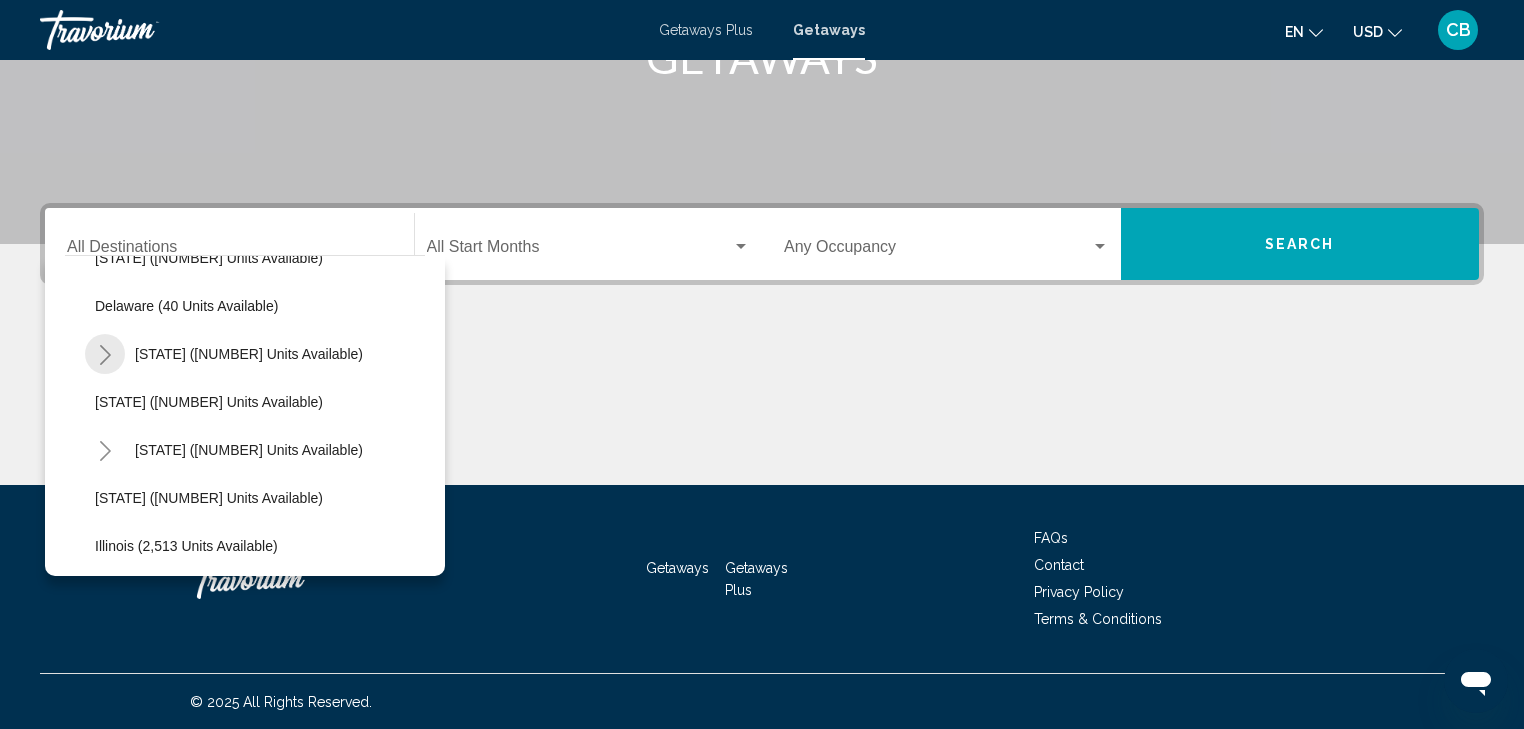 click 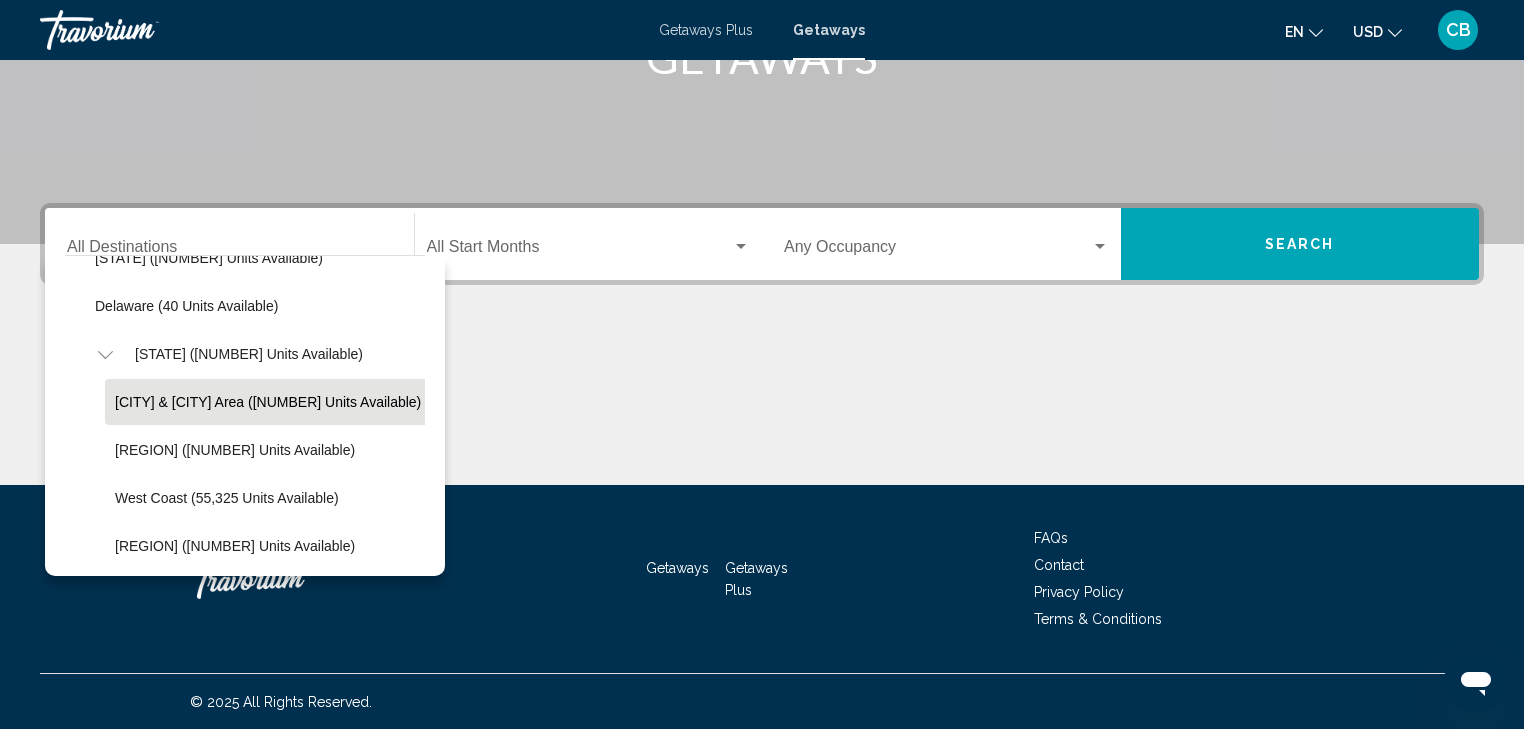 click on "Orlando & Disney Area (84,398 units available)" 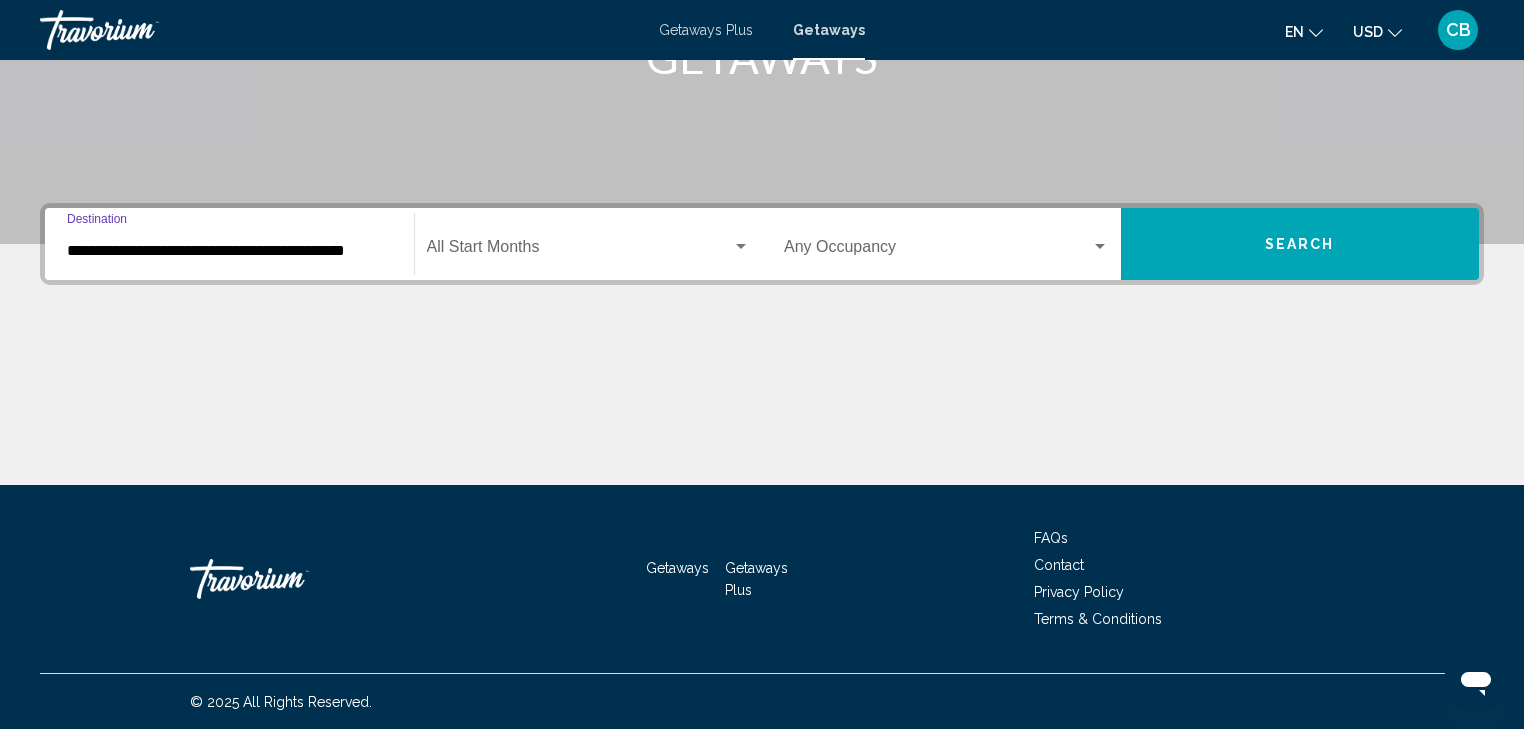click at bounding box center (580, 251) 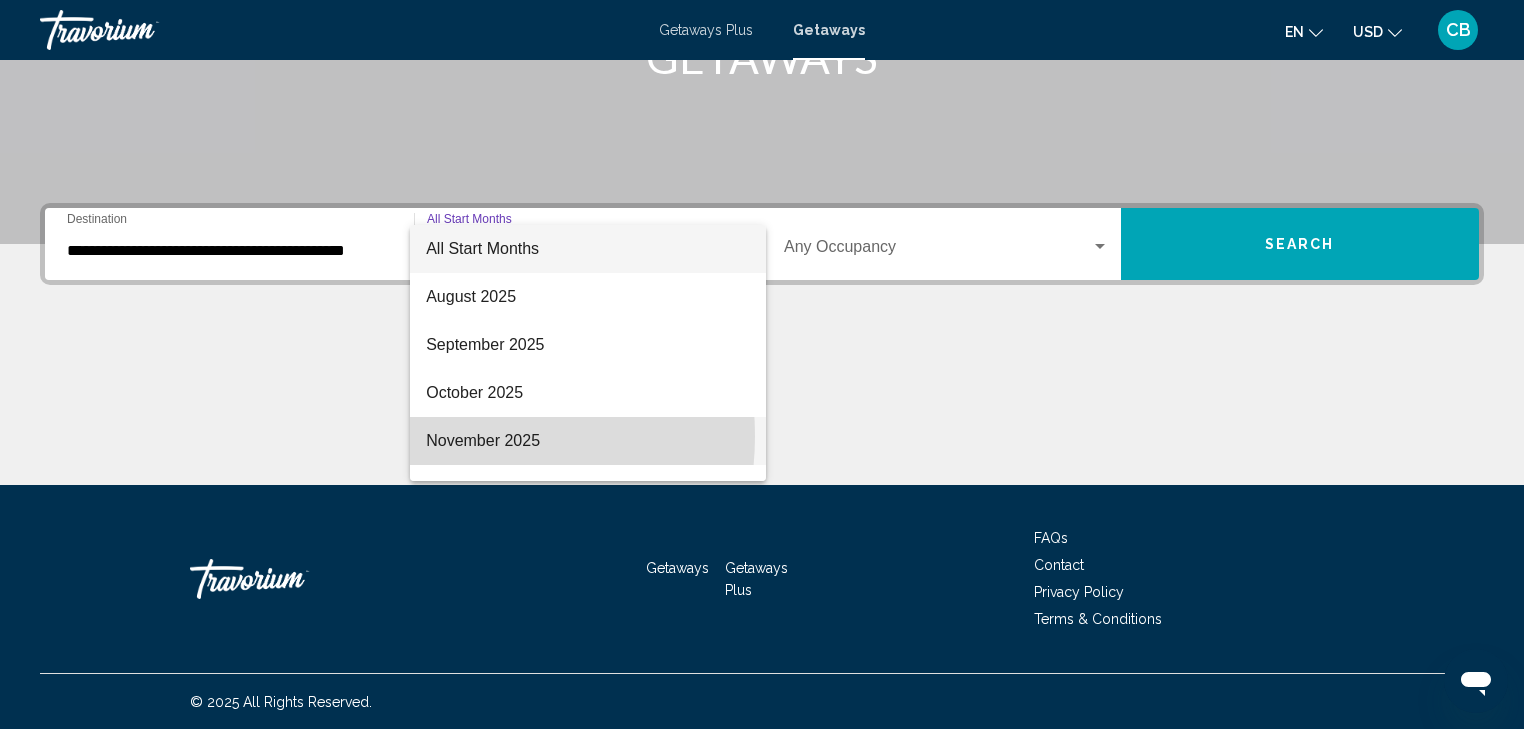 click on "November 2025" at bounding box center [588, 441] 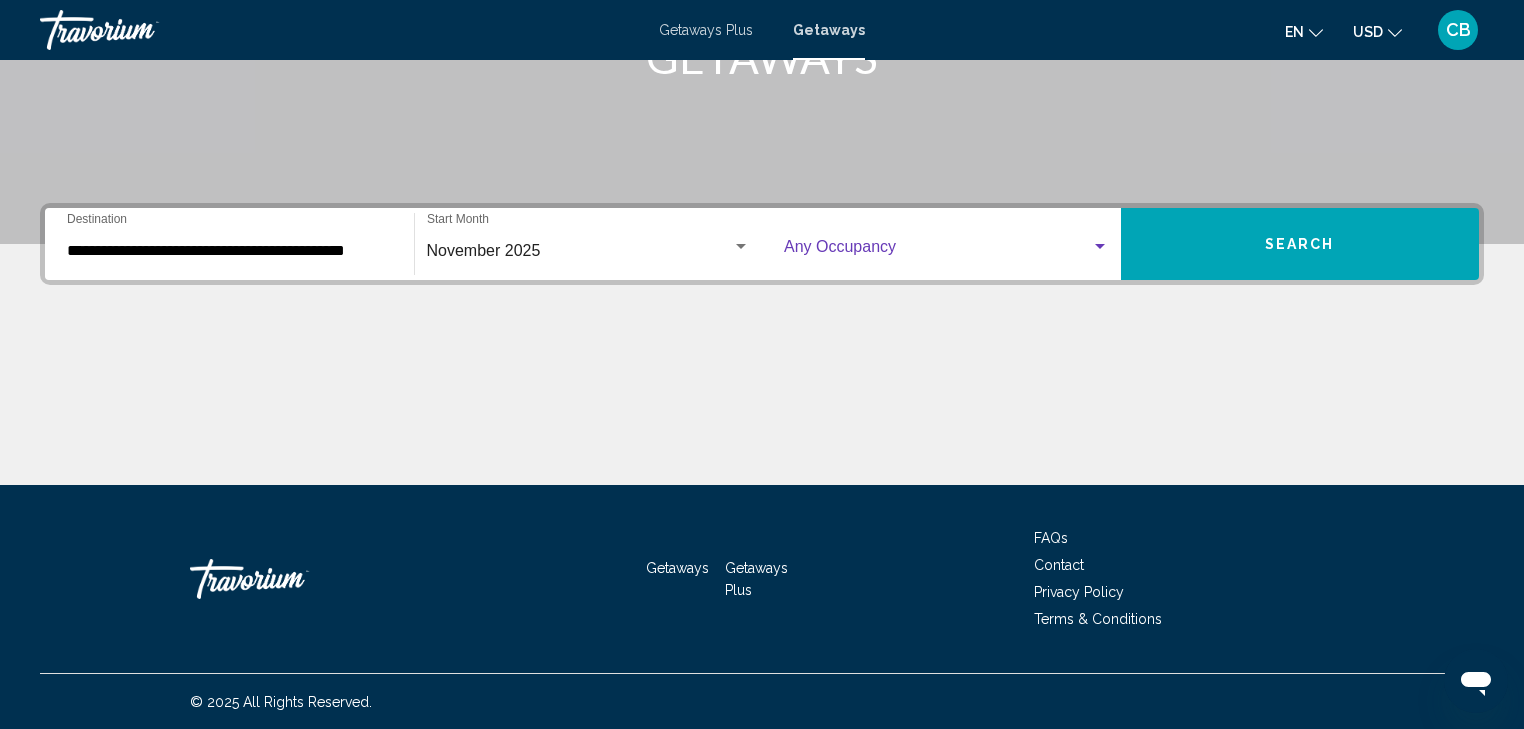 click at bounding box center [937, 251] 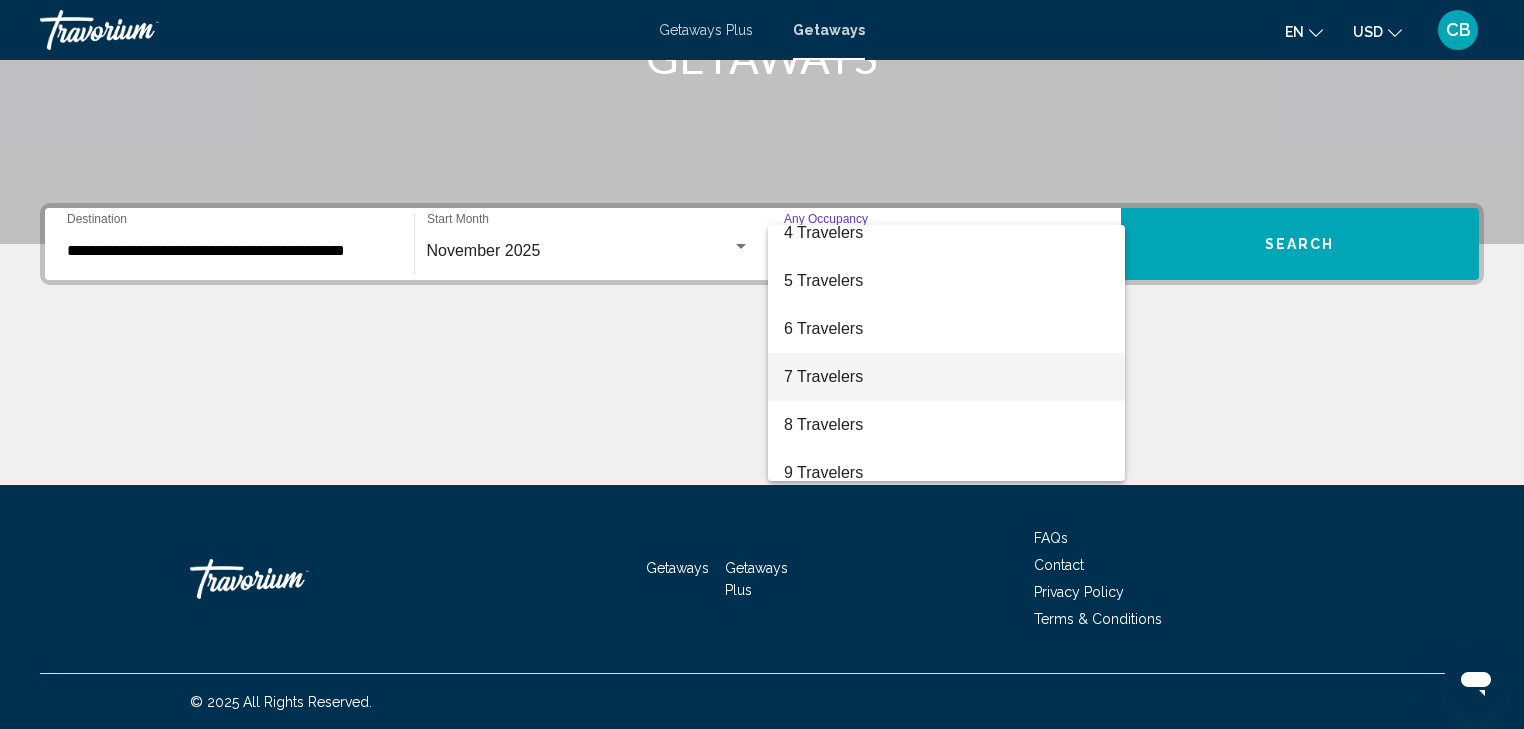 scroll, scrollTop: 224, scrollLeft: 0, axis: vertical 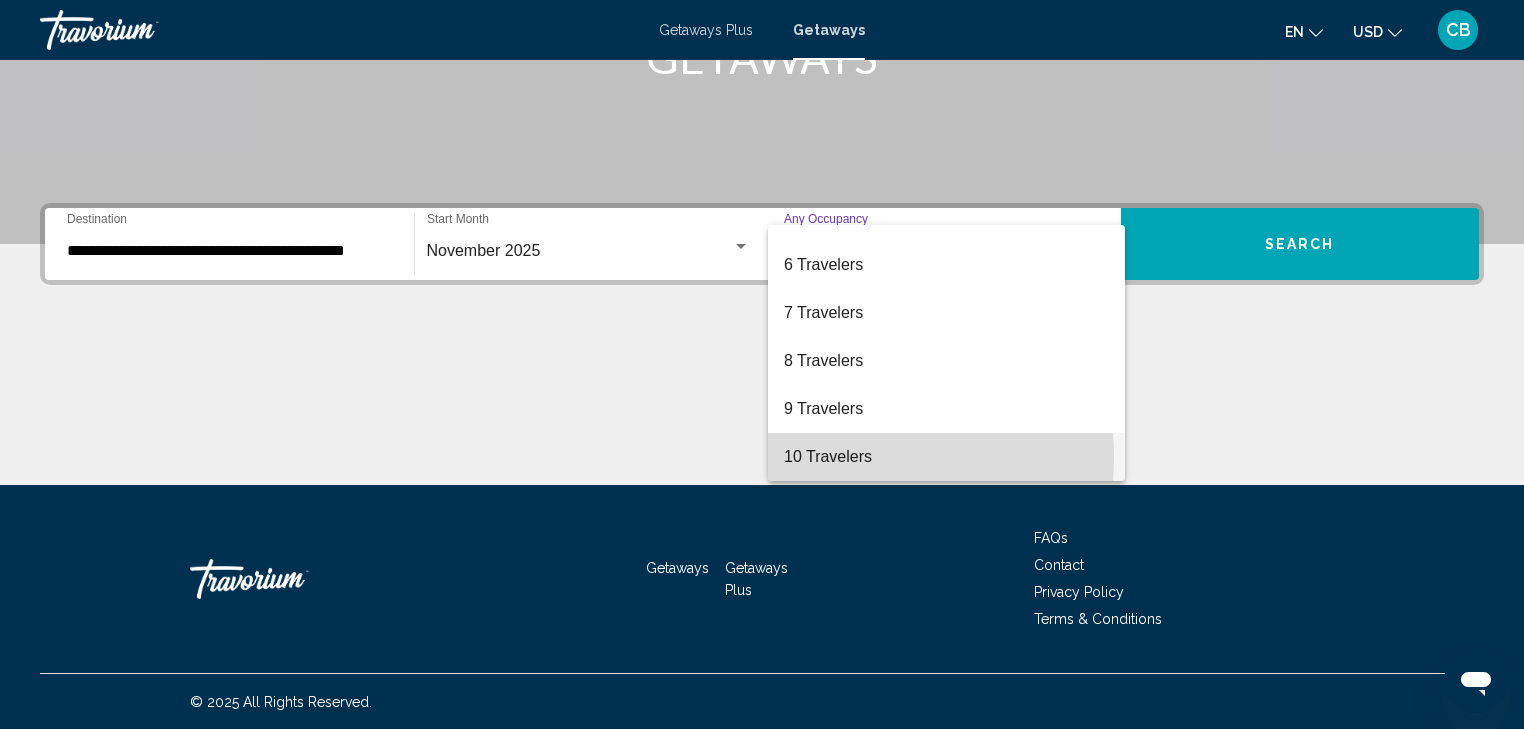click on "10 Travelers" at bounding box center [946, 457] 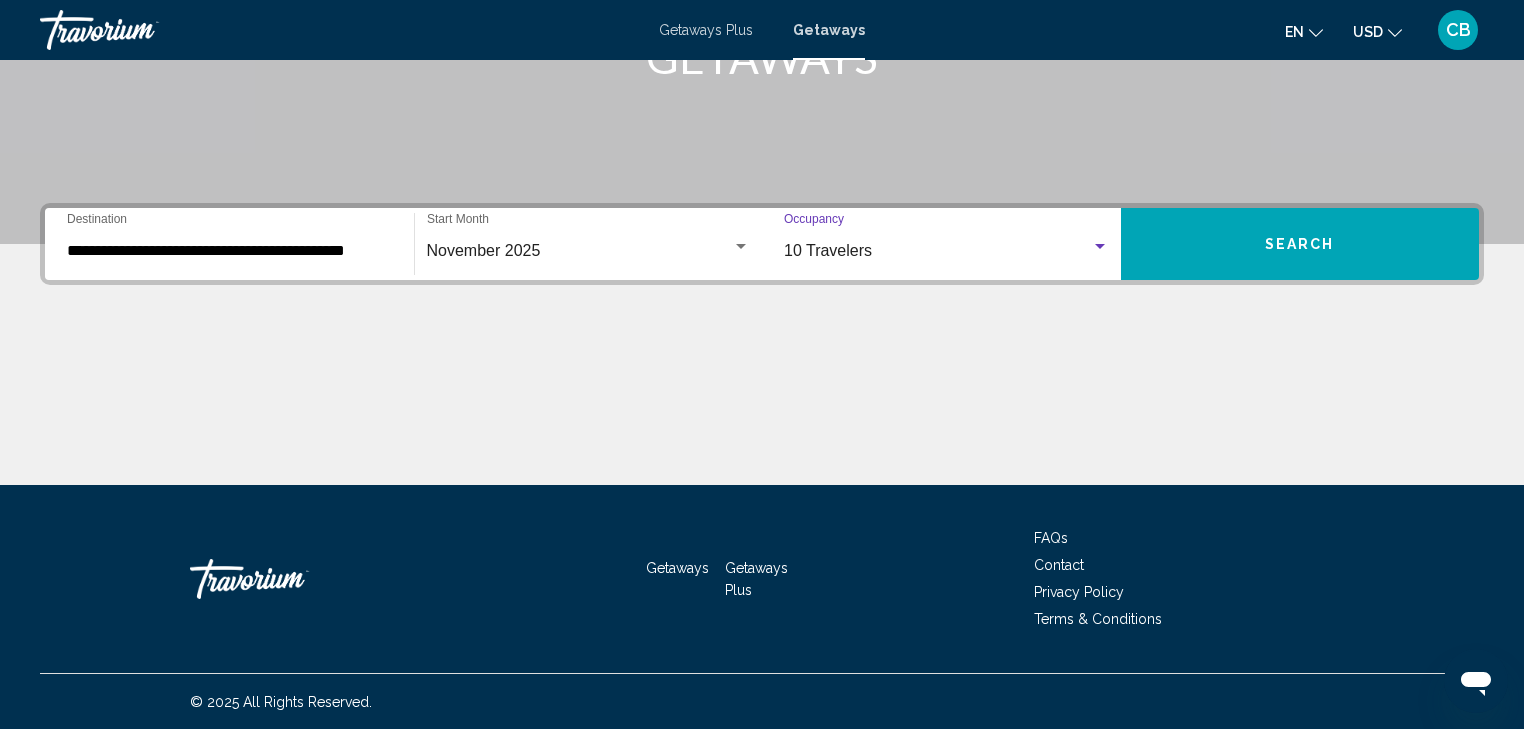 click at bounding box center [762, 410] 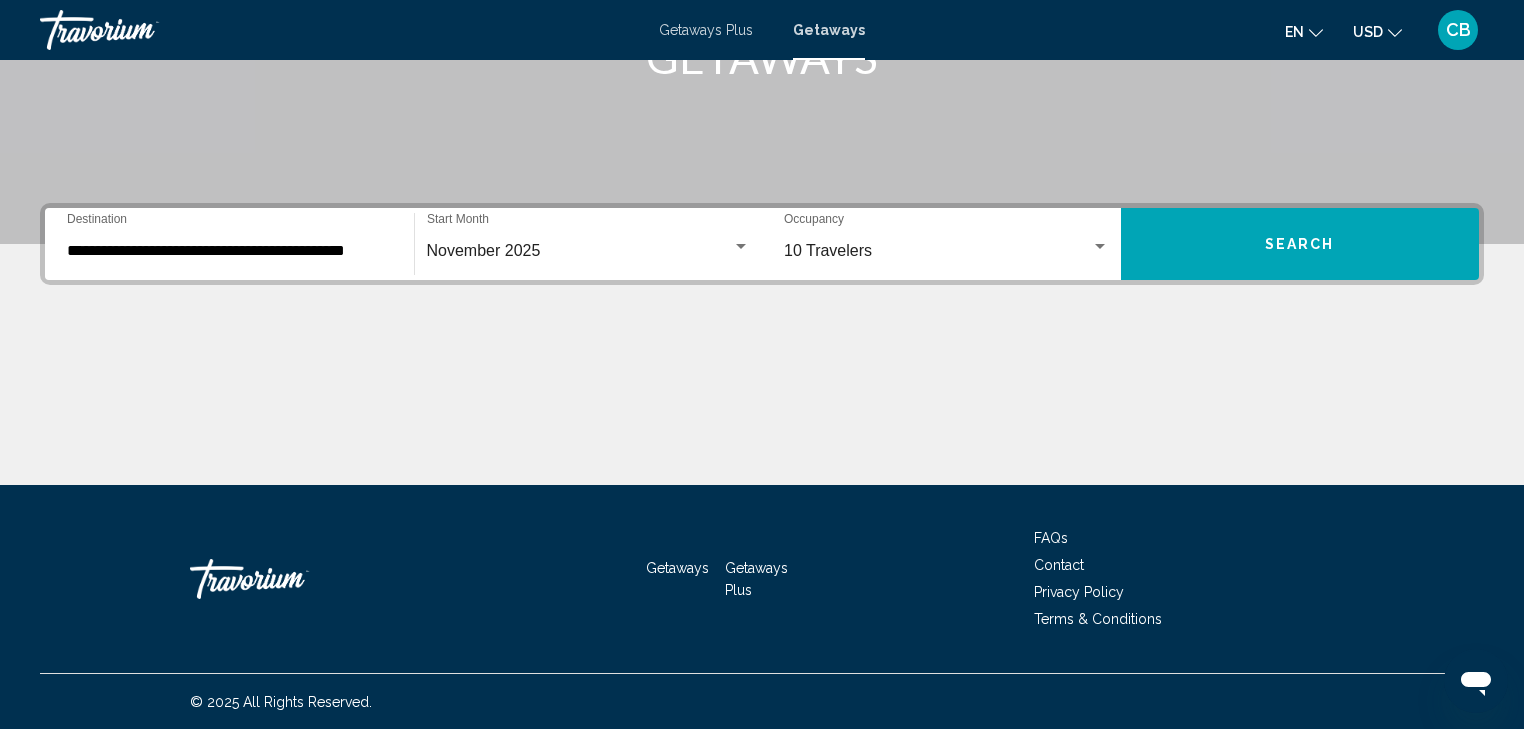 click on "Search" at bounding box center [1300, 244] 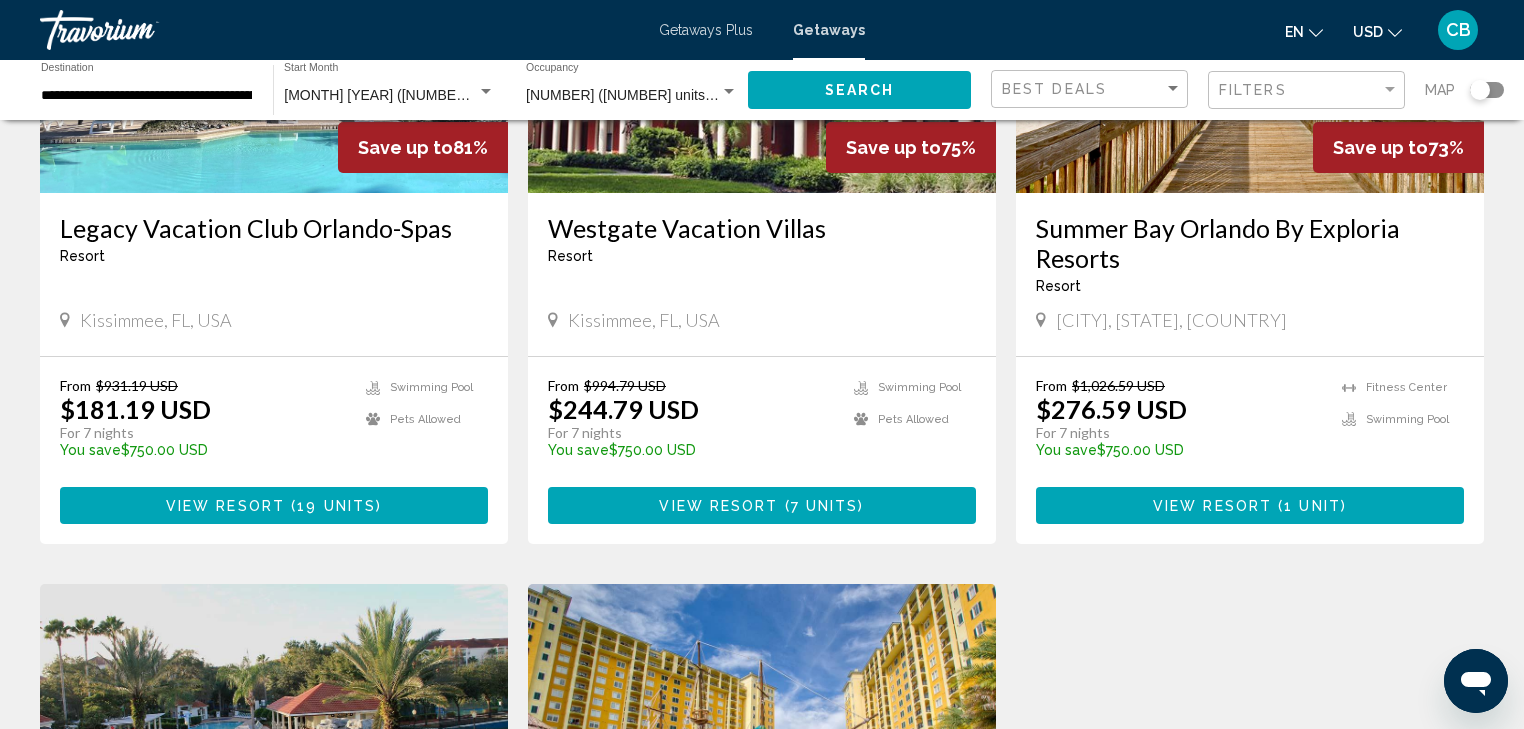 scroll, scrollTop: 400, scrollLeft: 0, axis: vertical 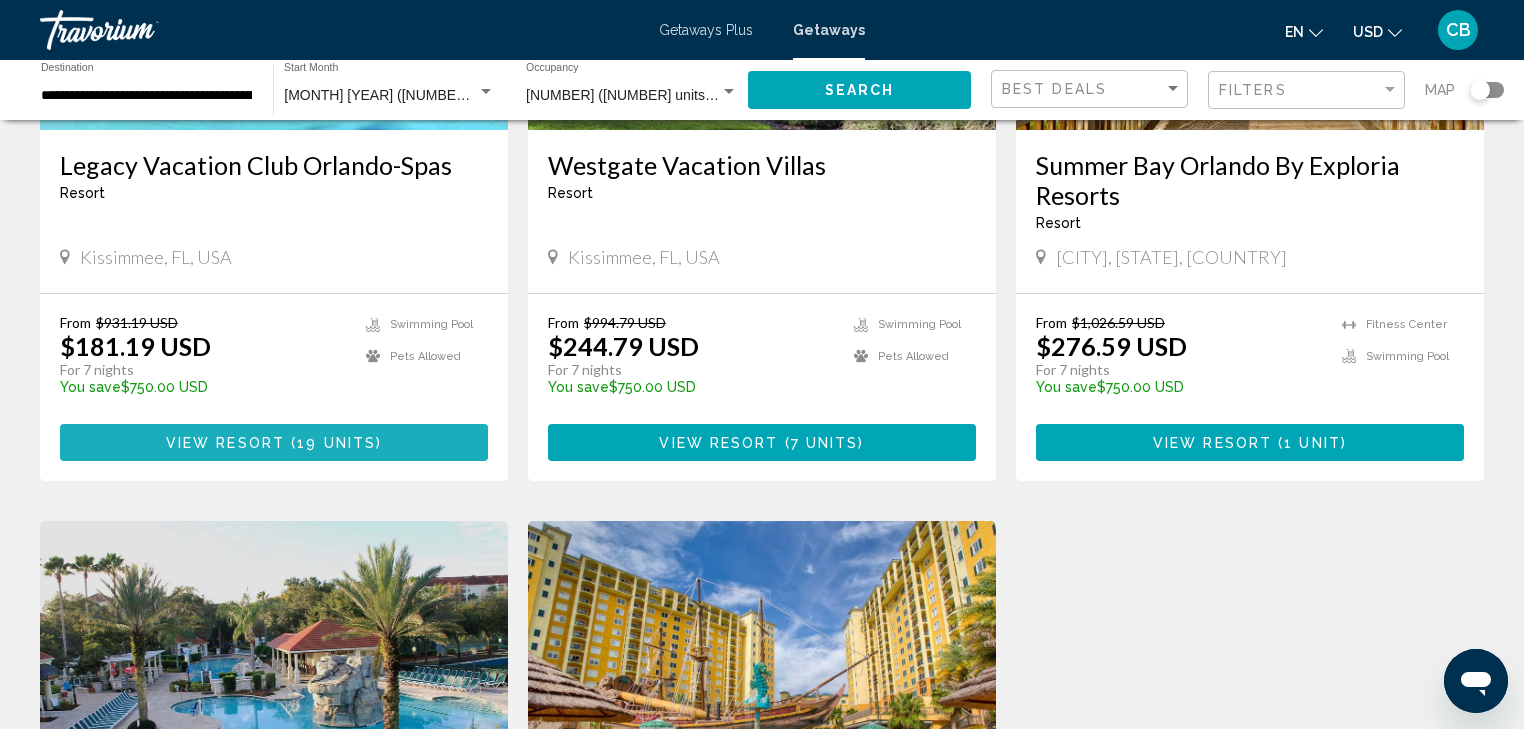 click on "( 19 units )" at bounding box center (333, 443) 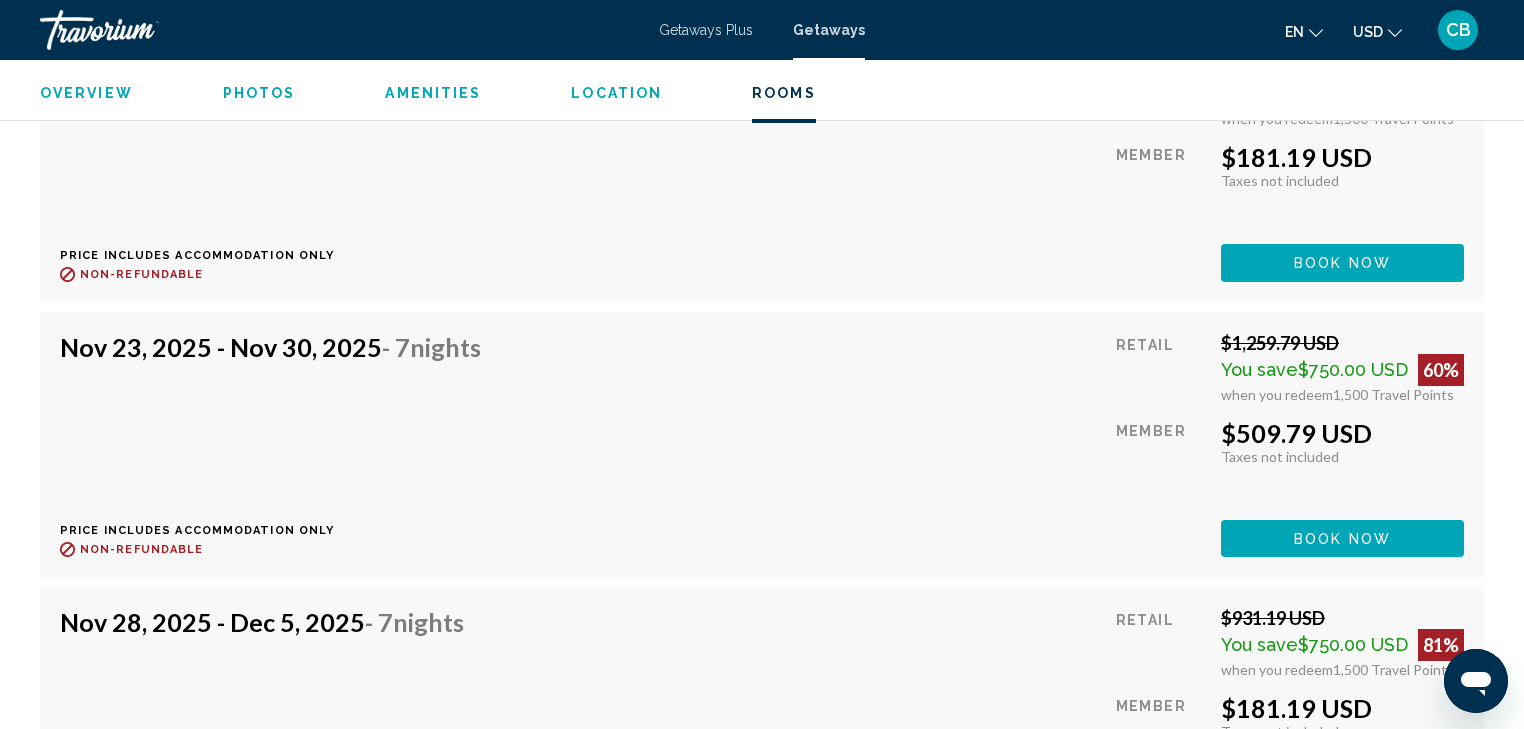 scroll, scrollTop: 6160, scrollLeft: 0, axis: vertical 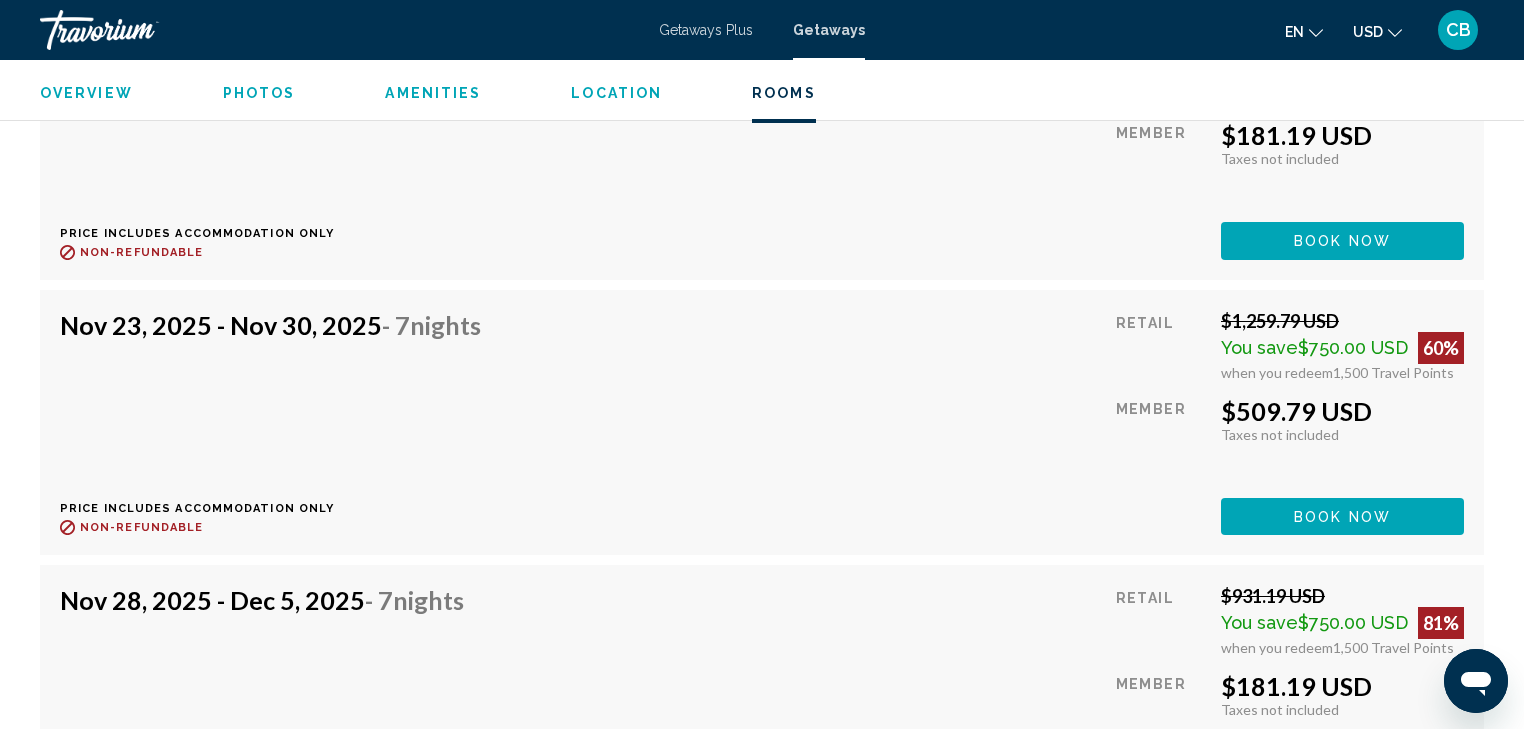 click on "Photos" at bounding box center (259, 93) 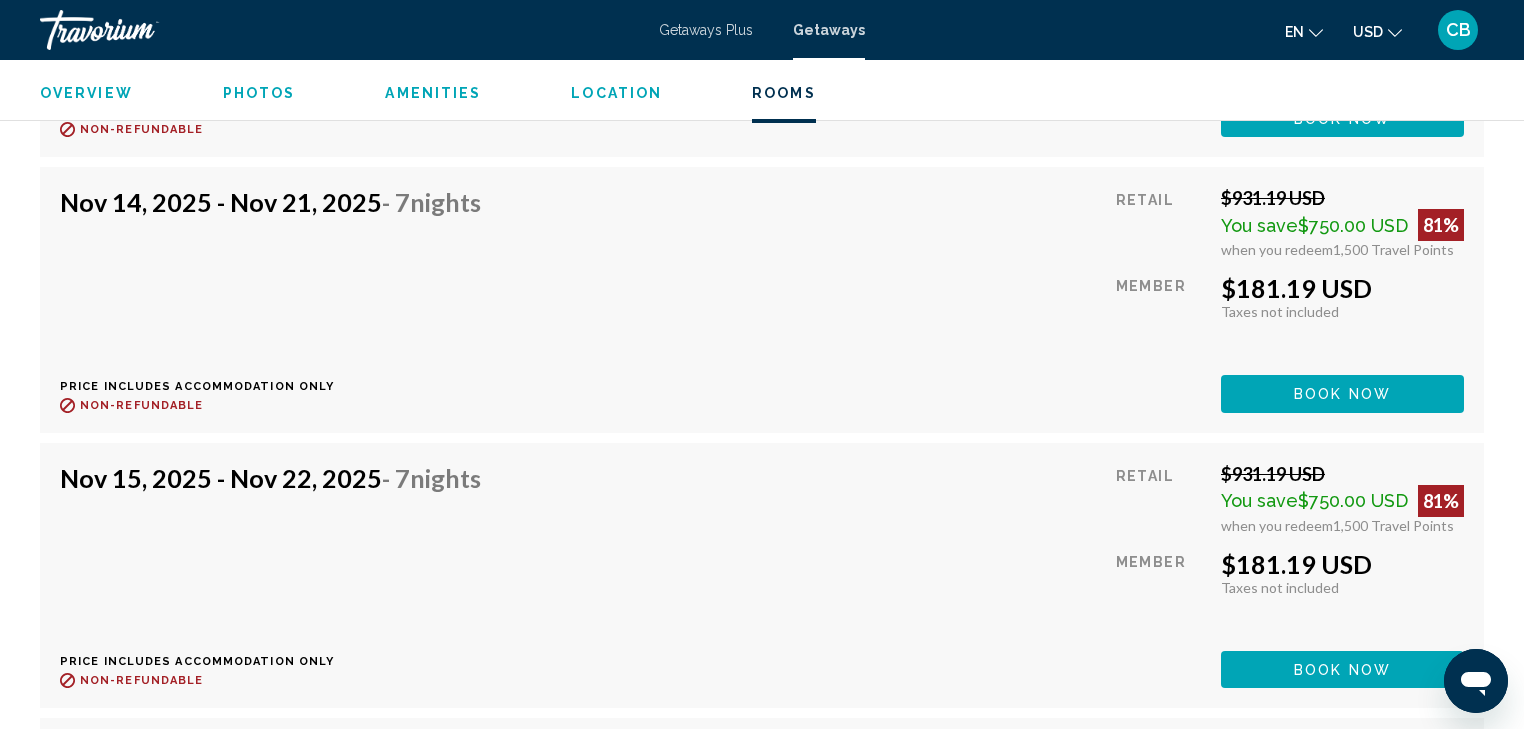 scroll, scrollTop: 5388, scrollLeft: 0, axis: vertical 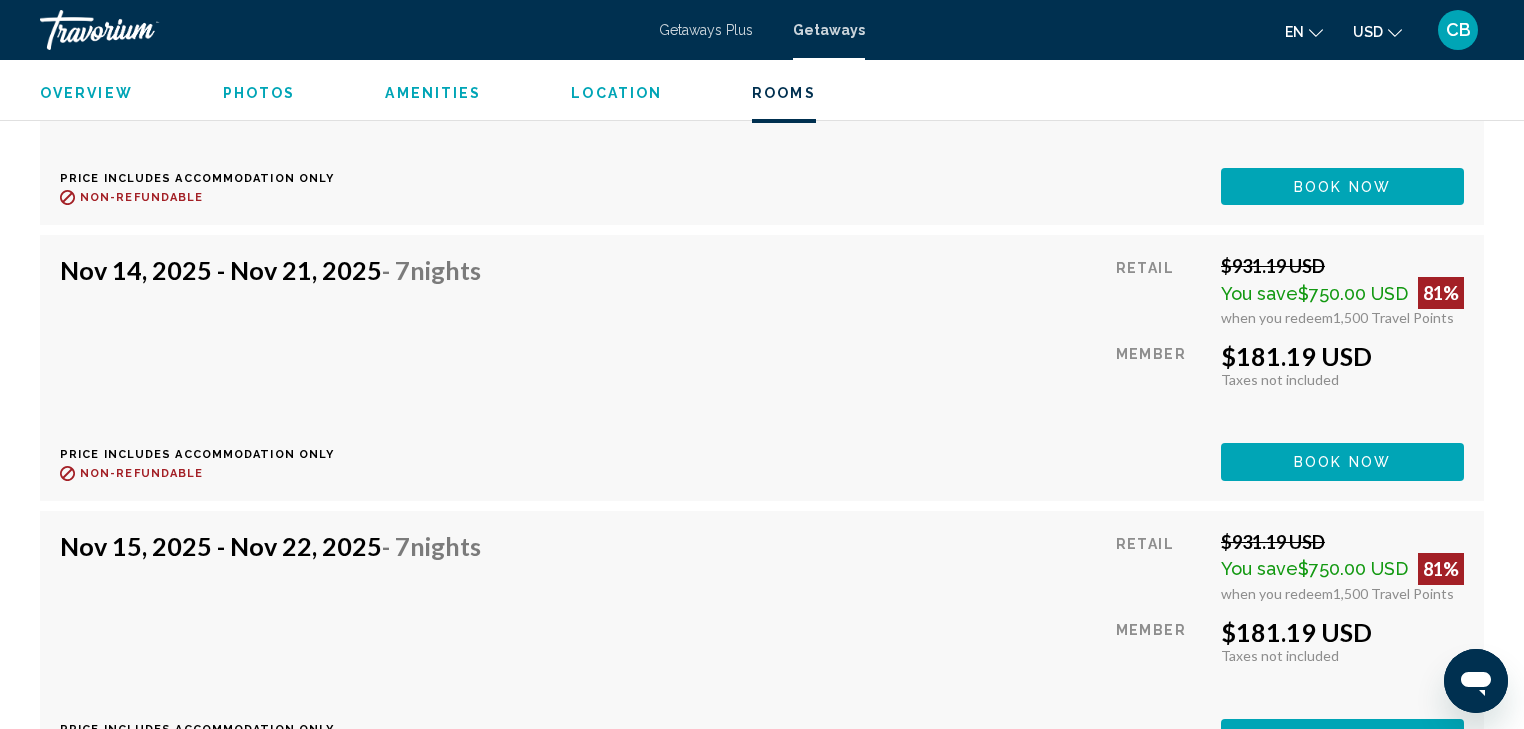 click on "Getaways Plus" at bounding box center [706, 30] 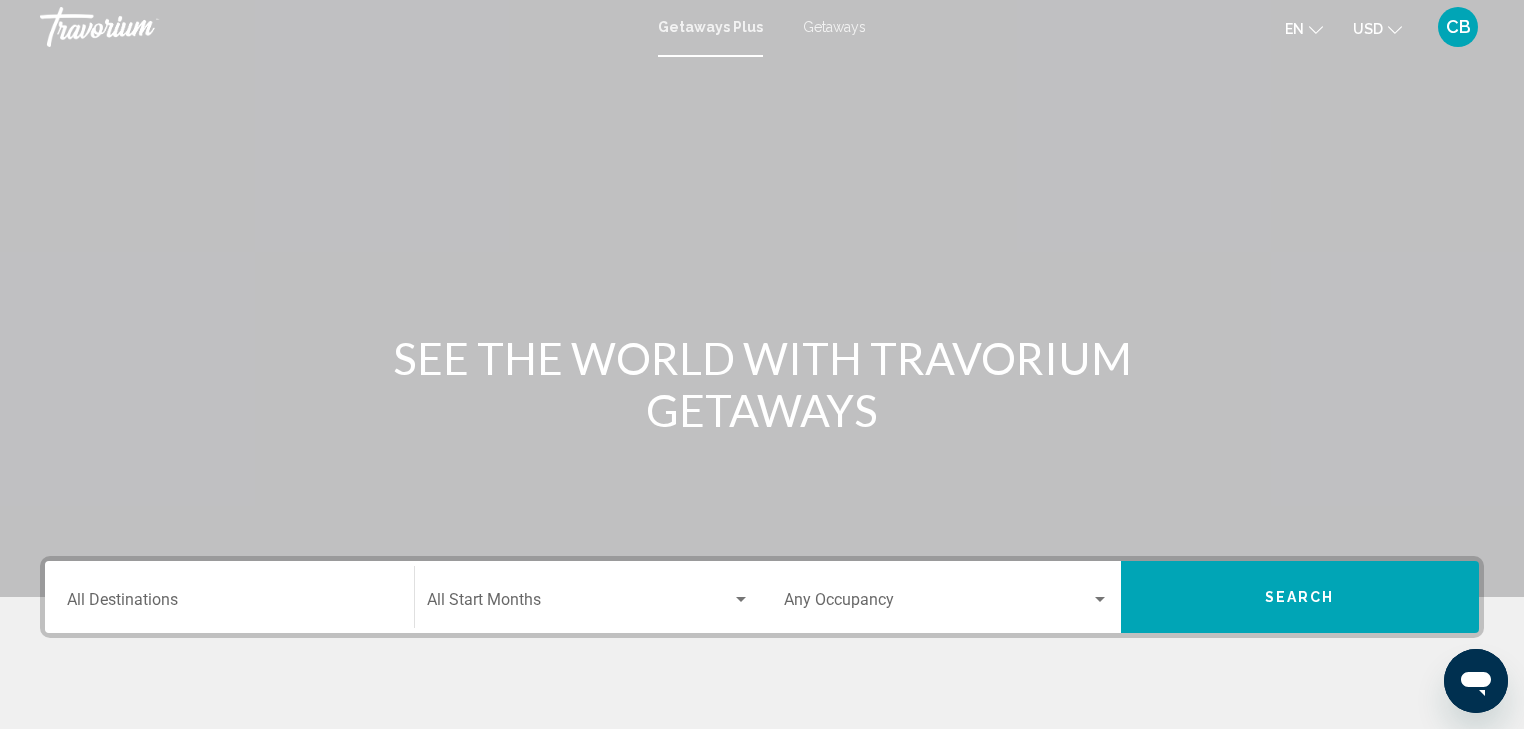 scroll, scrollTop: 0, scrollLeft: 0, axis: both 